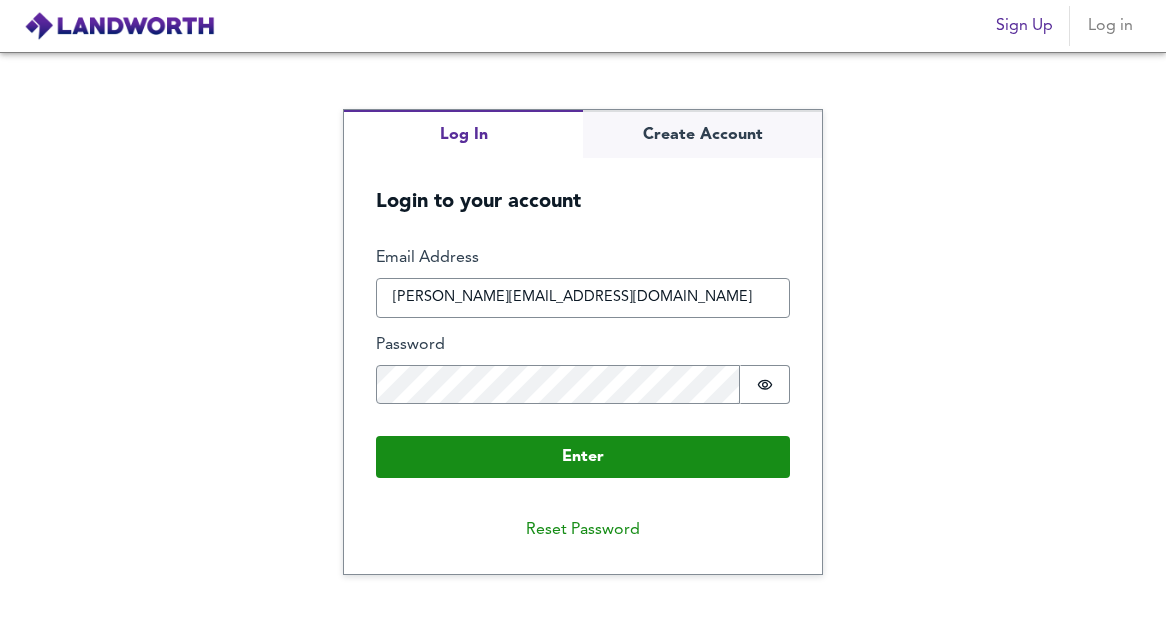 scroll, scrollTop: 0, scrollLeft: 0, axis: both 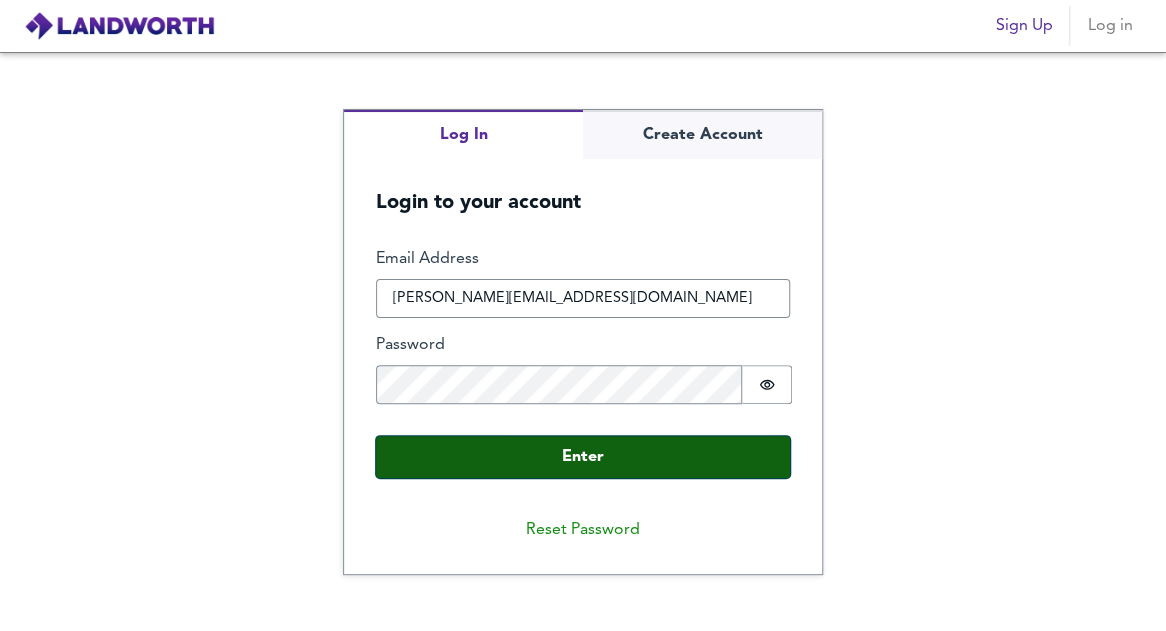 click on "Enter" at bounding box center [583, 457] 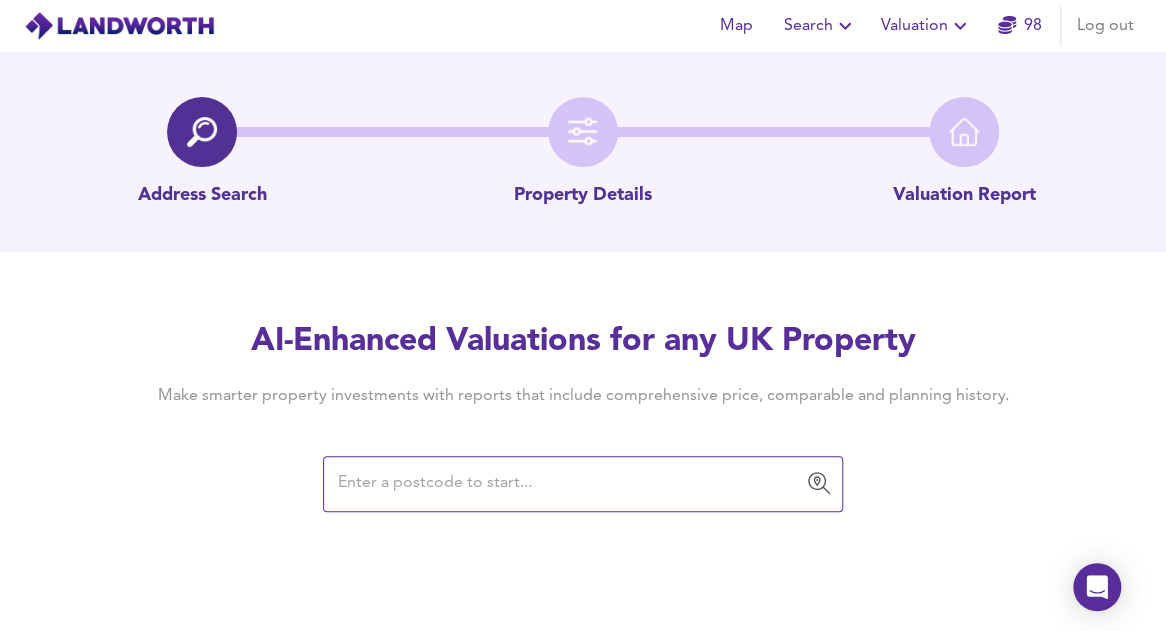 click at bounding box center [568, 484] 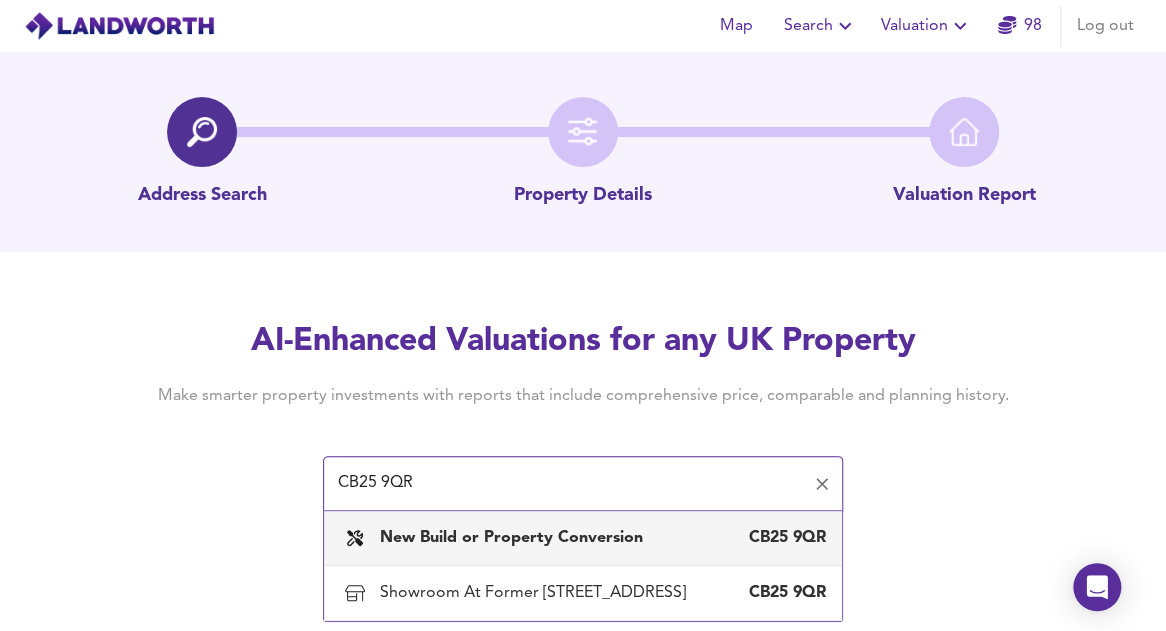 scroll, scrollTop: 11, scrollLeft: 0, axis: vertical 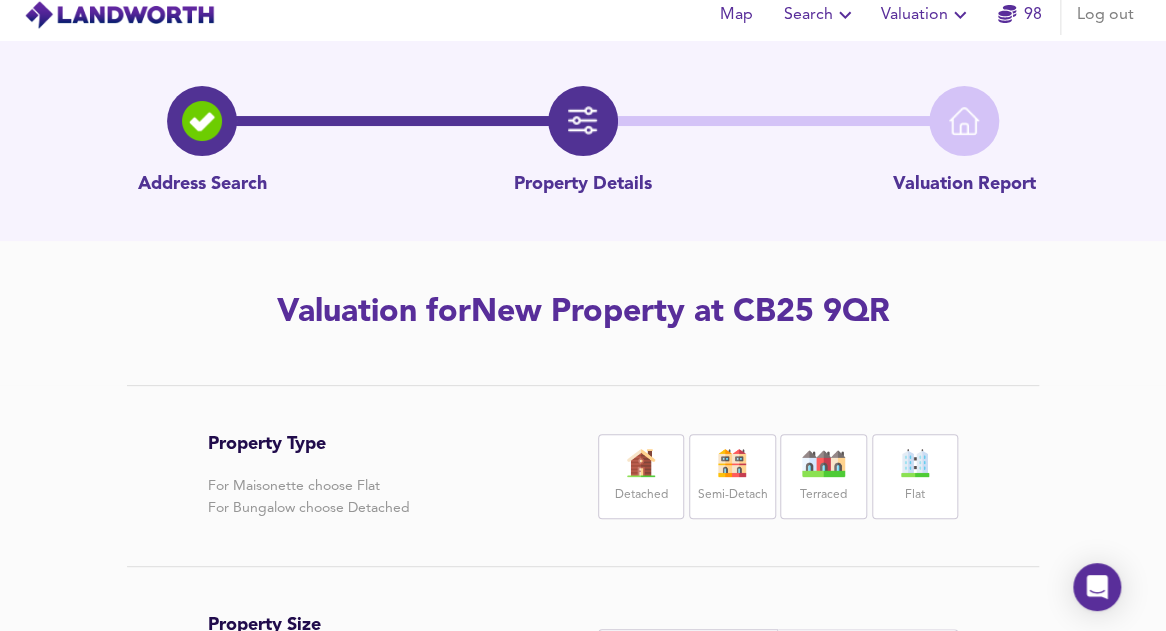 click at bounding box center (824, 463) 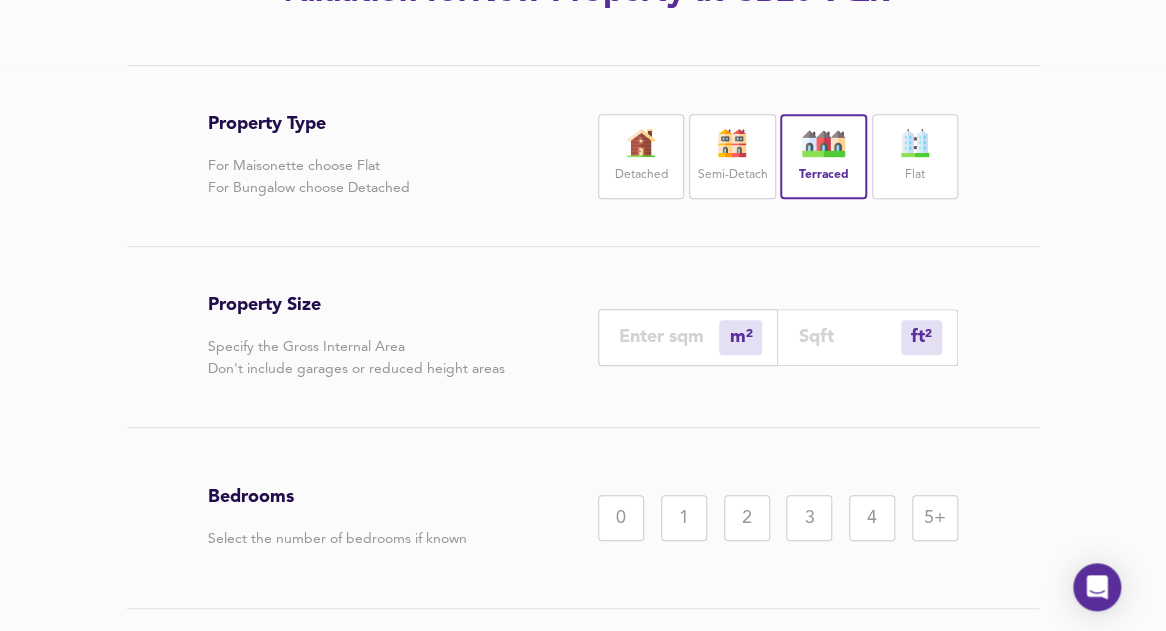 scroll, scrollTop: 353, scrollLeft: 0, axis: vertical 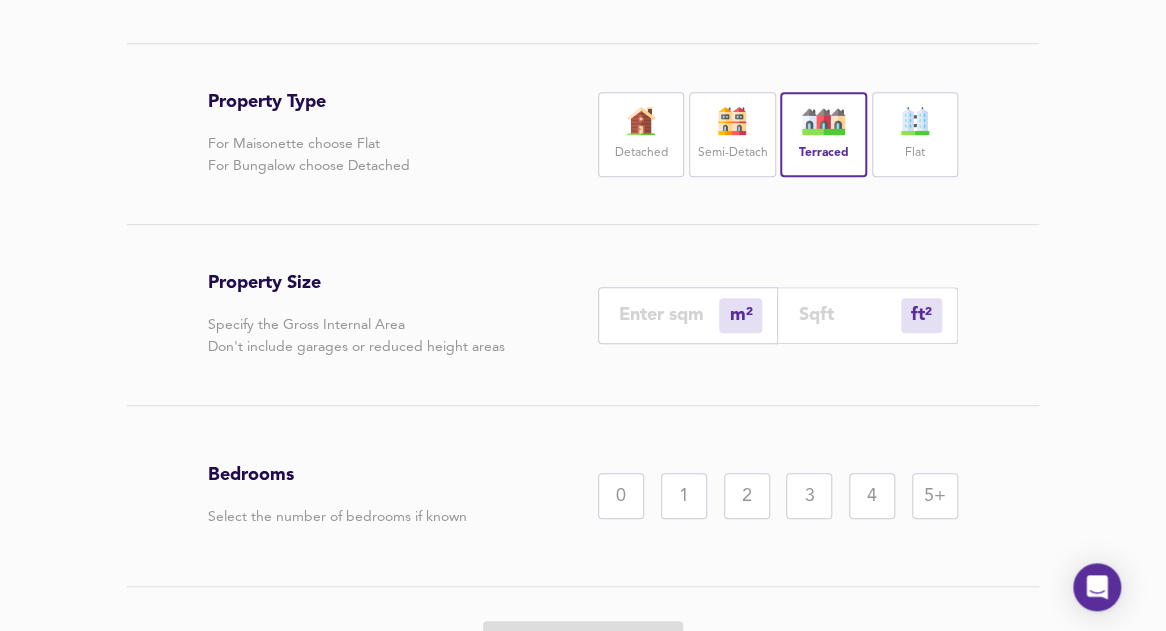 click at bounding box center (849, 314) 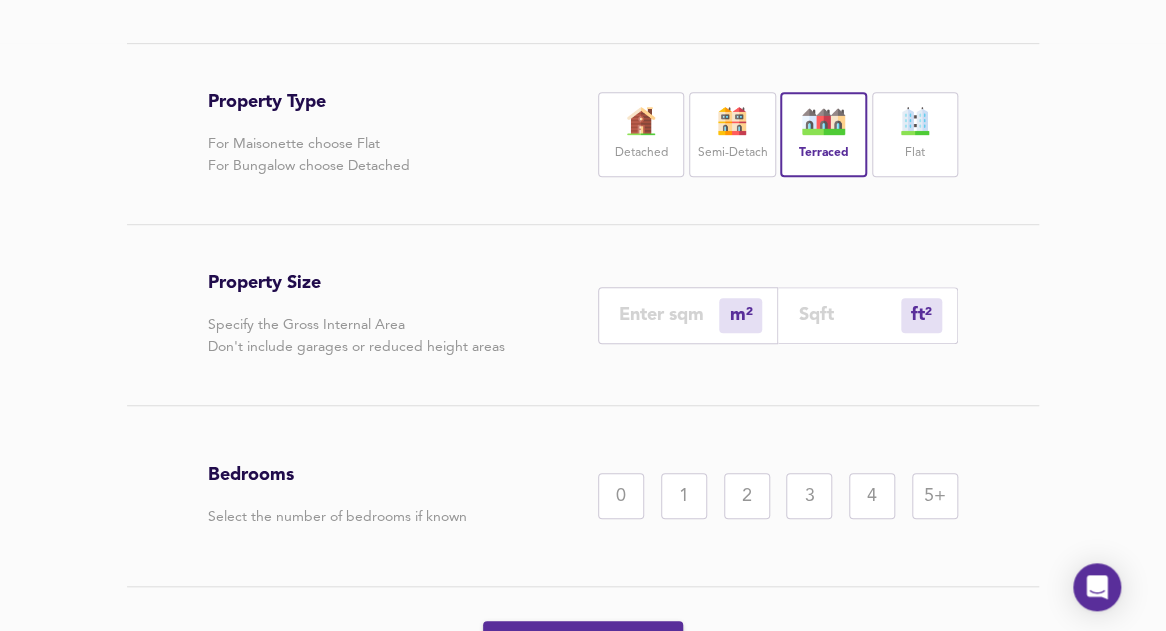 type on "0" 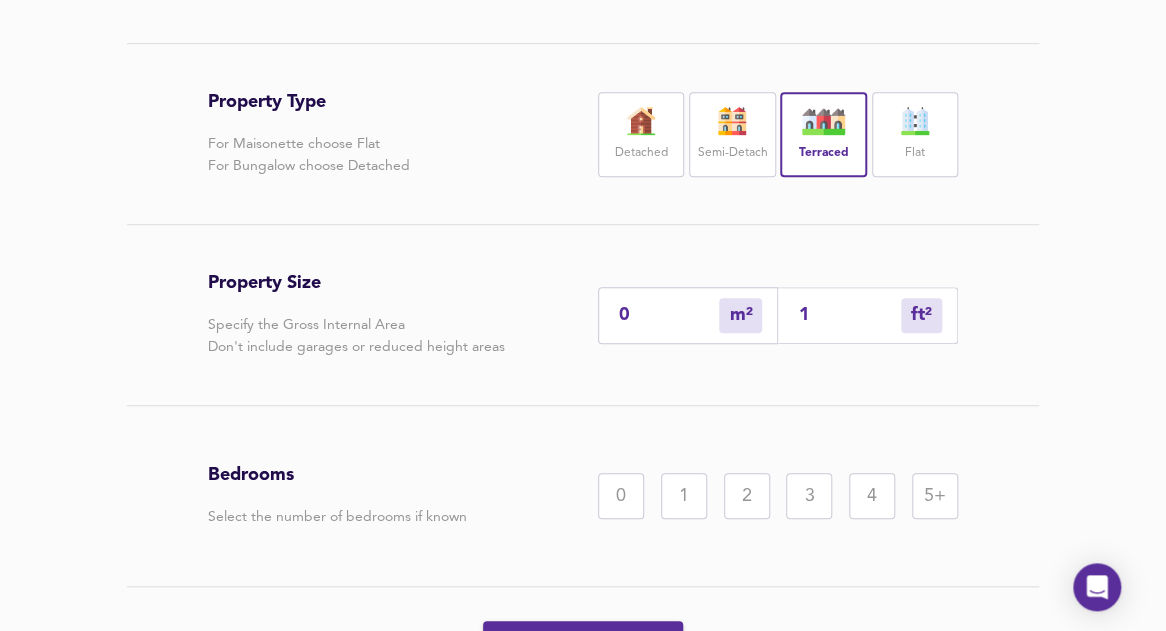 type on "2" 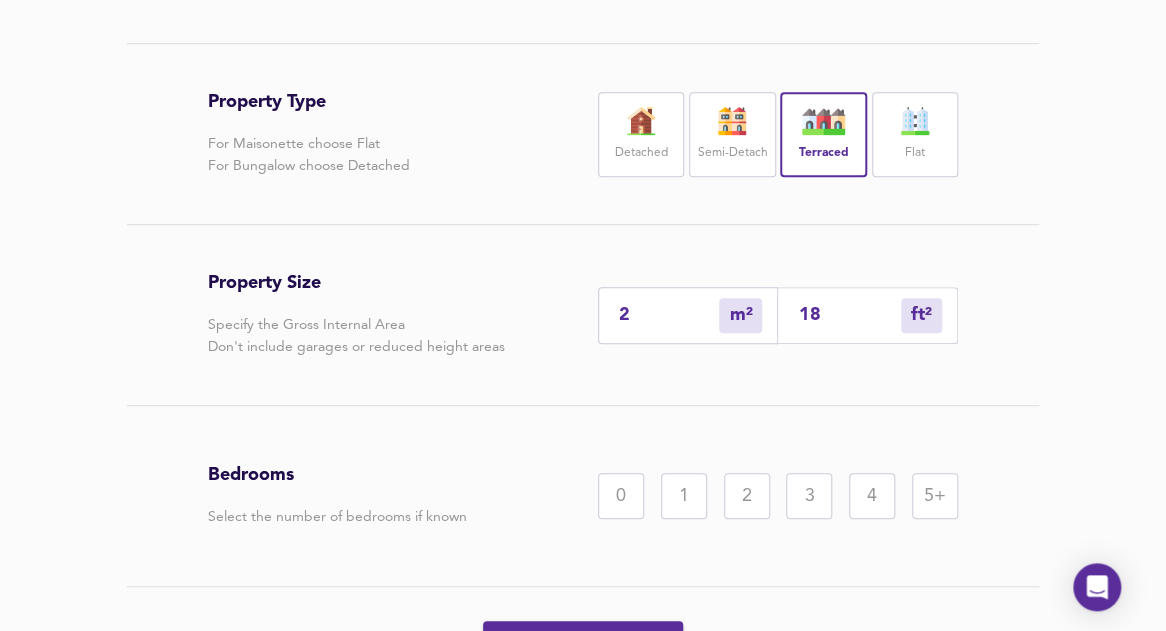 type on "17" 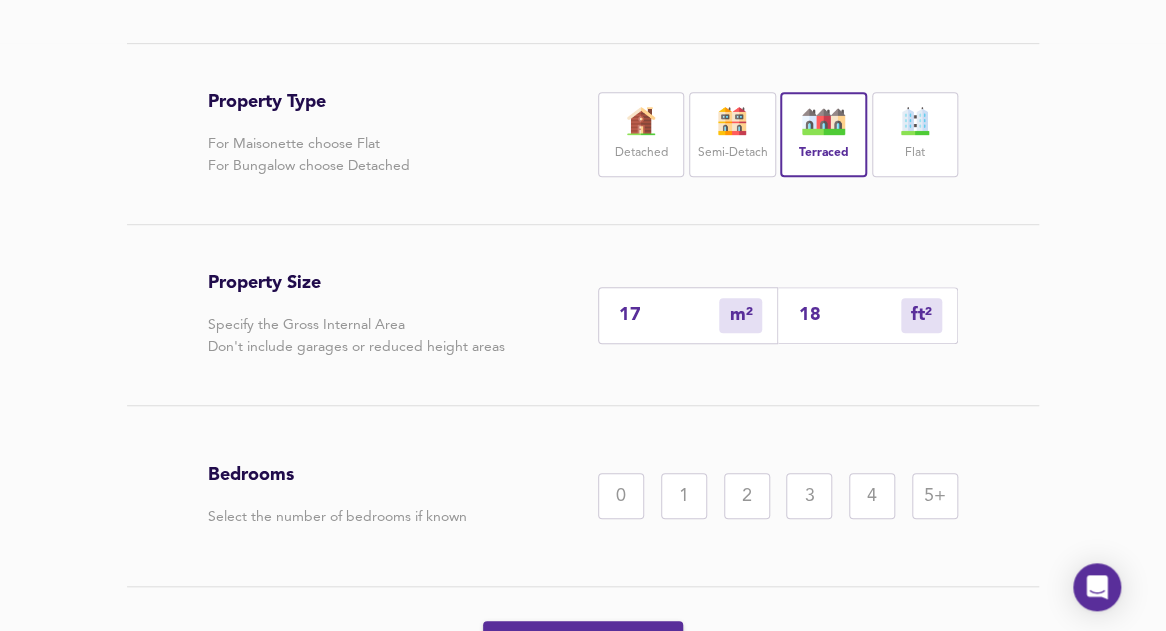 type on "185" 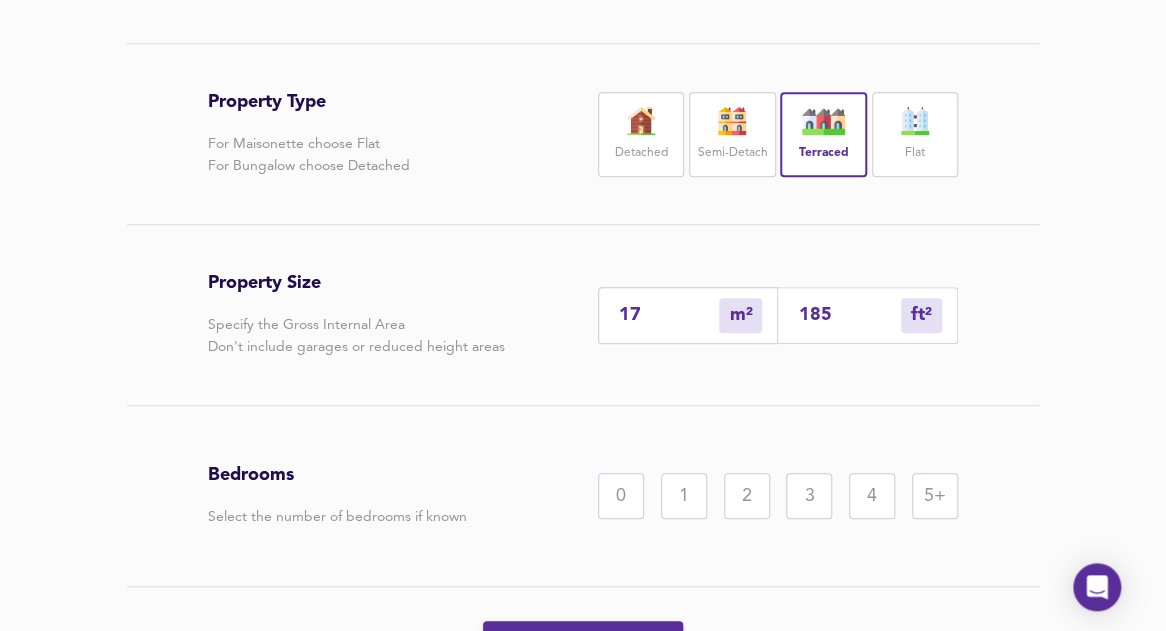 type on "172" 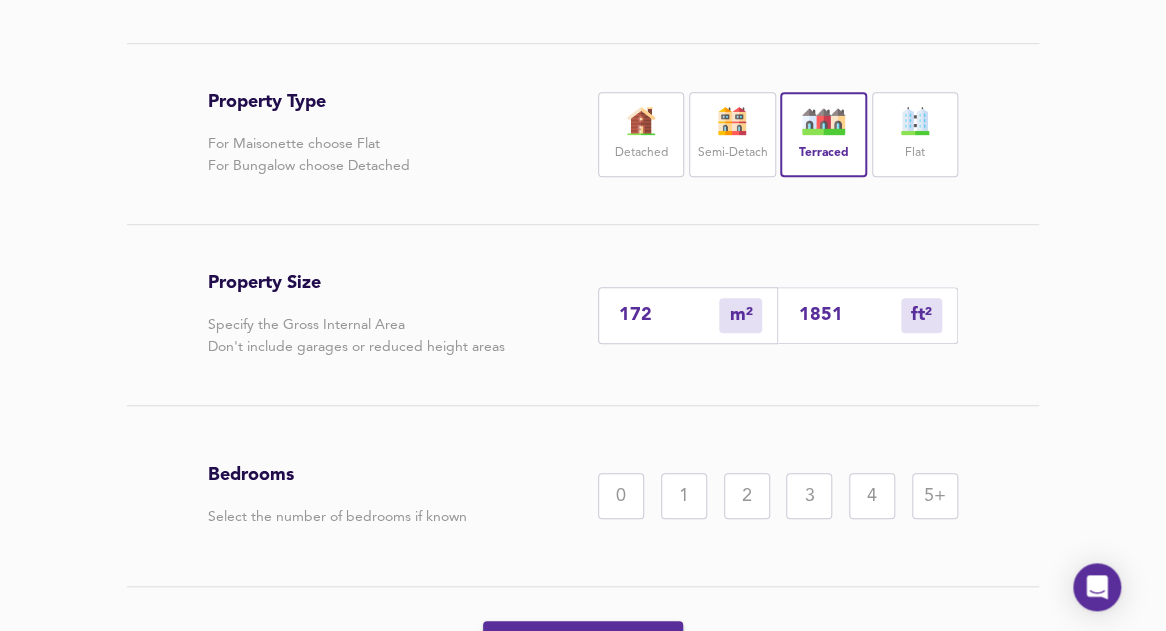 type on "1851" 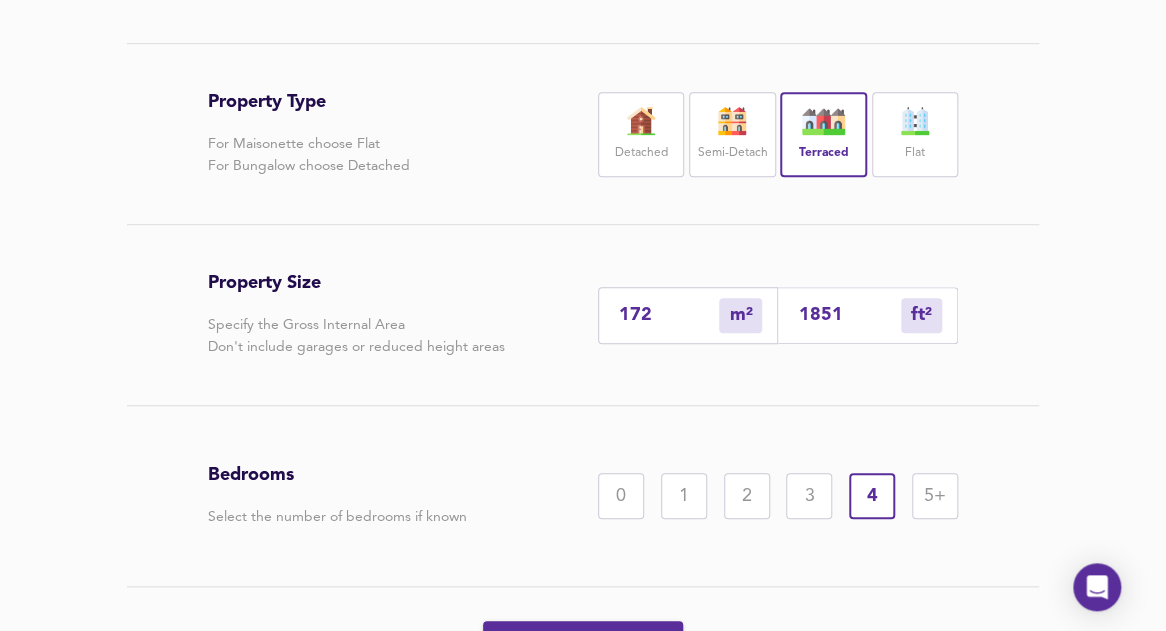 scroll, scrollTop: 67, scrollLeft: 0, axis: vertical 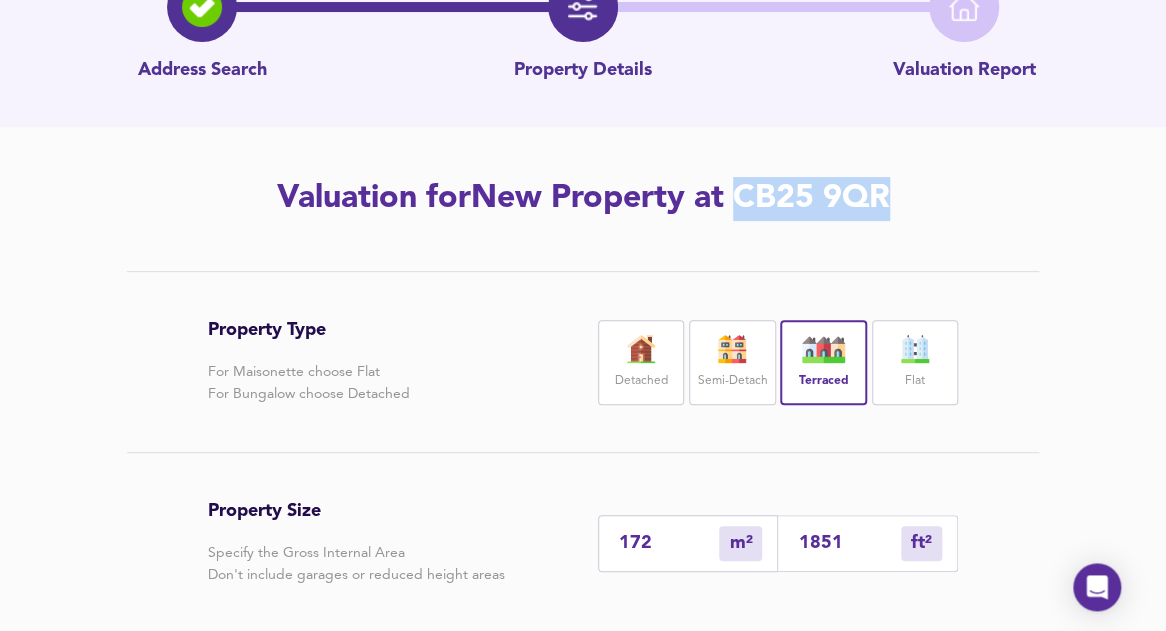 drag, startPoint x: 901, startPoint y: 183, endPoint x: 743, endPoint y: 185, distance: 158.01266 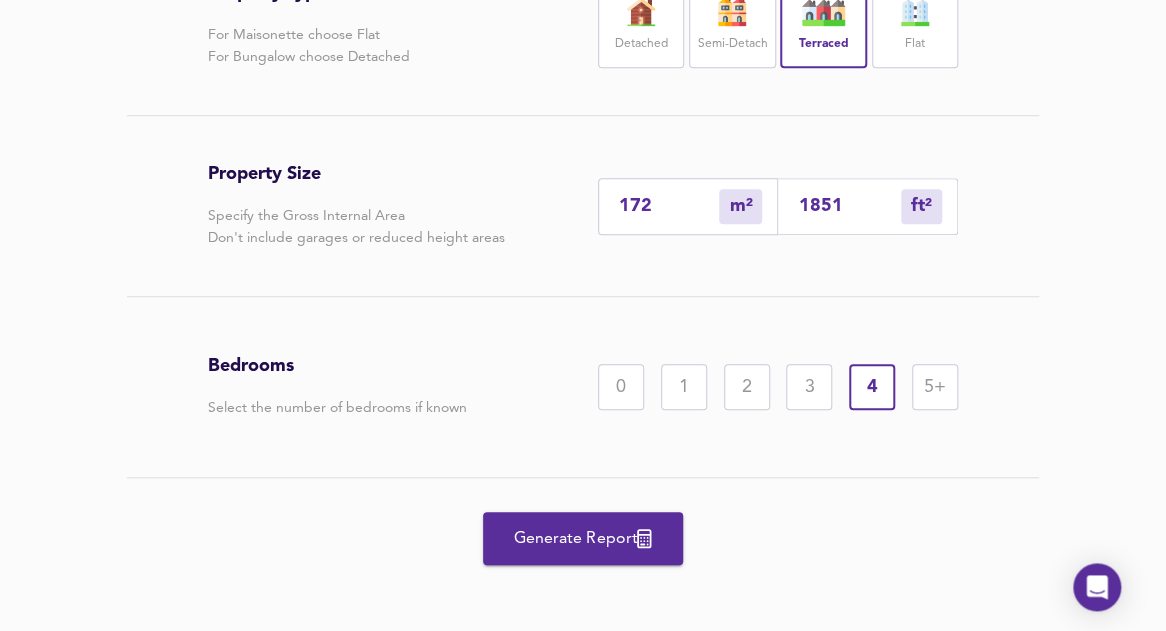 scroll, scrollTop: 465, scrollLeft: 0, axis: vertical 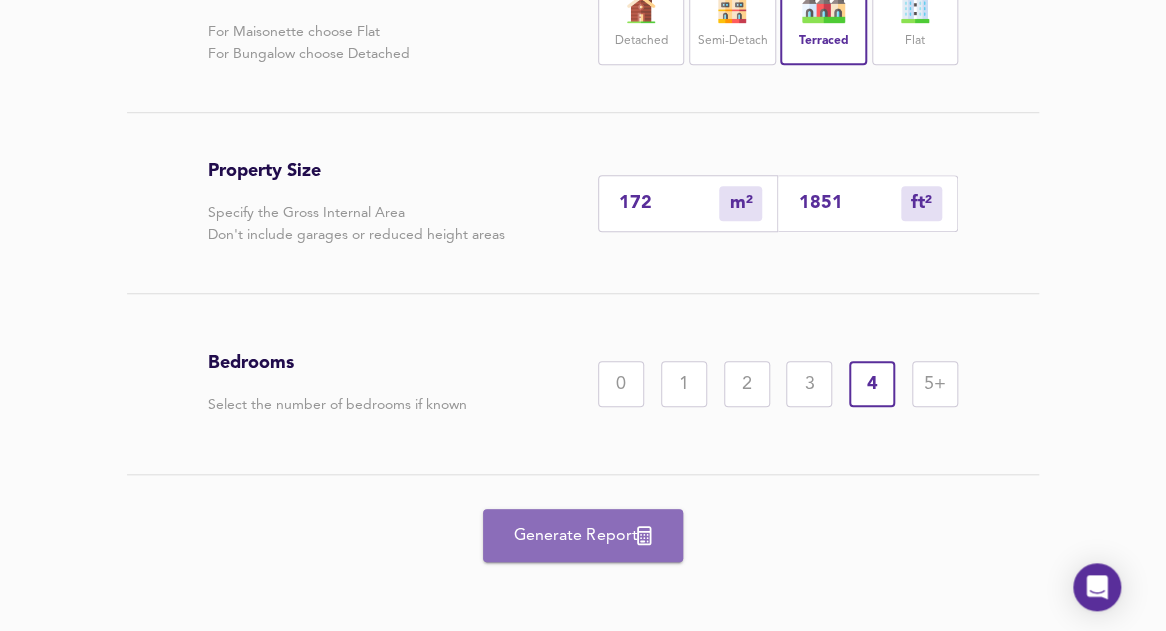 click on "Generate Report" at bounding box center [583, 536] 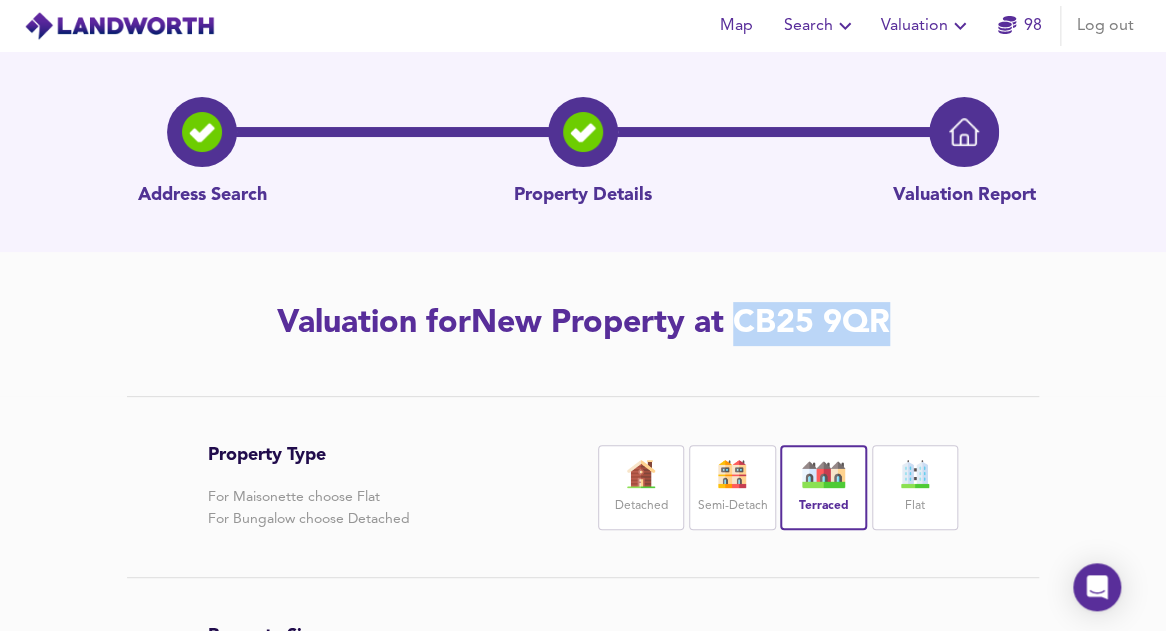 scroll, scrollTop: 0, scrollLeft: 0, axis: both 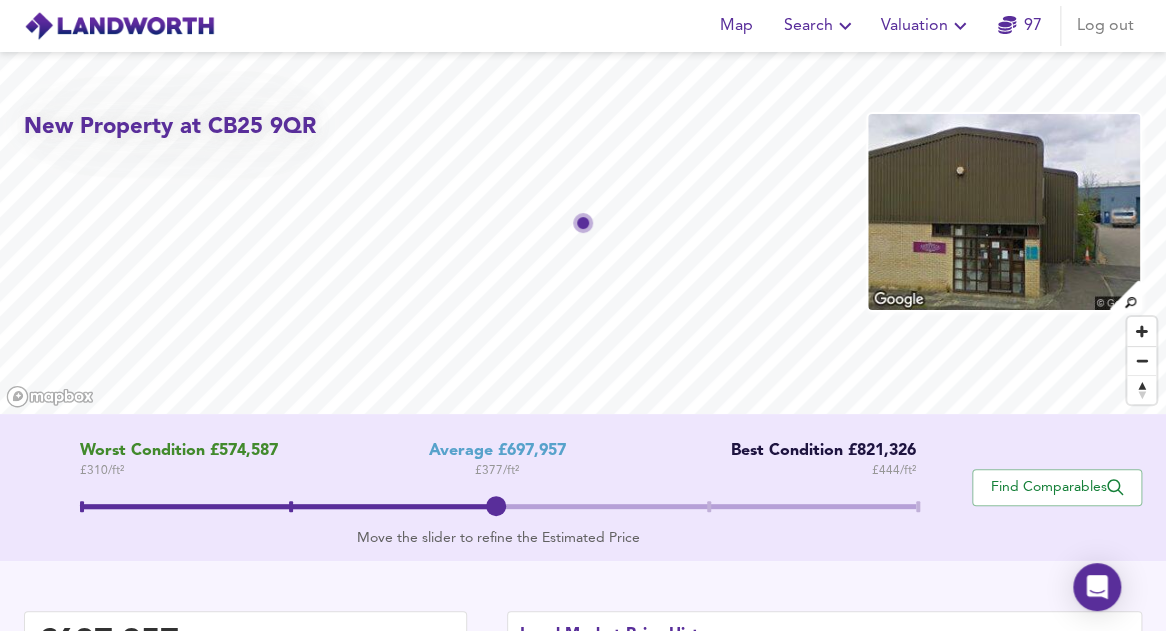 click at bounding box center [498, 509] 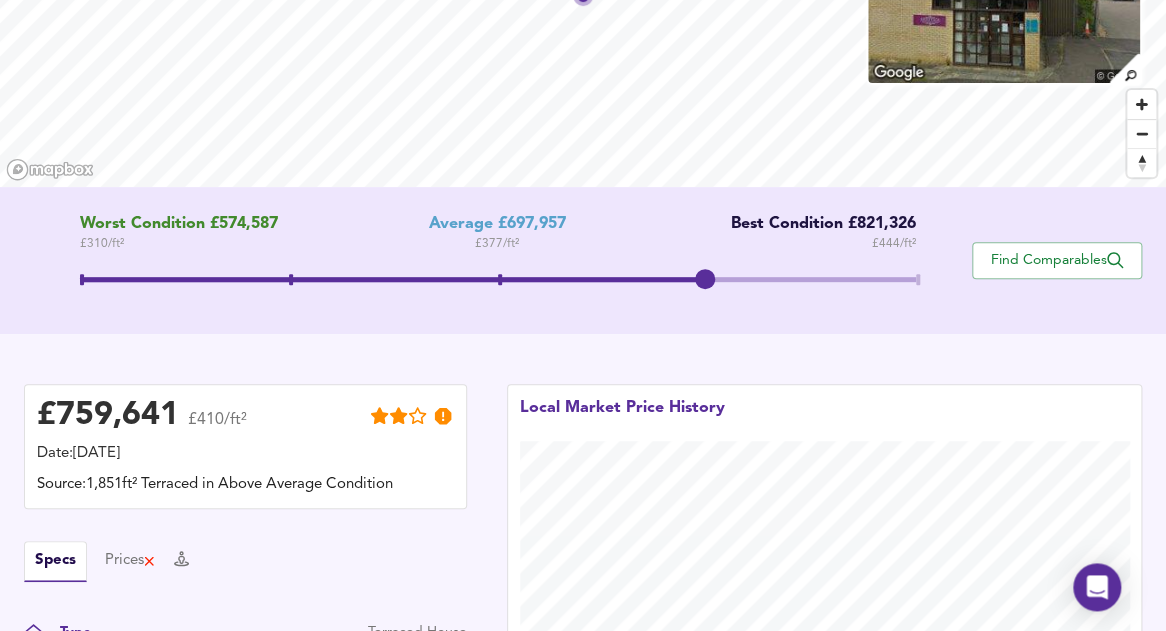 scroll, scrollTop: 228, scrollLeft: 0, axis: vertical 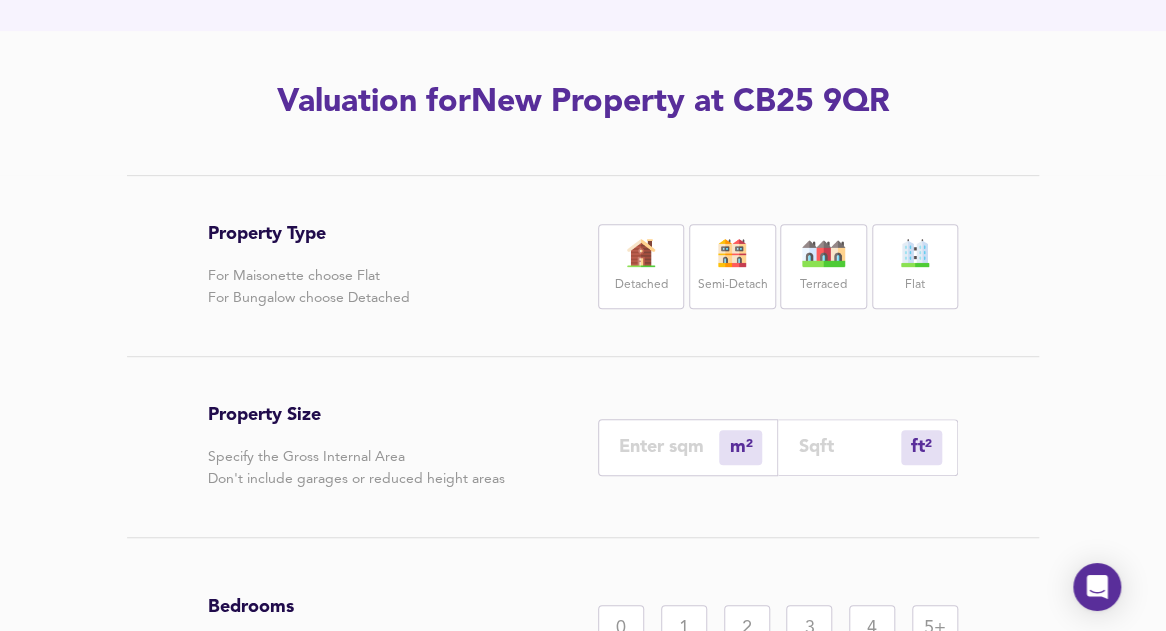 click at bounding box center (824, 253) 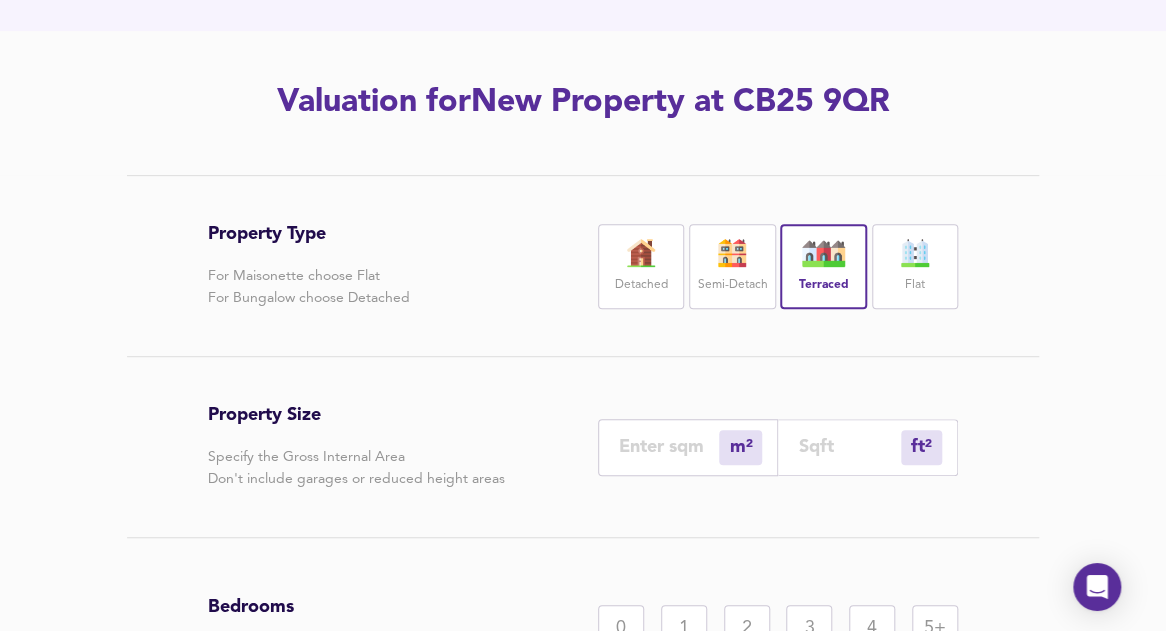 click at bounding box center (849, 446) 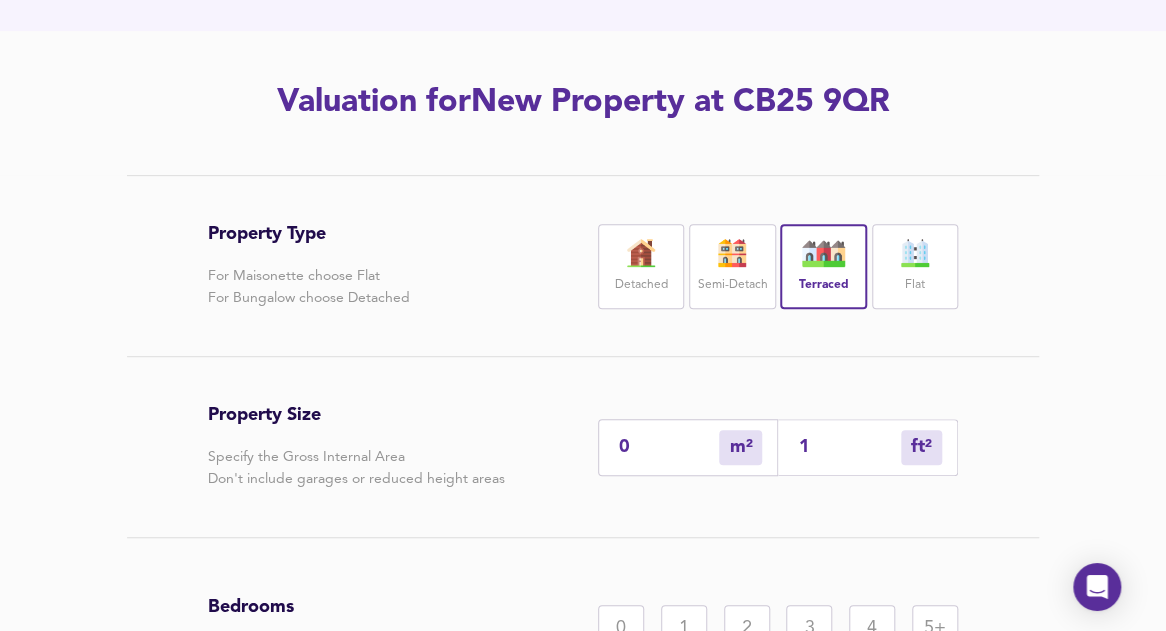 type on "2" 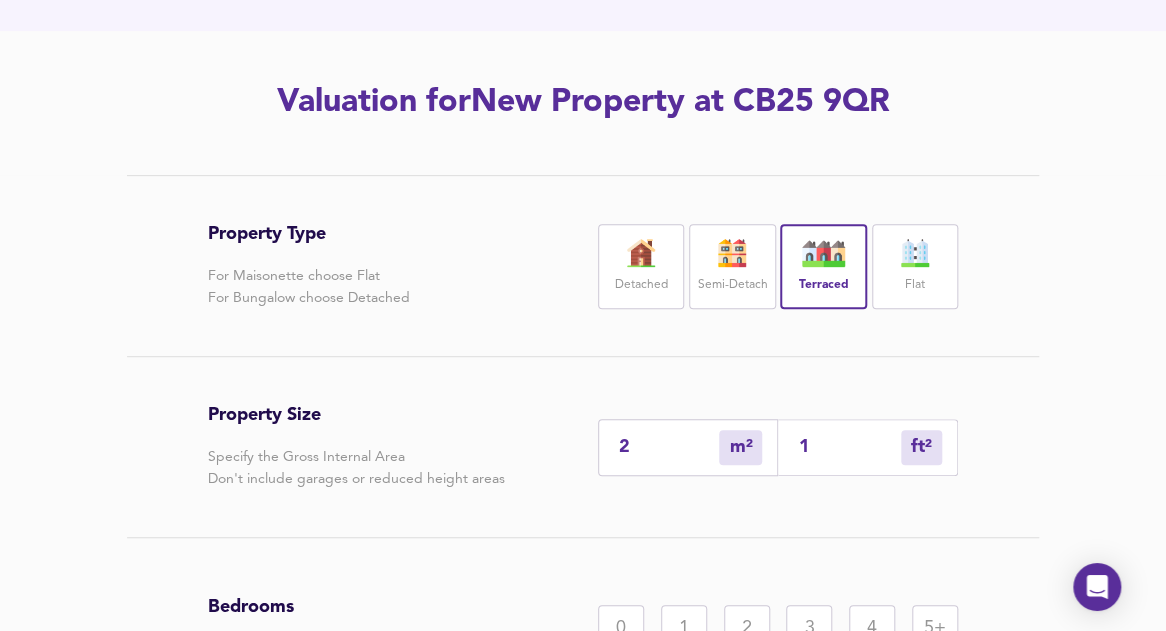 type on "17" 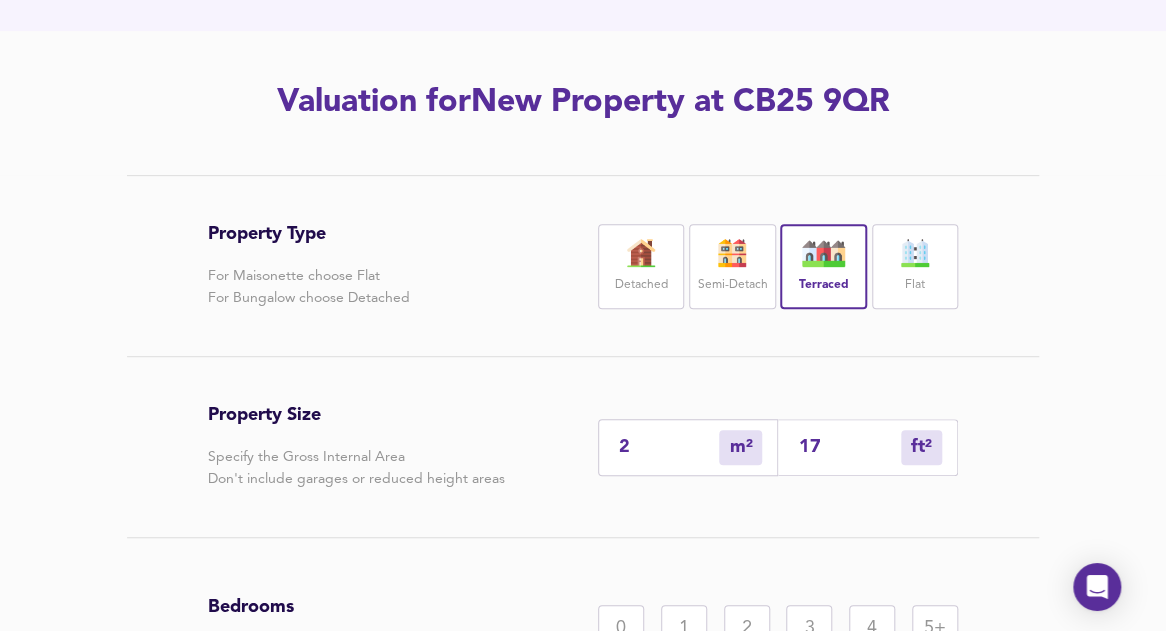 type on "17" 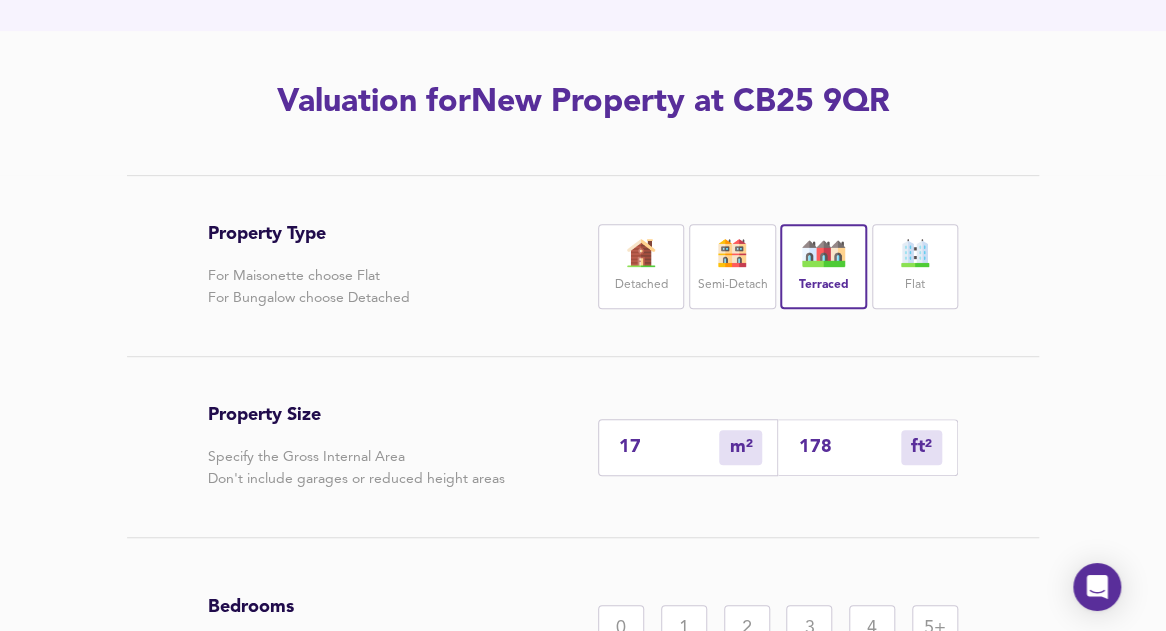 type on "166" 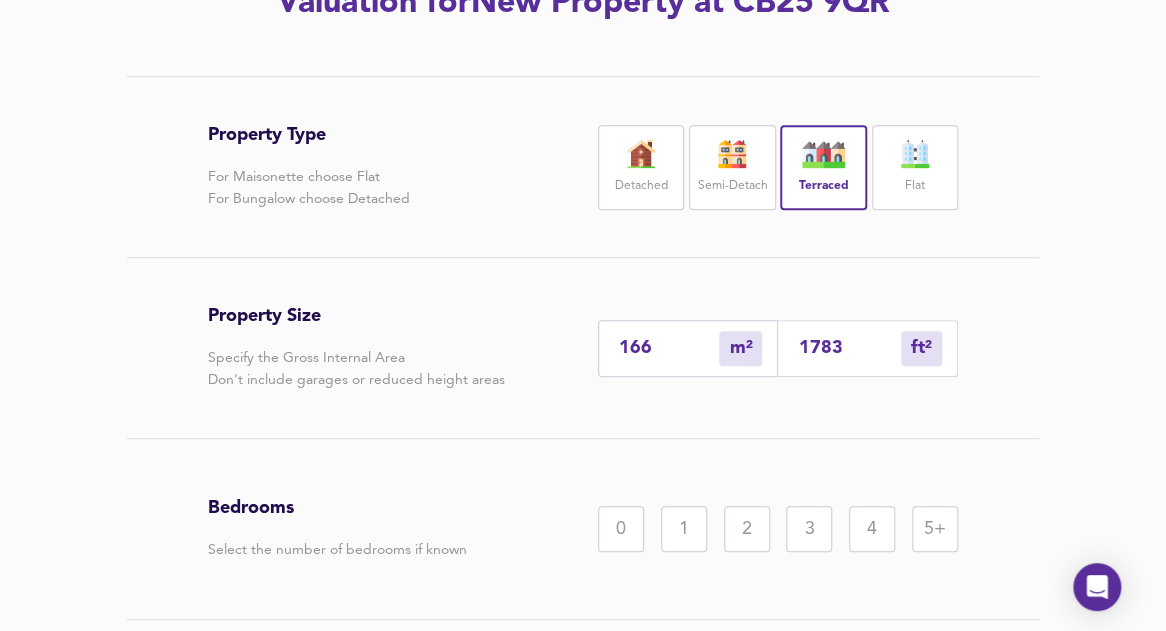 scroll, scrollTop: 378, scrollLeft: 0, axis: vertical 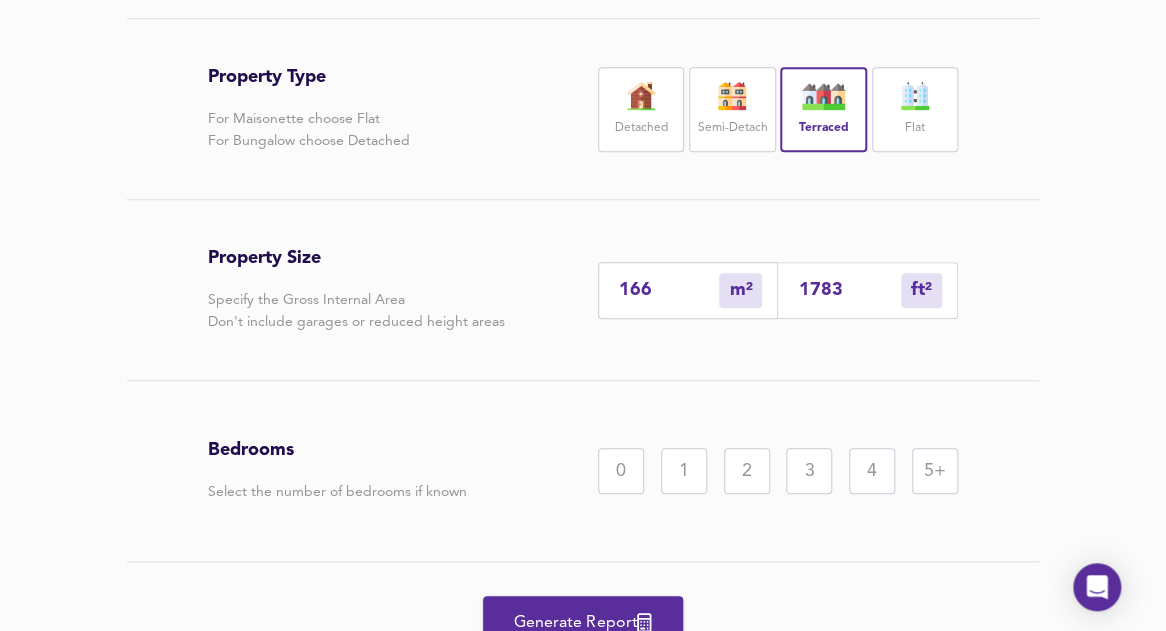 type on "1783" 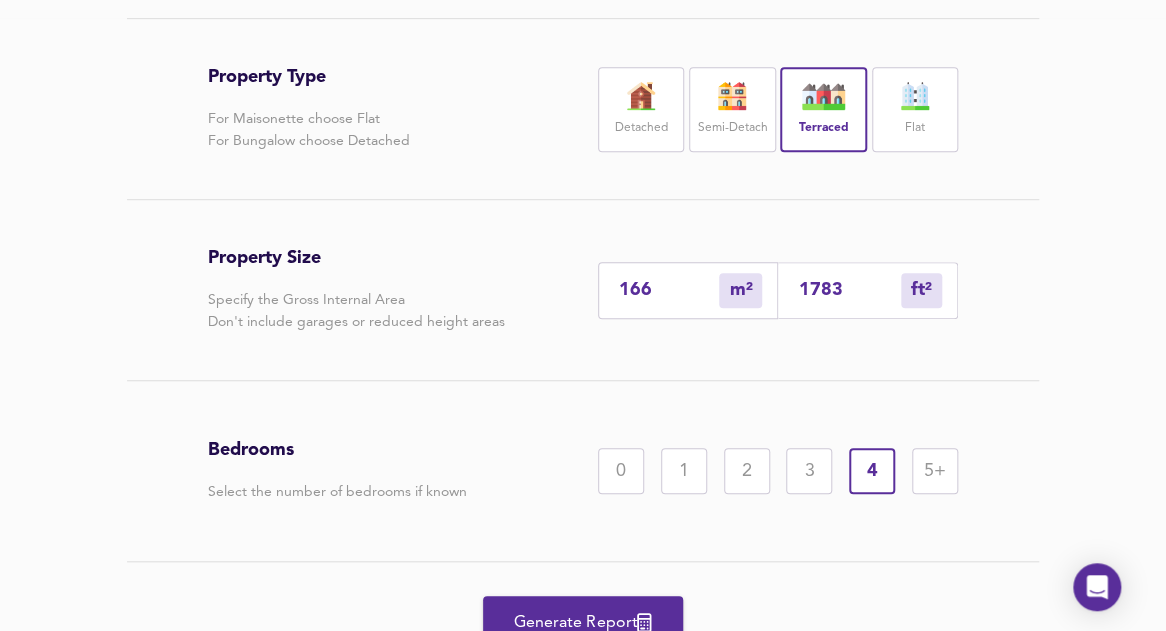 click on "Generate Report" at bounding box center [583, 622] 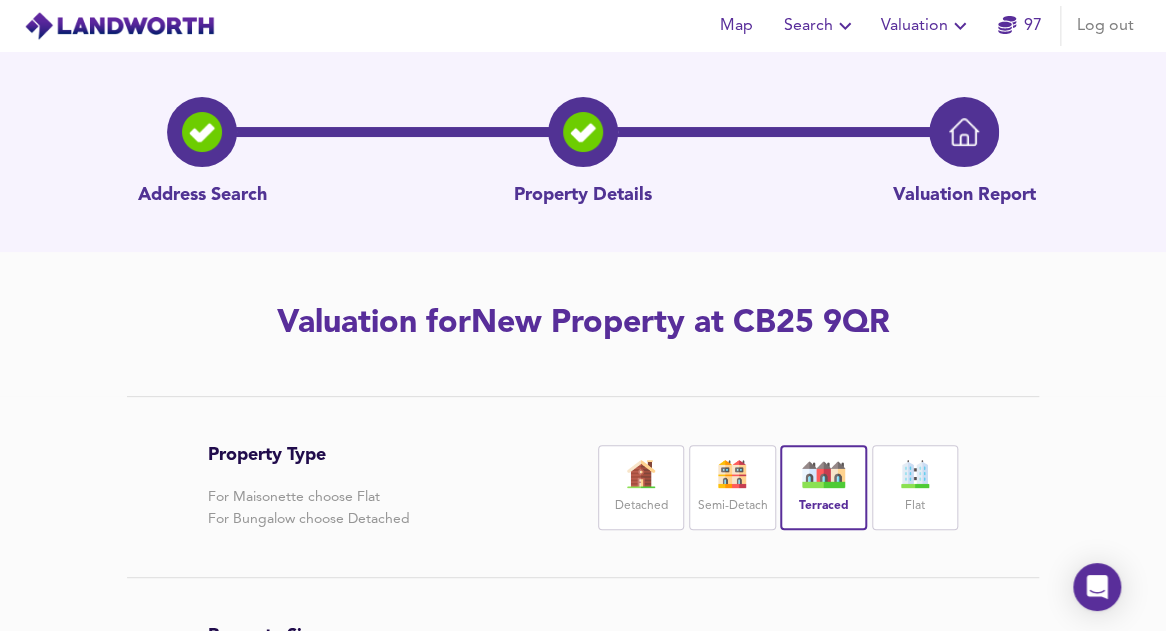 scroll, scrollTop: 0, scrollLeft: 0, axis: both 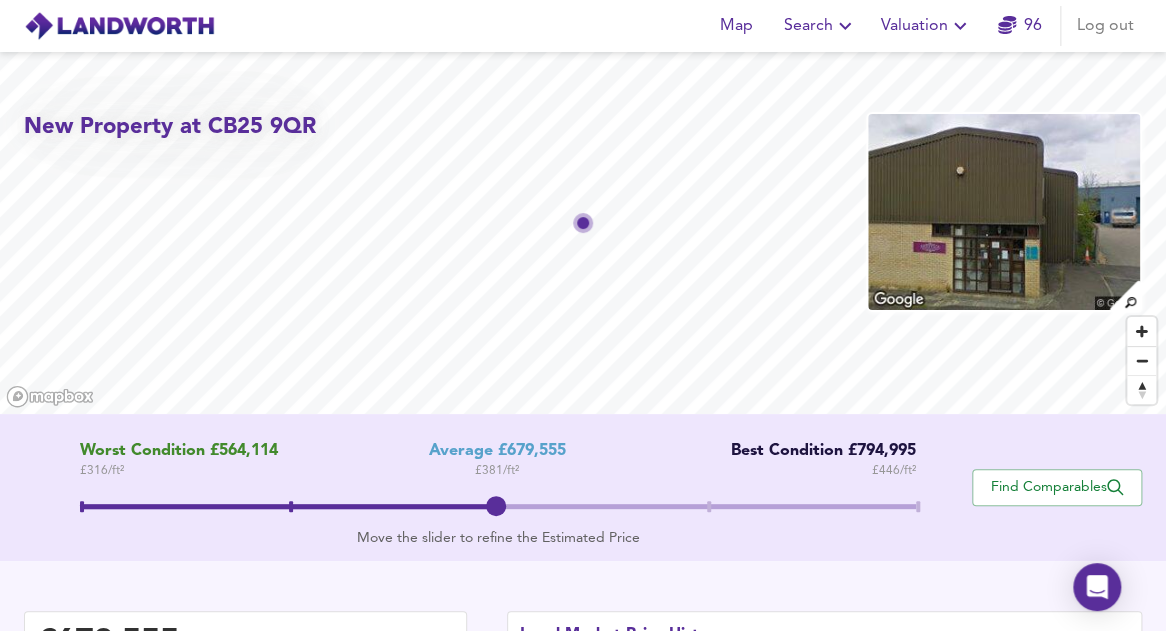 click at bounding box center (498, 506) 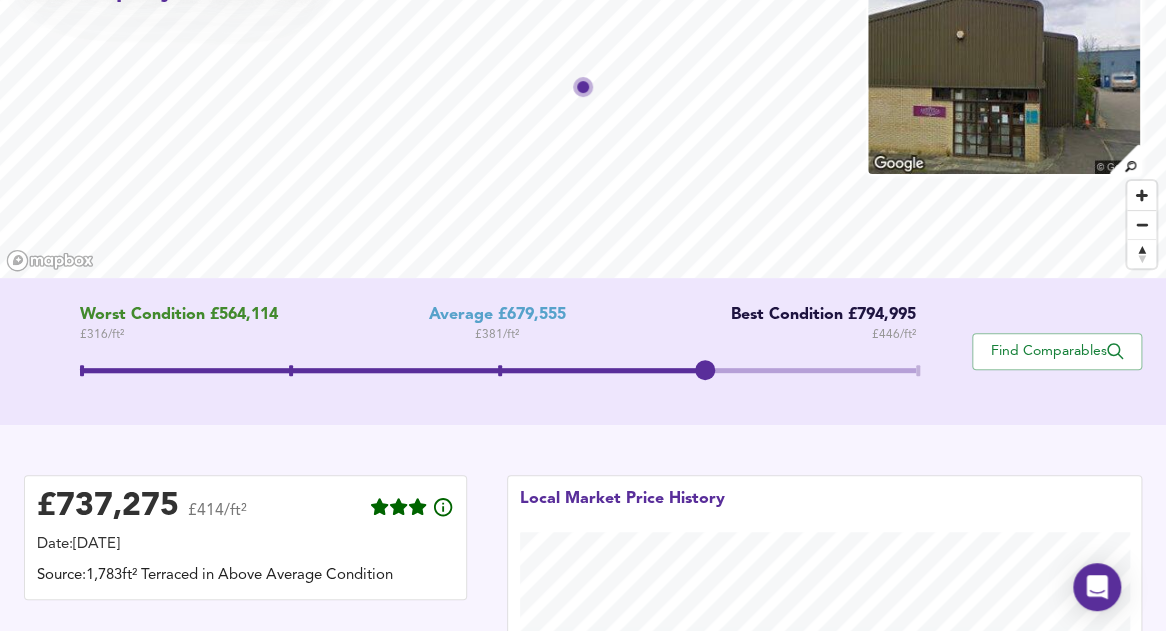 scroll, scrollTop: 135, scrollLeft: 0, axis: vertical 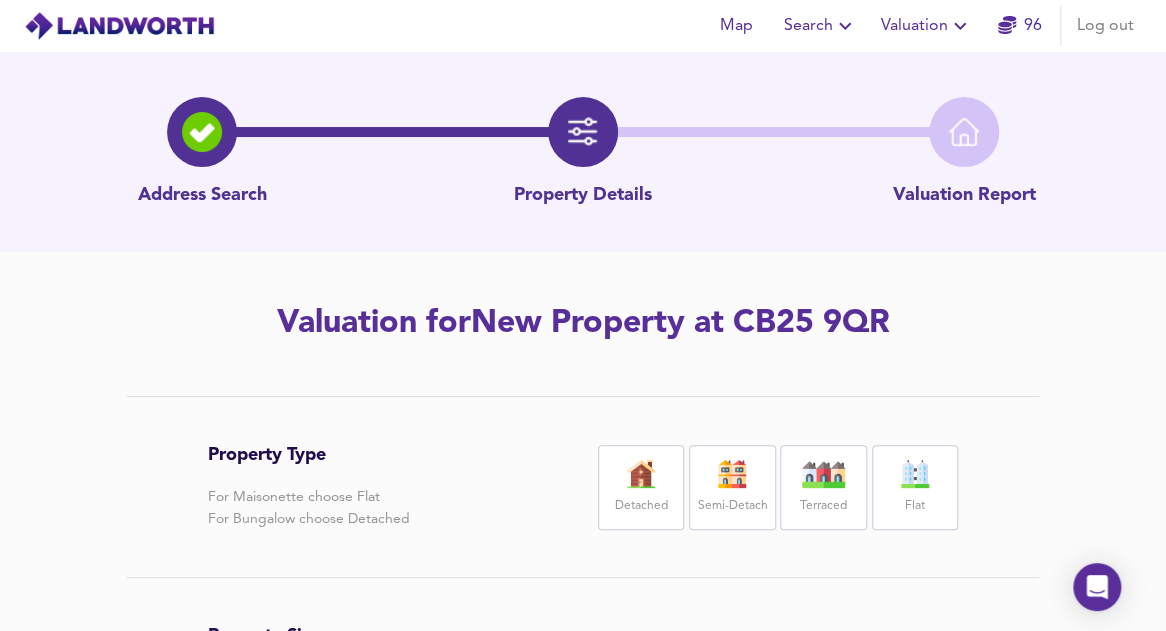 click on "Terraced" at bounding box center [823, 487] 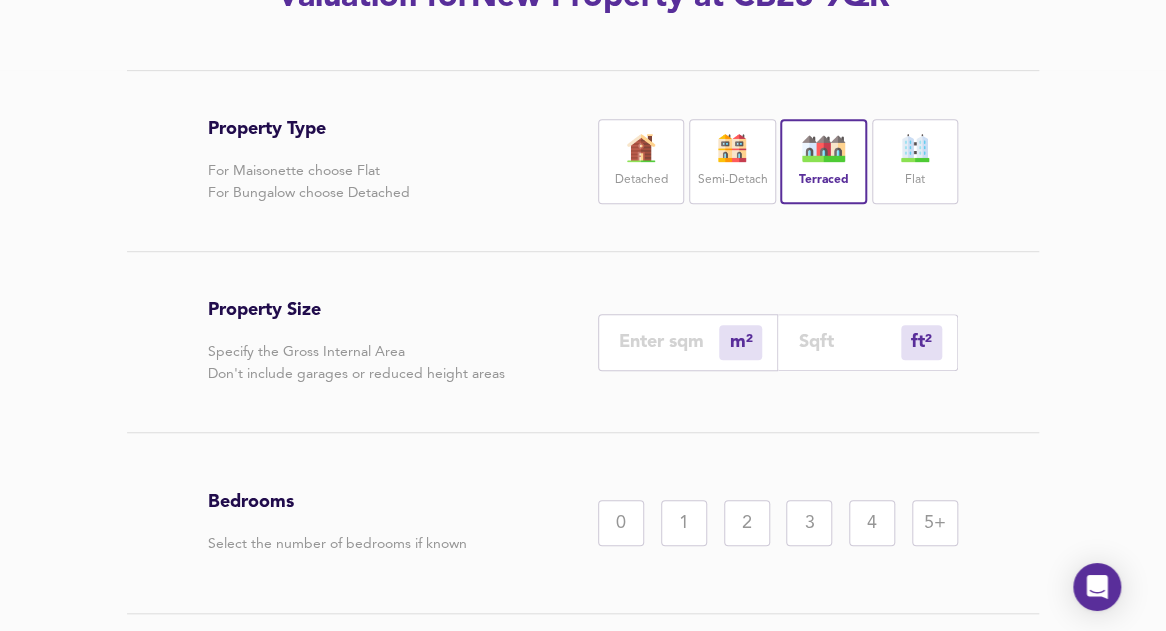 scroll, scrollTop: 335, scrollLeft: 0, axis: vertical 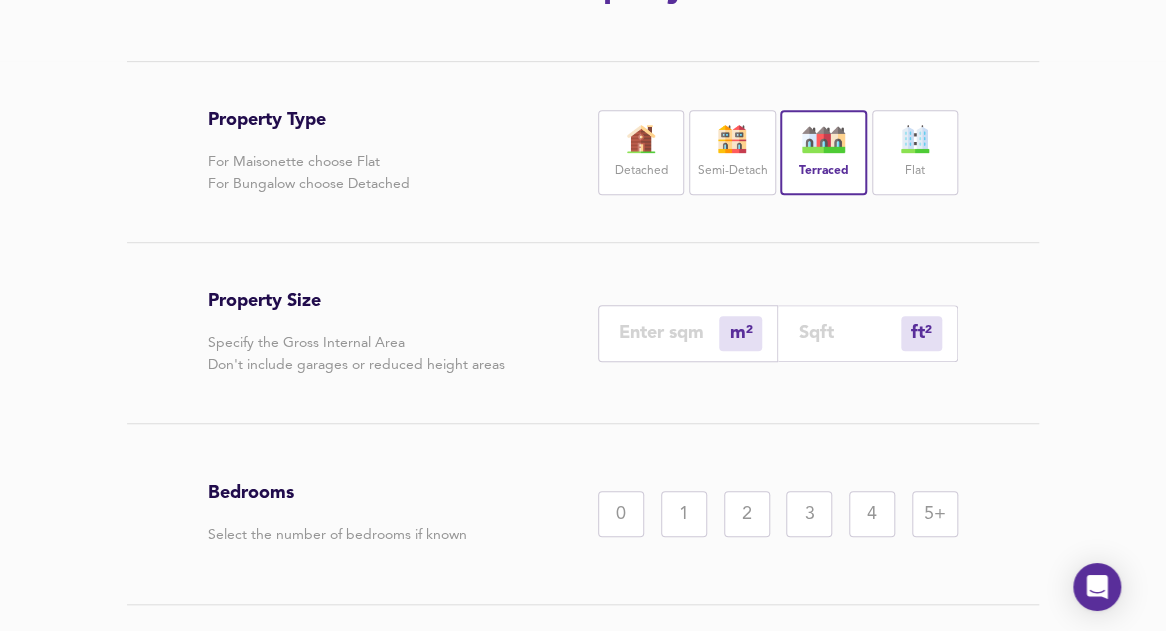 click at bounding box center (849, 332) 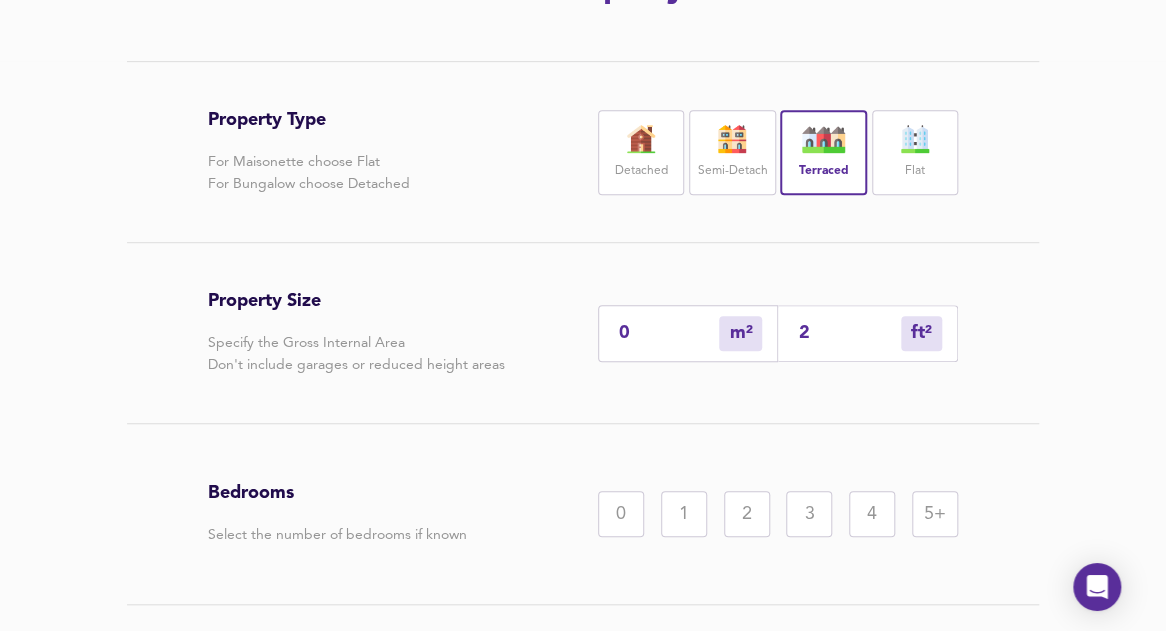 type on "2" 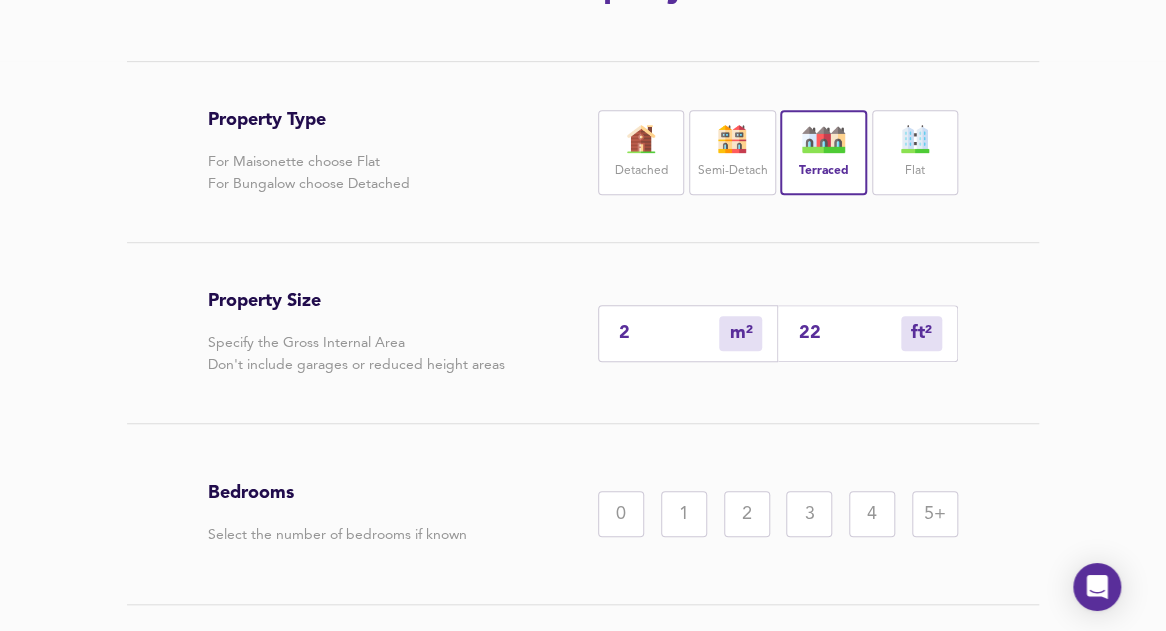 type on "21" 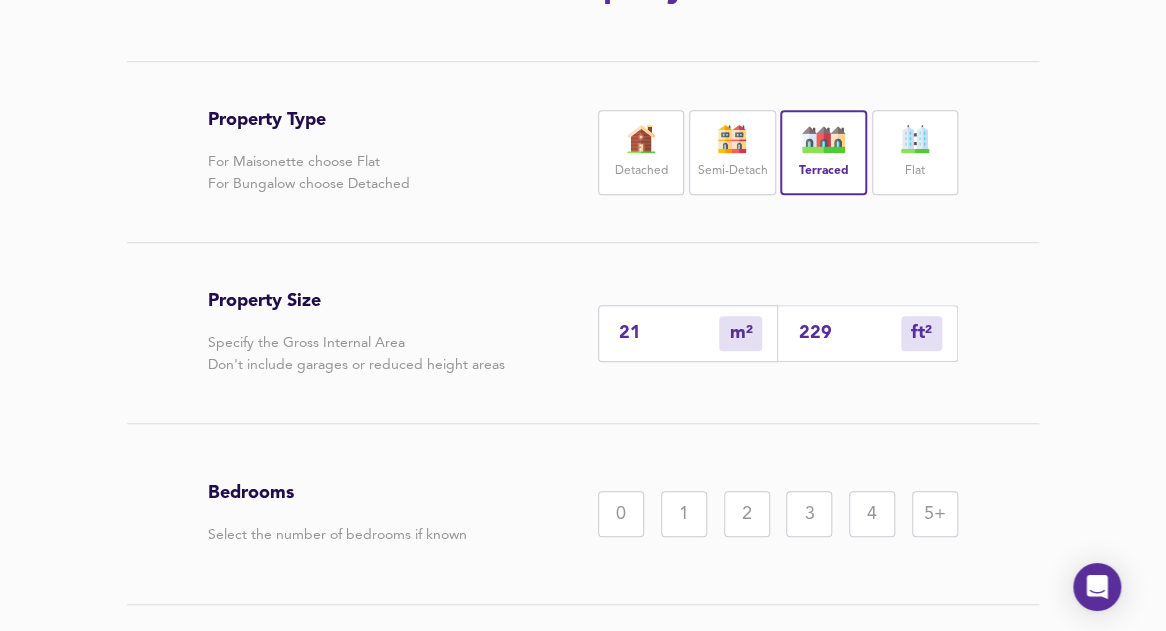 type on "213" 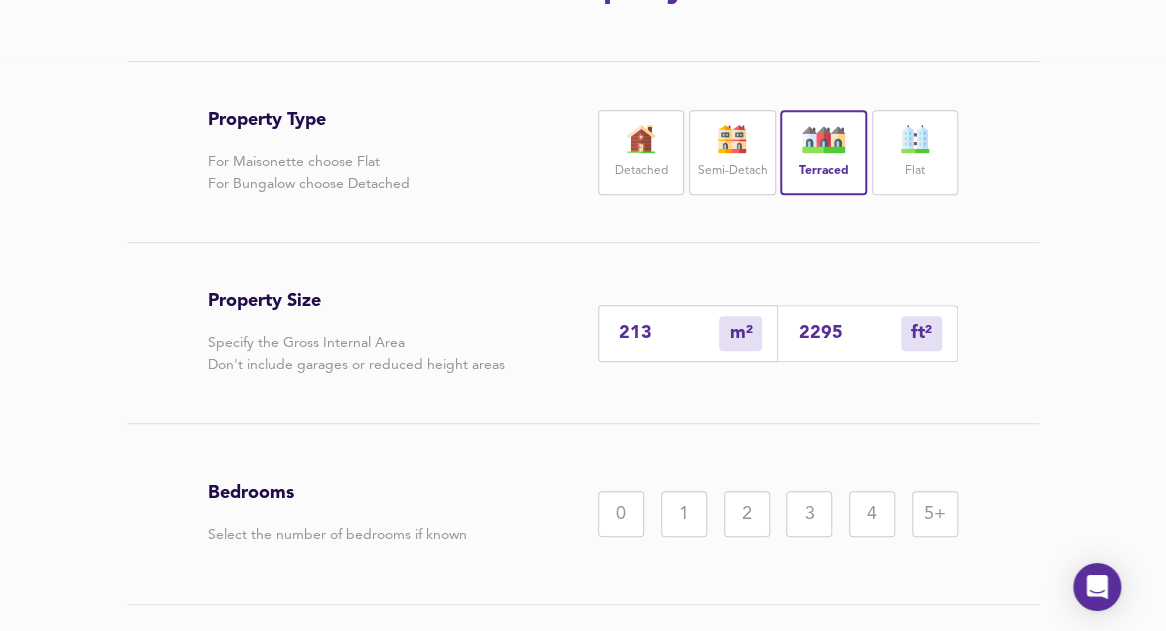 type on "2295" 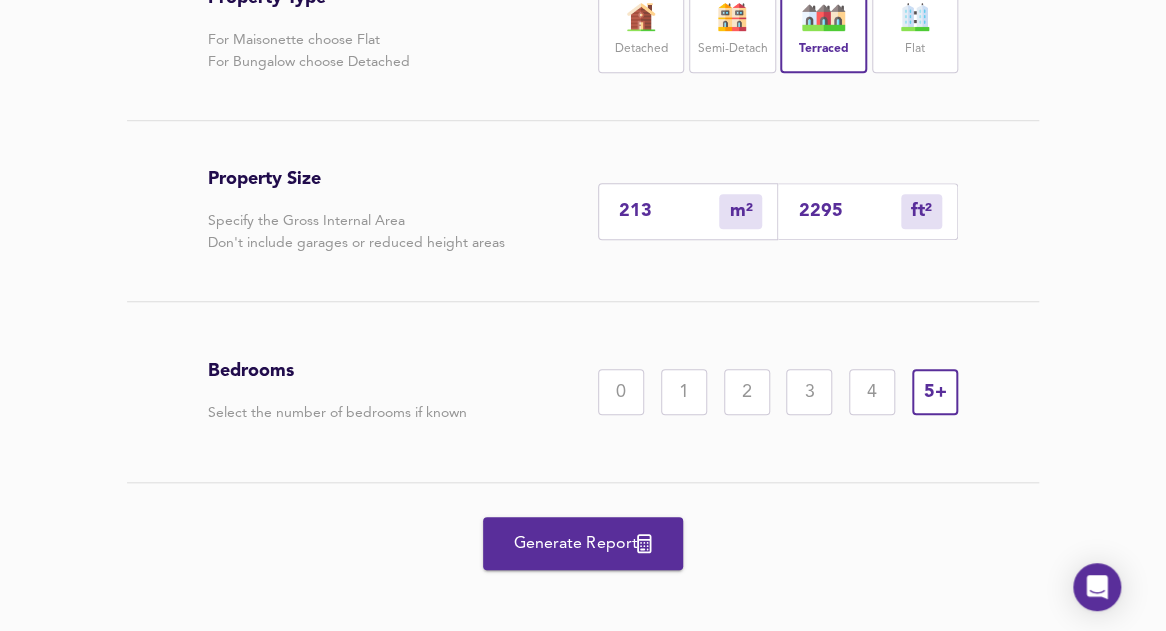 scroll, scrollTop: 470, scrollLeft: 0, axis: vertical 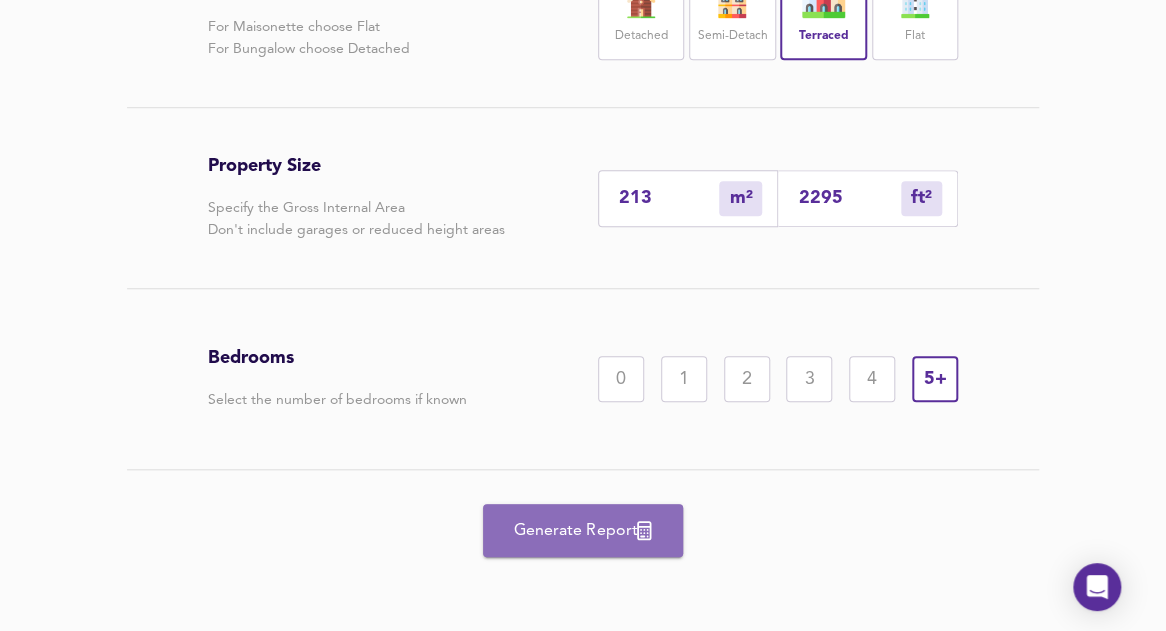 click on "Generate Report" at bounding box center [583, 531] 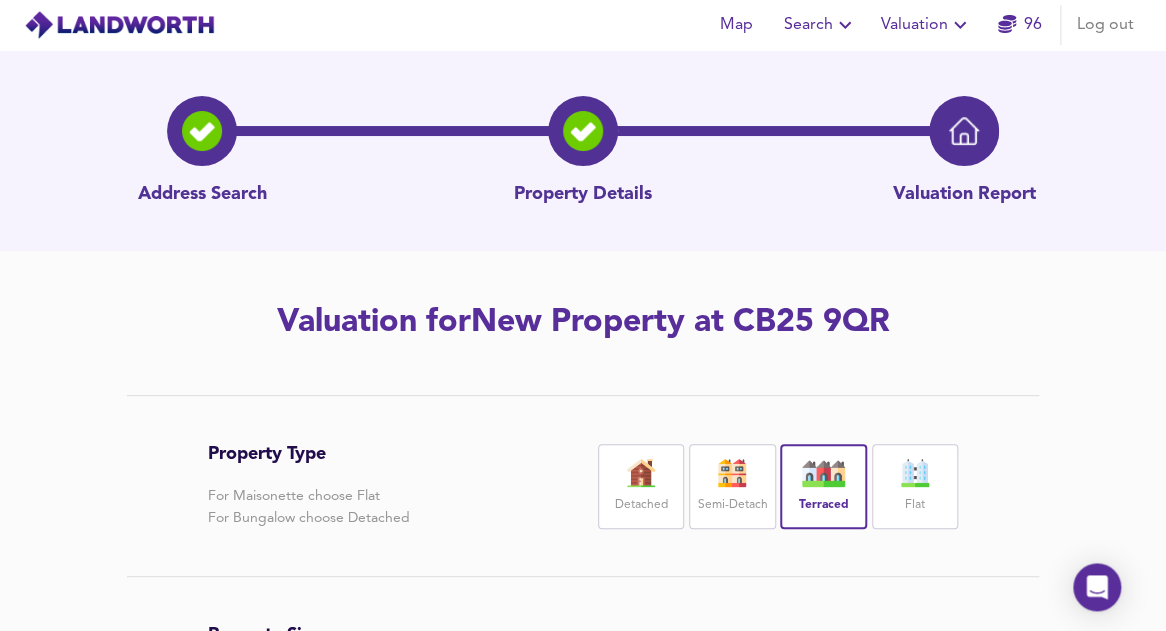 scroll, scrollTop: 0, scrollLeft: 0, axis: both 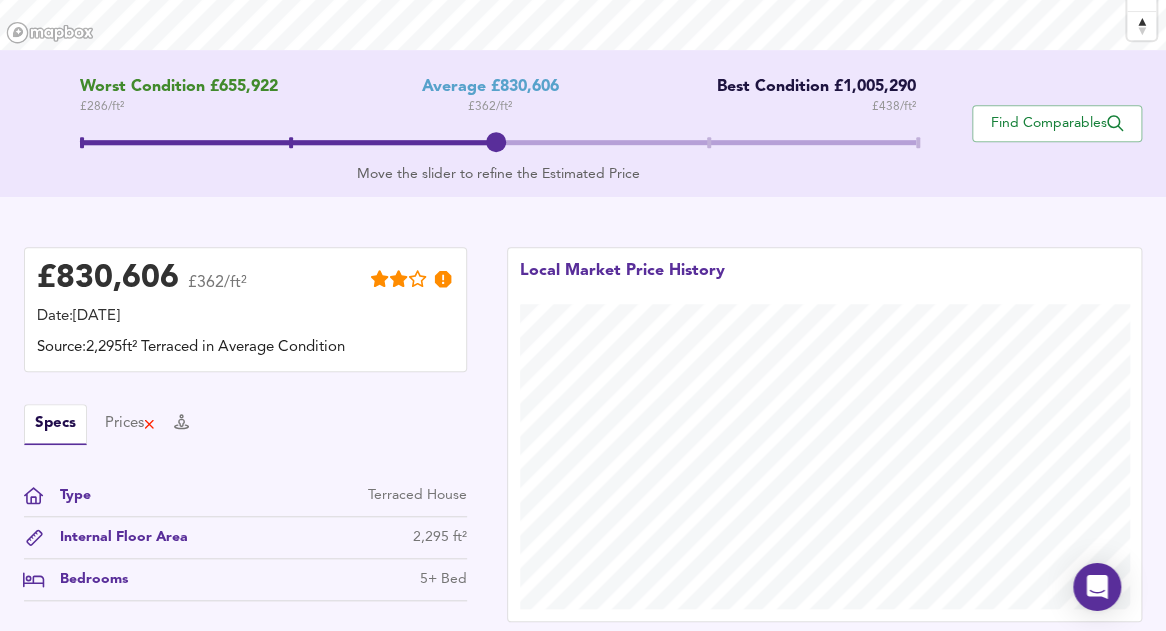 click at bounding box center (498, 145) 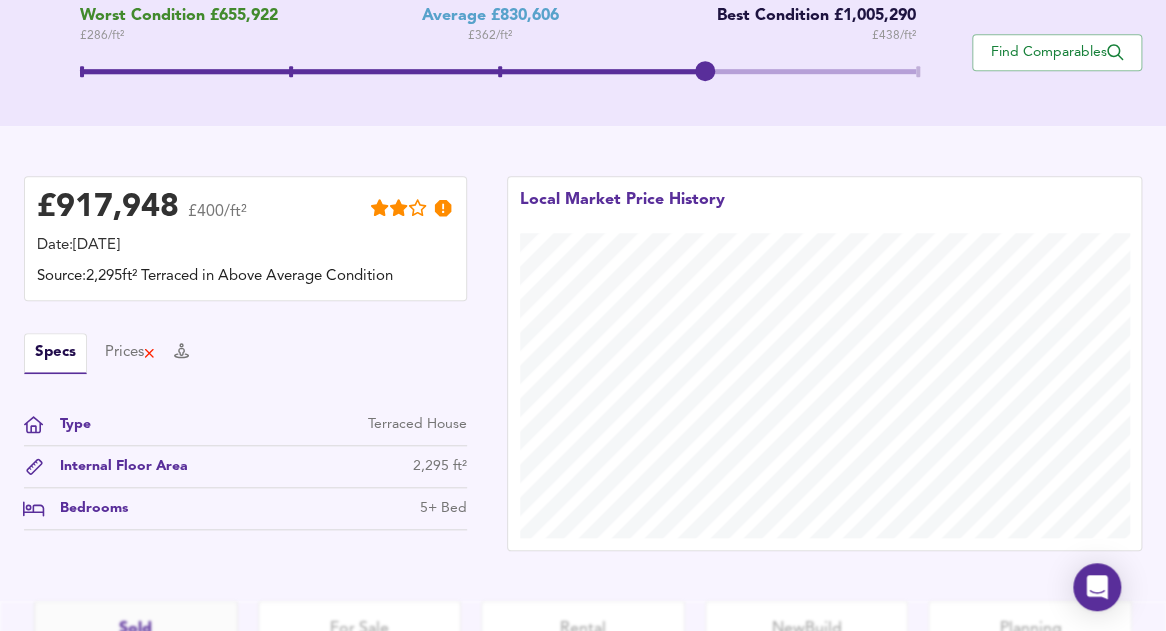 scroll, scrollTop: 423, scrollLeft: 0, axis: vertical 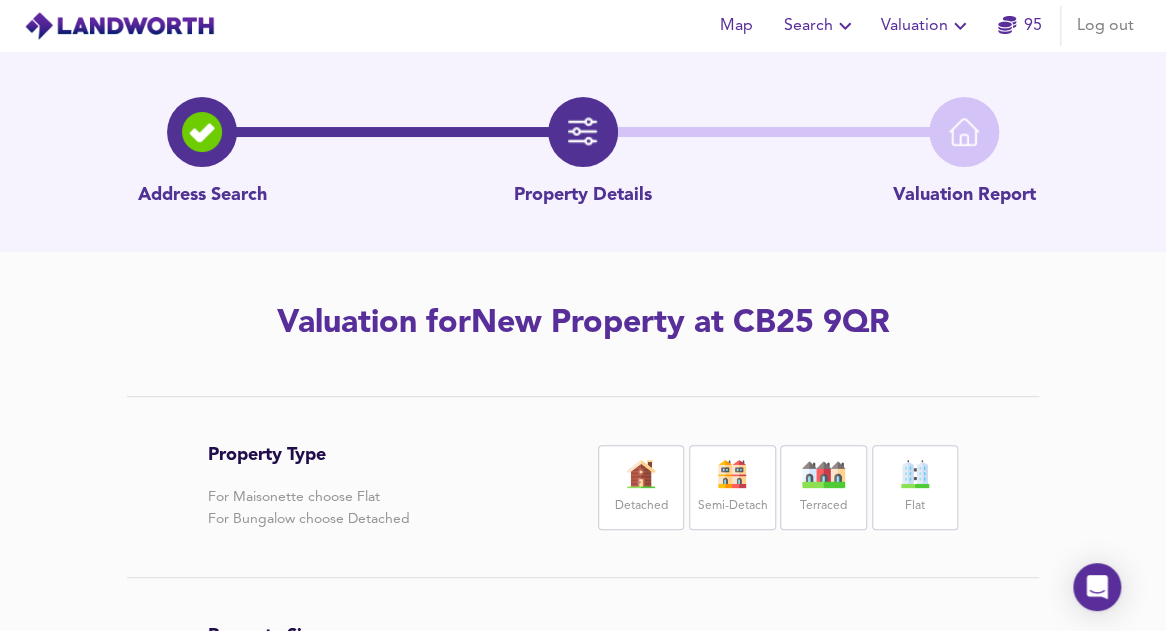 click on "Terraced" at bounding box center [823, 487] 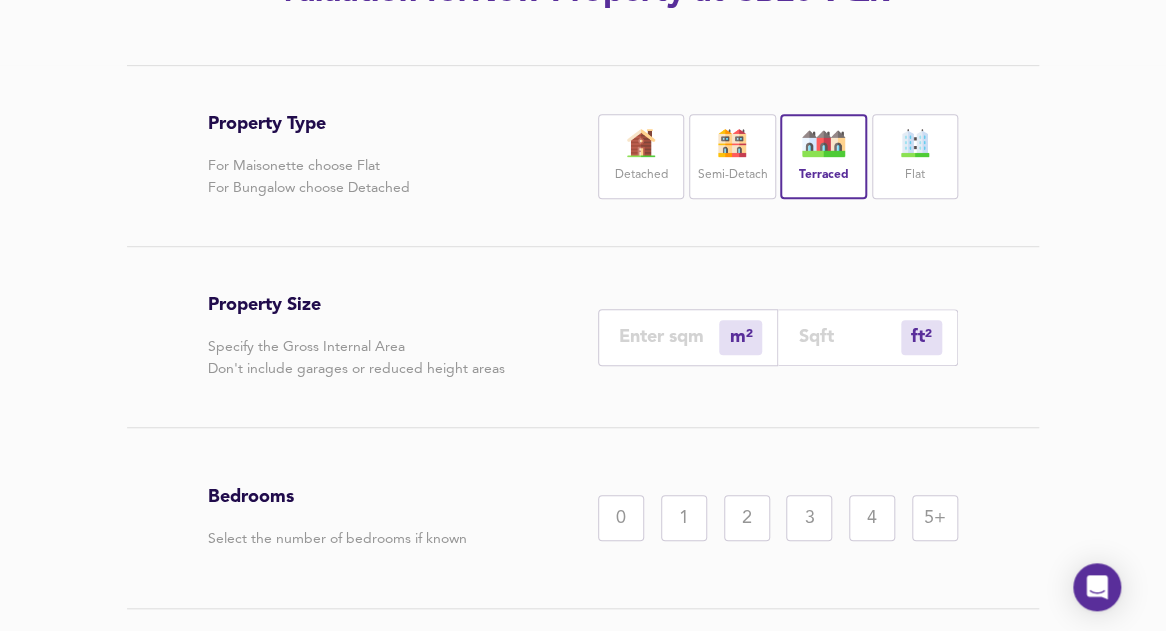 scroll, scrollTop: 356, scrollLeft: 0, axis: vertical 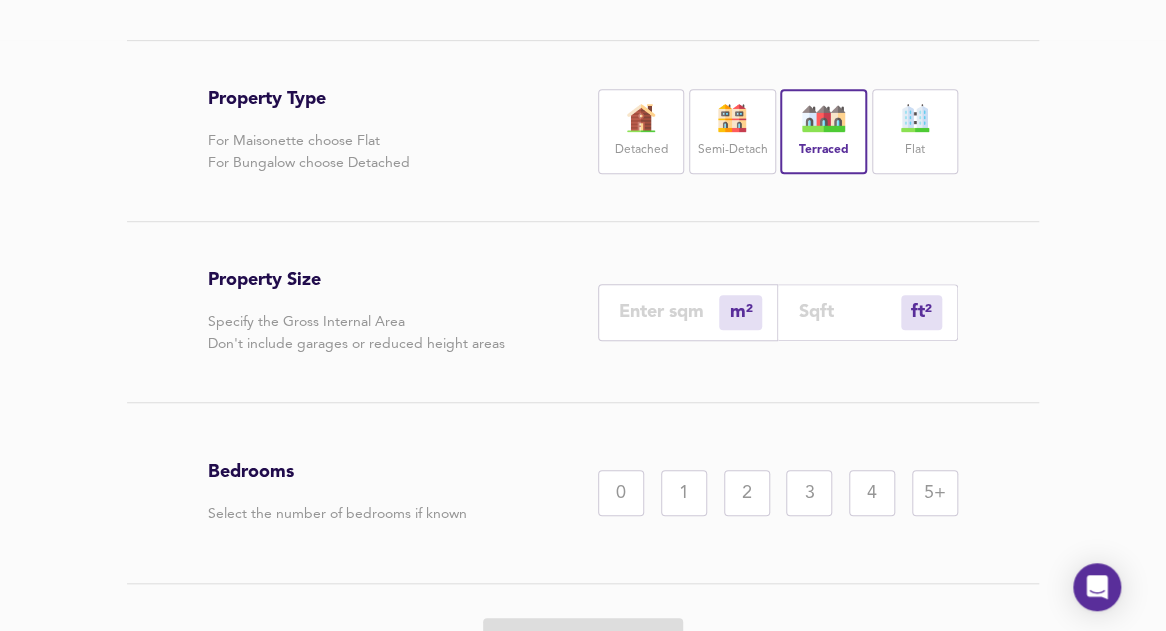 click at bounding box center (849, 311) 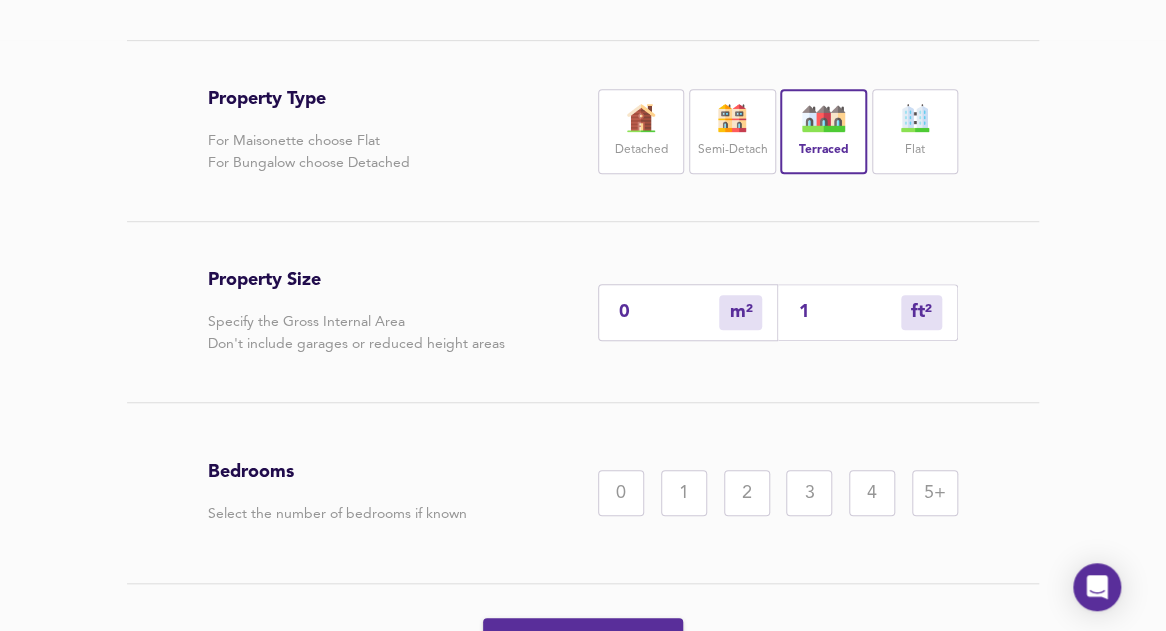 type on "2" 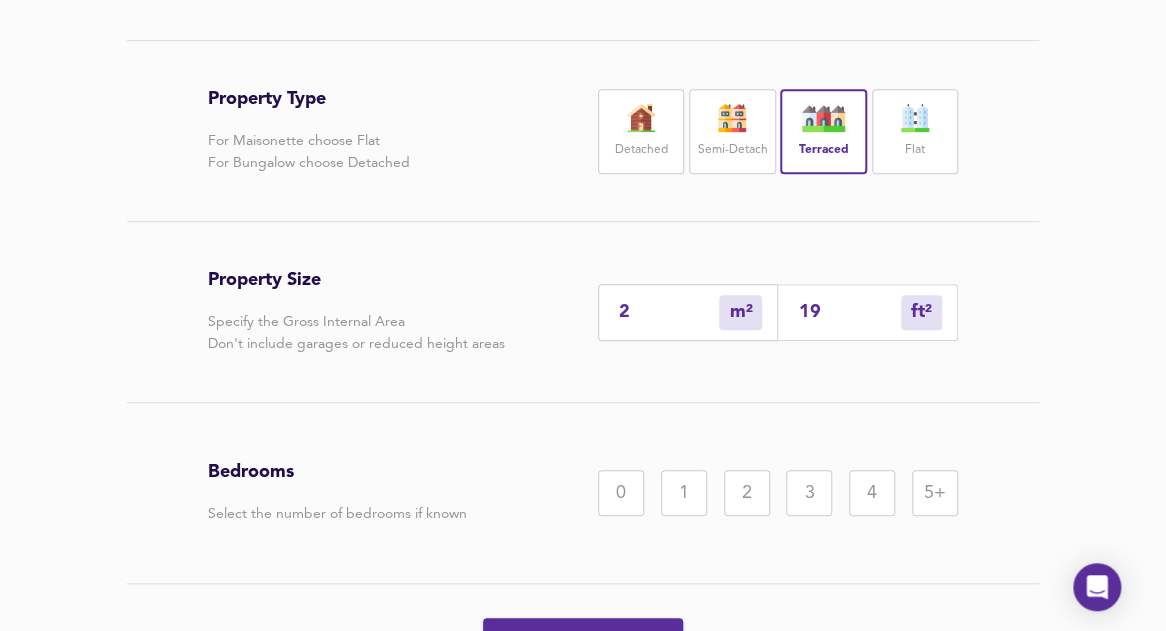 type on "18" 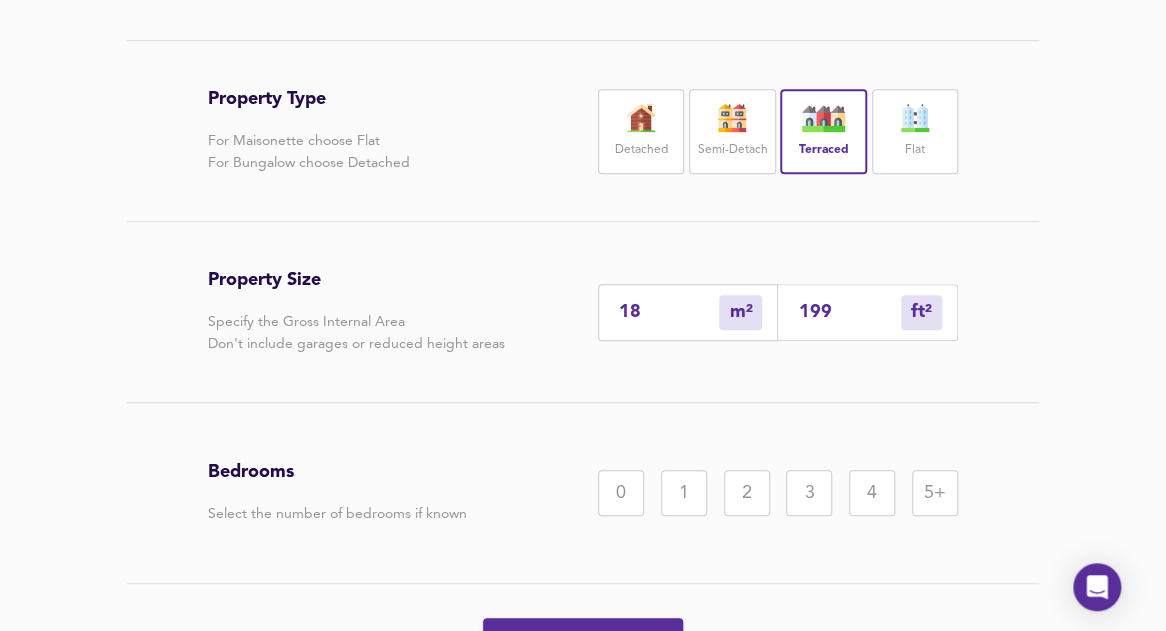 type on "186" 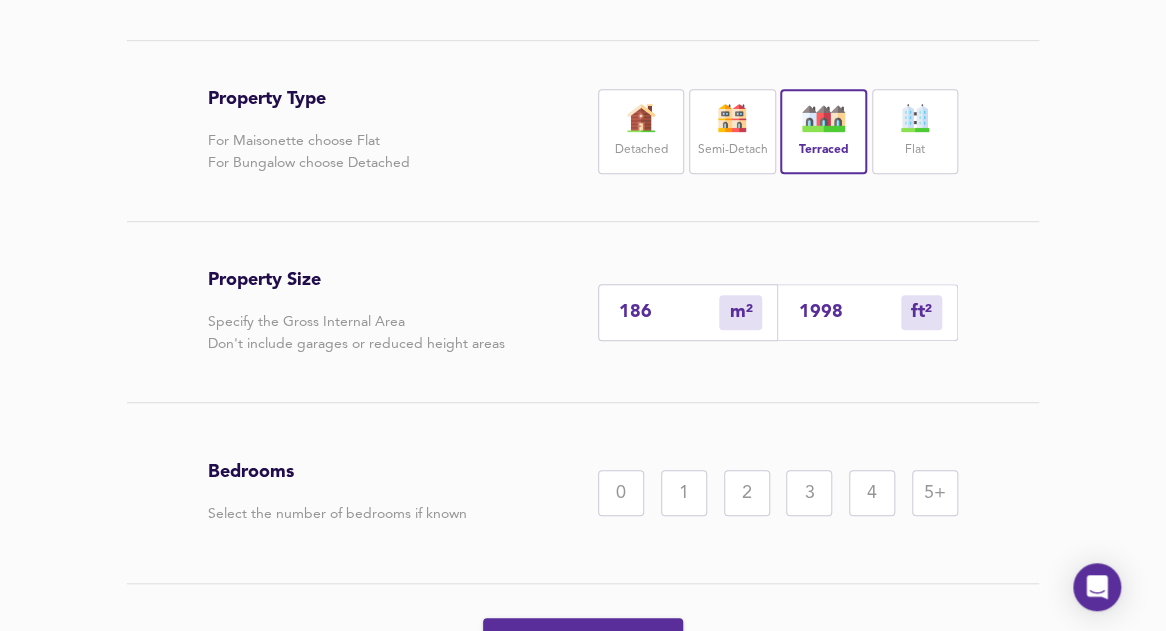 type on "1998" 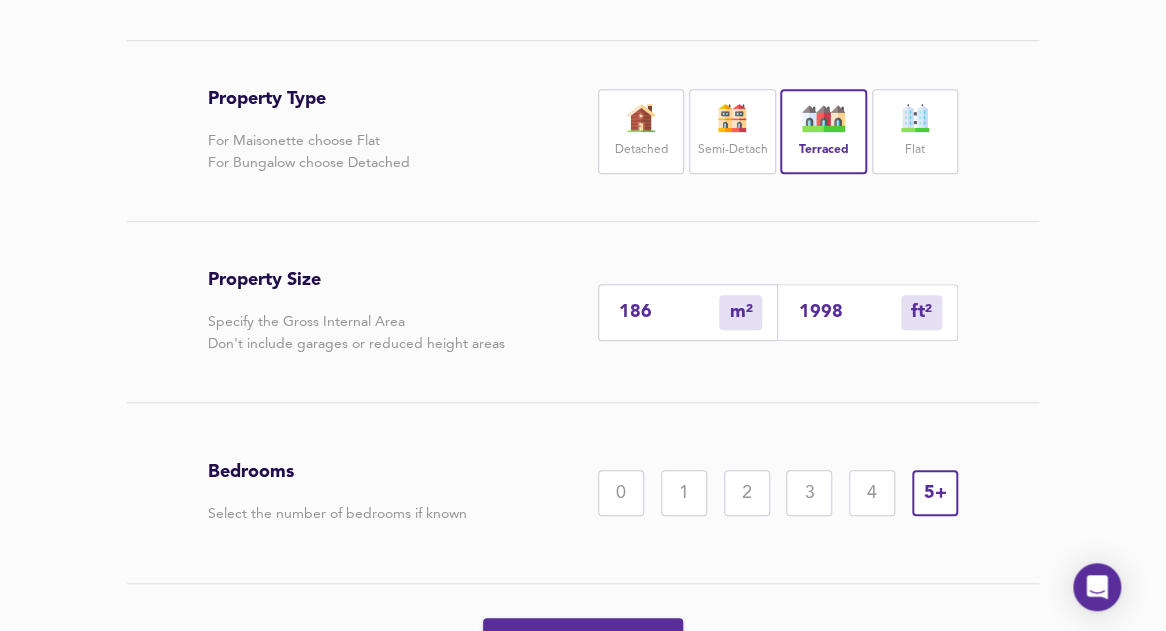 click on "Generate Report" at bounding box center [583, 644] 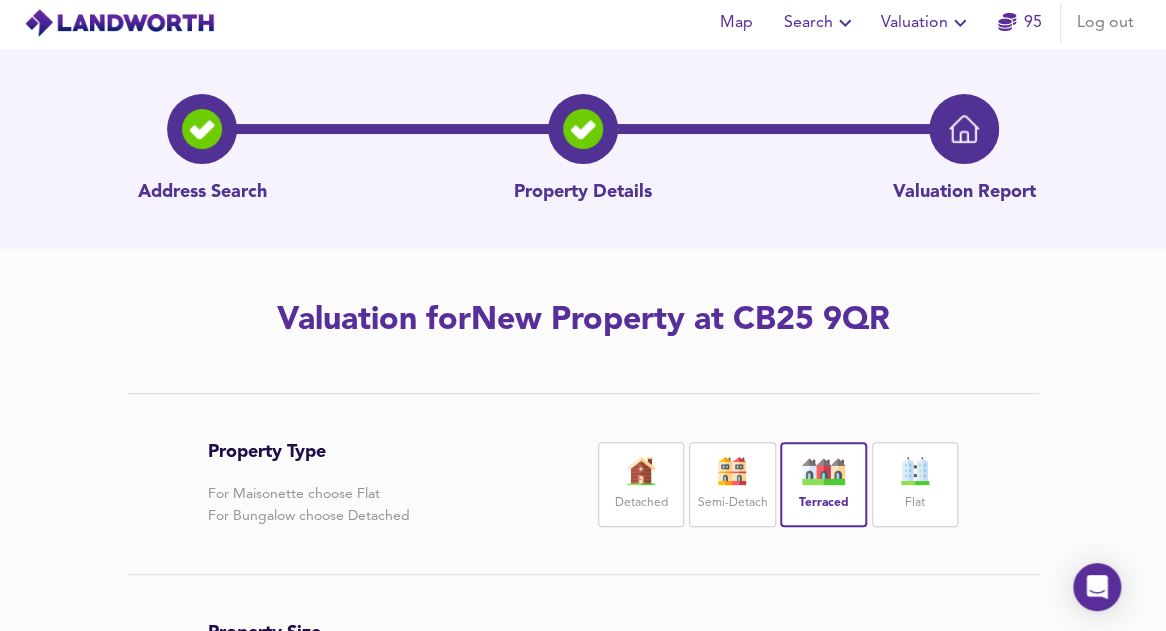 scroll, scrollTop: 0, scrollLeft: 0, axis: both 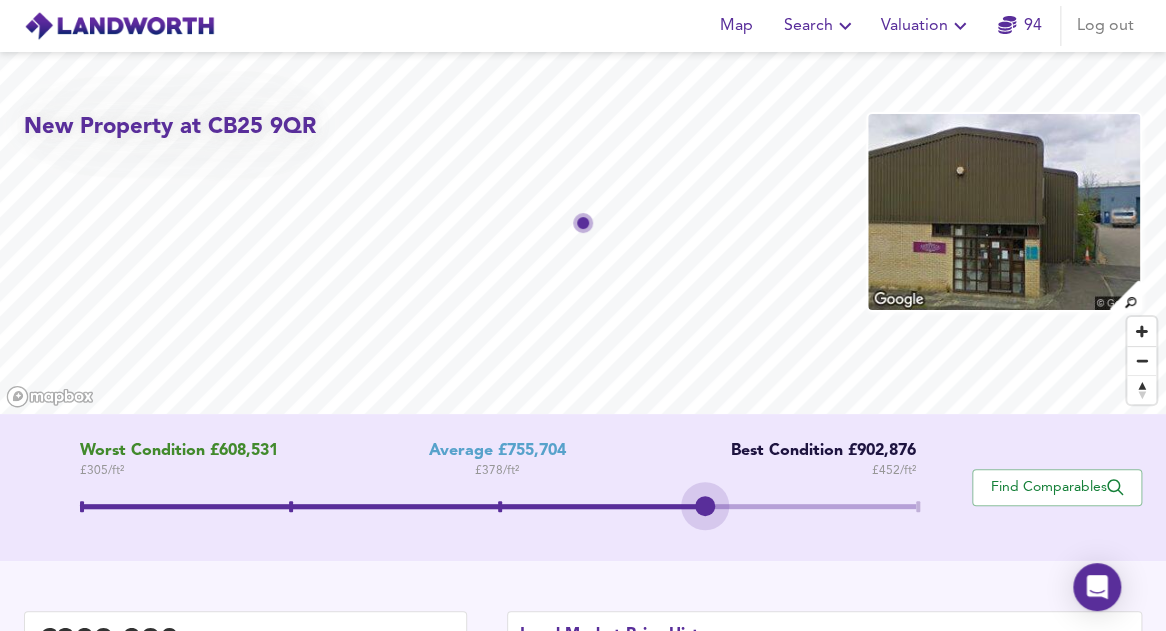 click at bounding box center (498, 509) 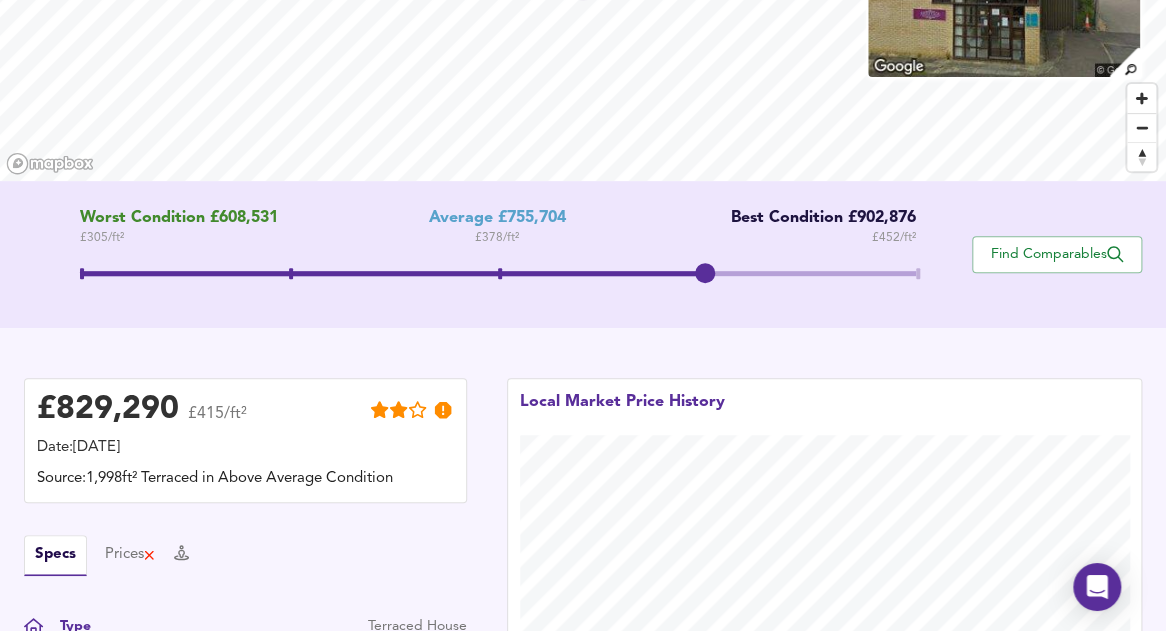 scroll, scrollTop: 249, scrollLeft: 0, axis: vertical 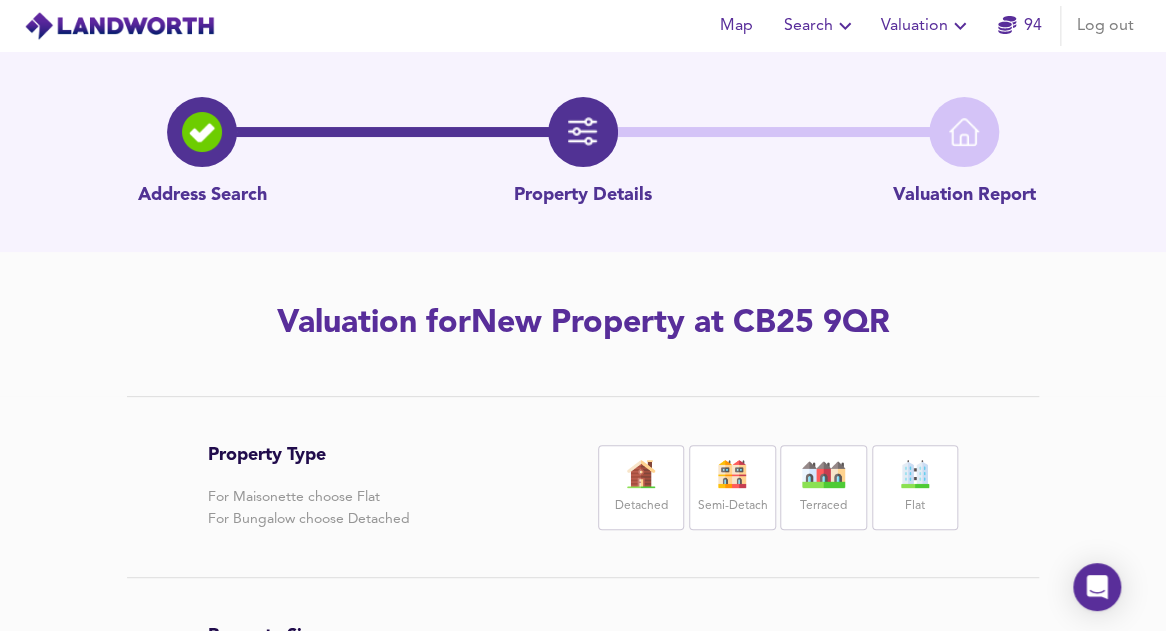 click on "Terraced" at bounding box center [823, 487] 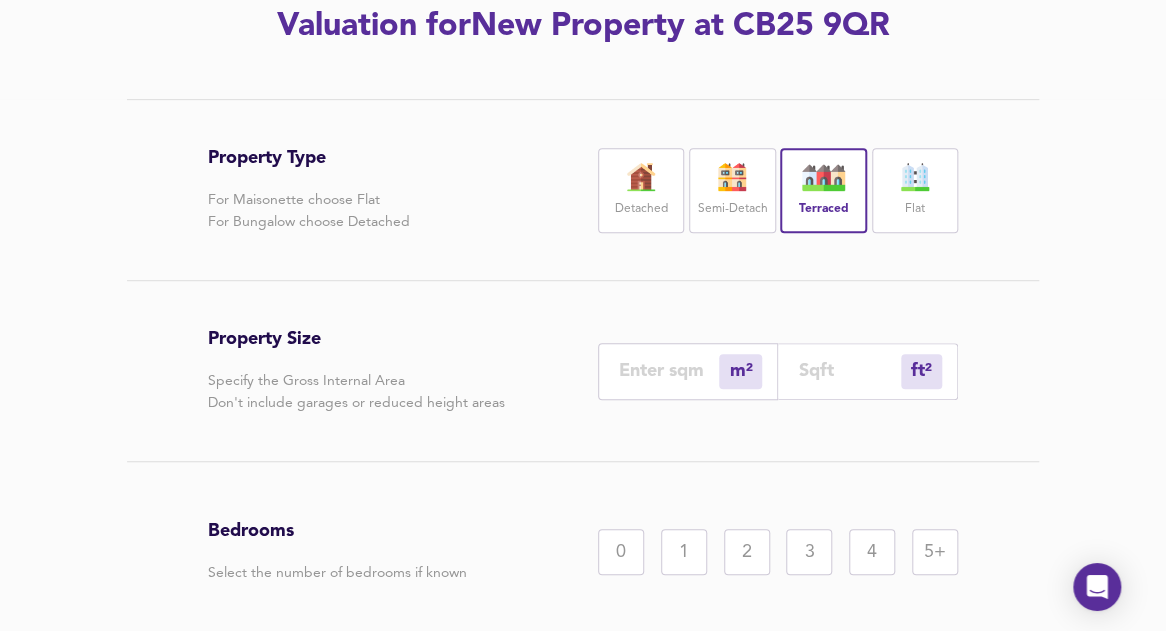 scroll, scrollTop: 304, scrollLeft: 0, axis: vertical 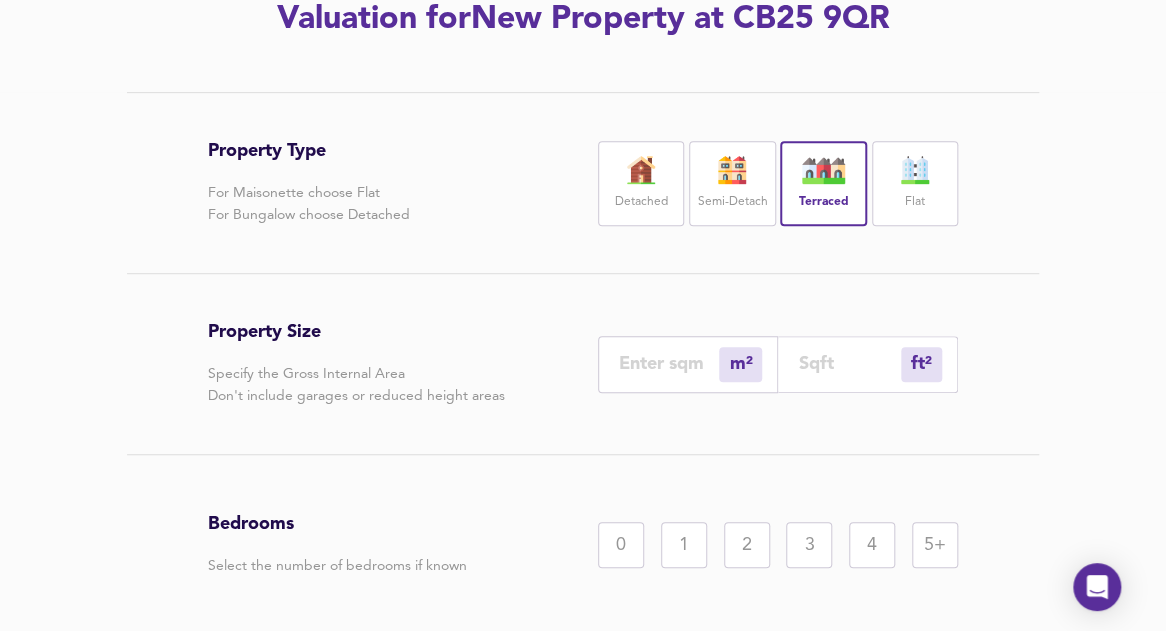 click at bounding box center (849, 363) 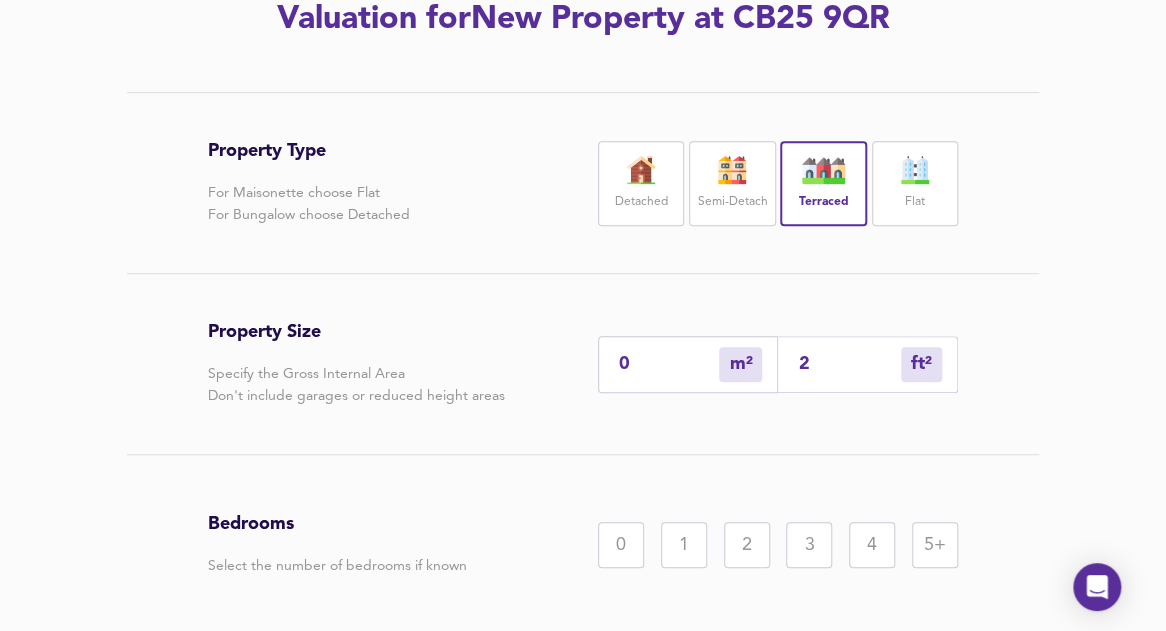 type on "2" 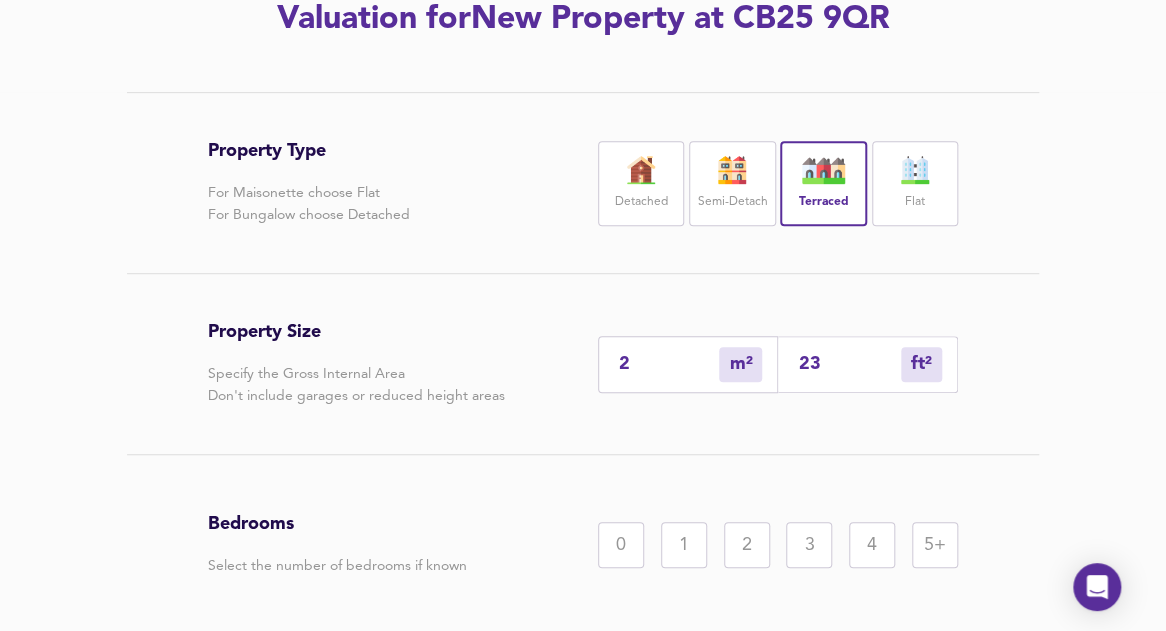 type on "22" 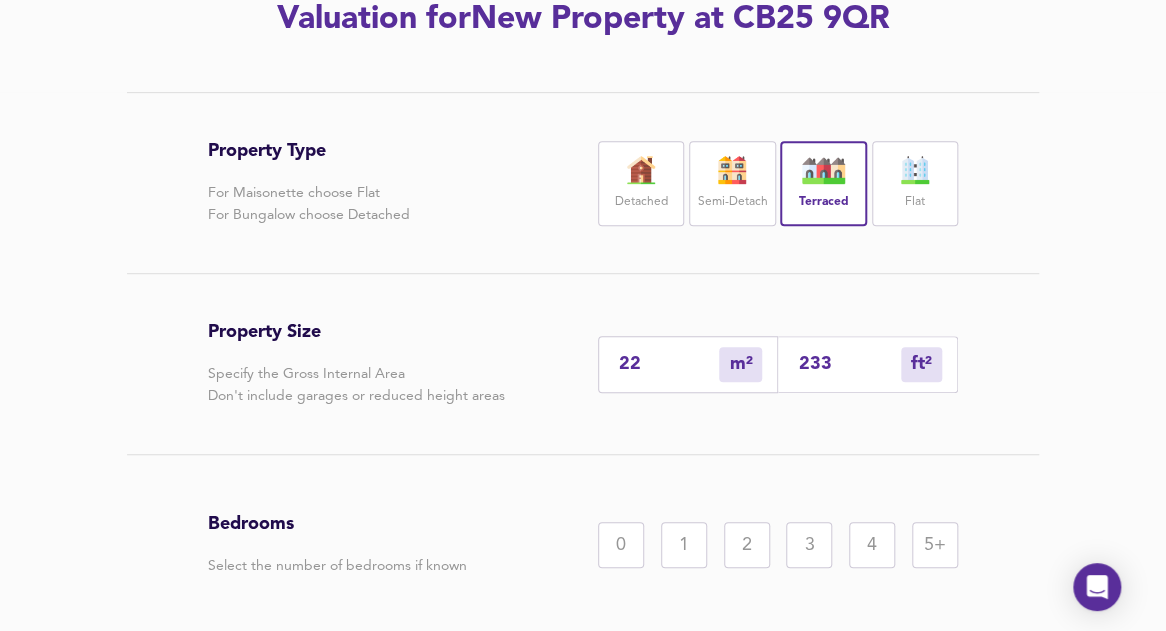 type on "217" 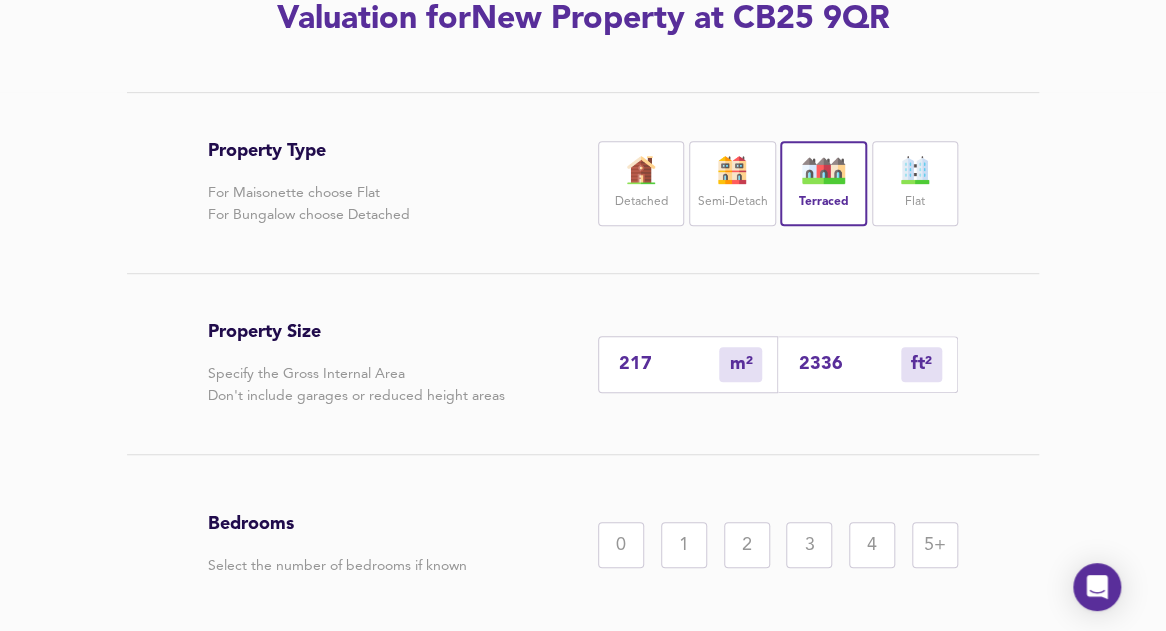 type on "2336" 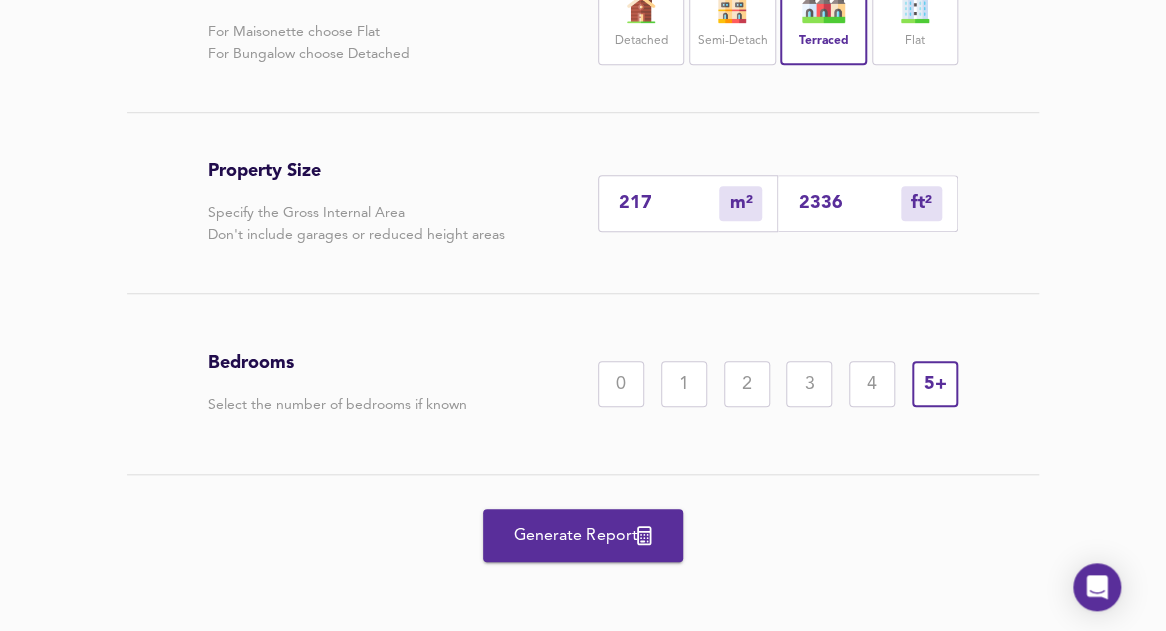 scroll, scrollTop: 469, scrollLeft: 0, axis: vertical 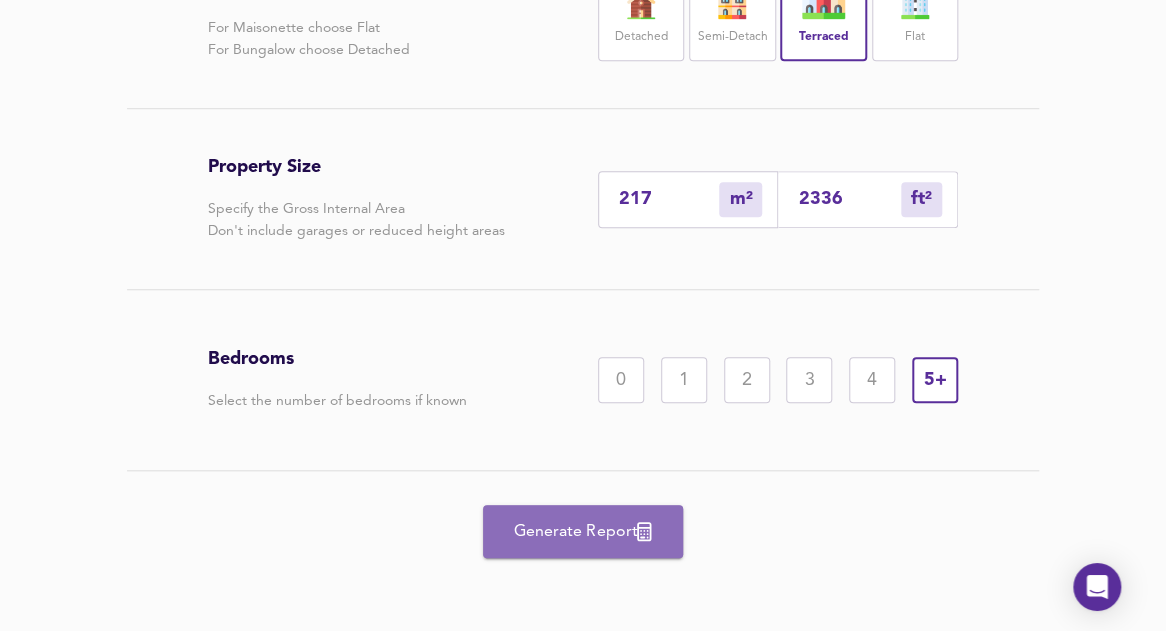 click on "Generate Report" at bounding box center [583, 532] 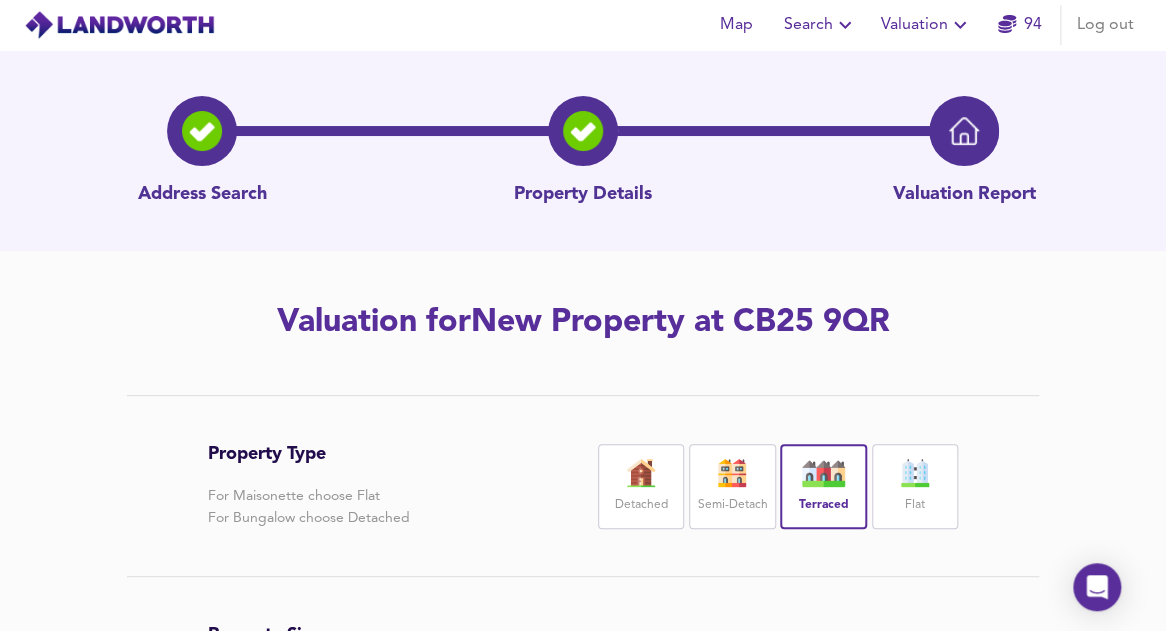scroll, scrollTop: 0, scrollLeft: 0, axis: both 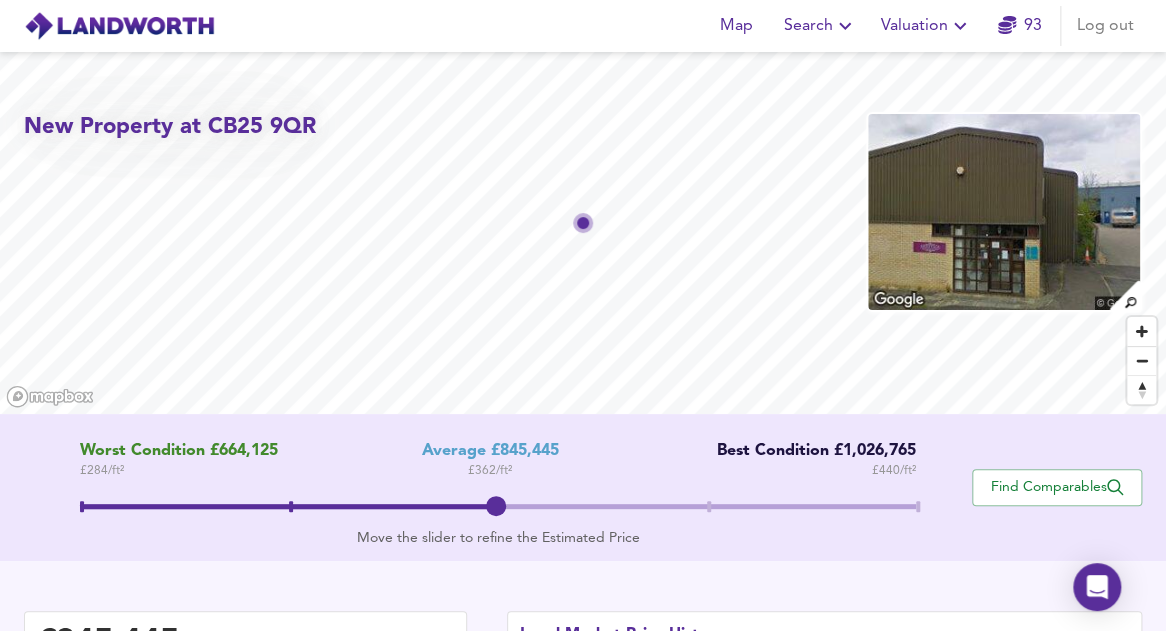 click at bounding box center [709, 506] 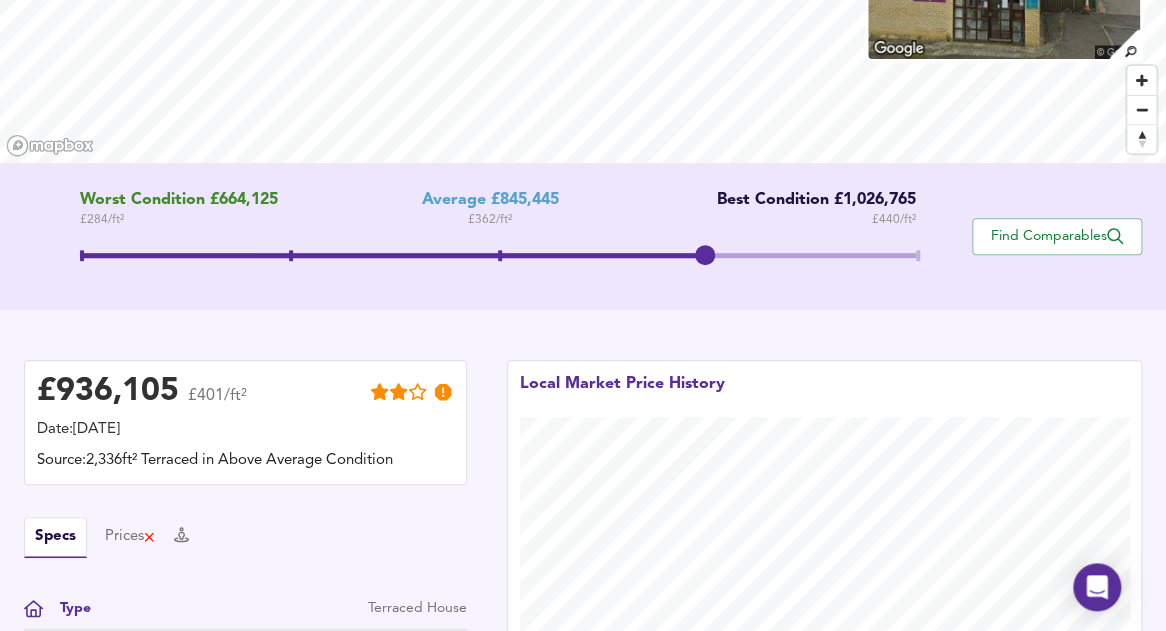 scroll, scrollTop: 253, scrollLeft: 0, axis: vertical 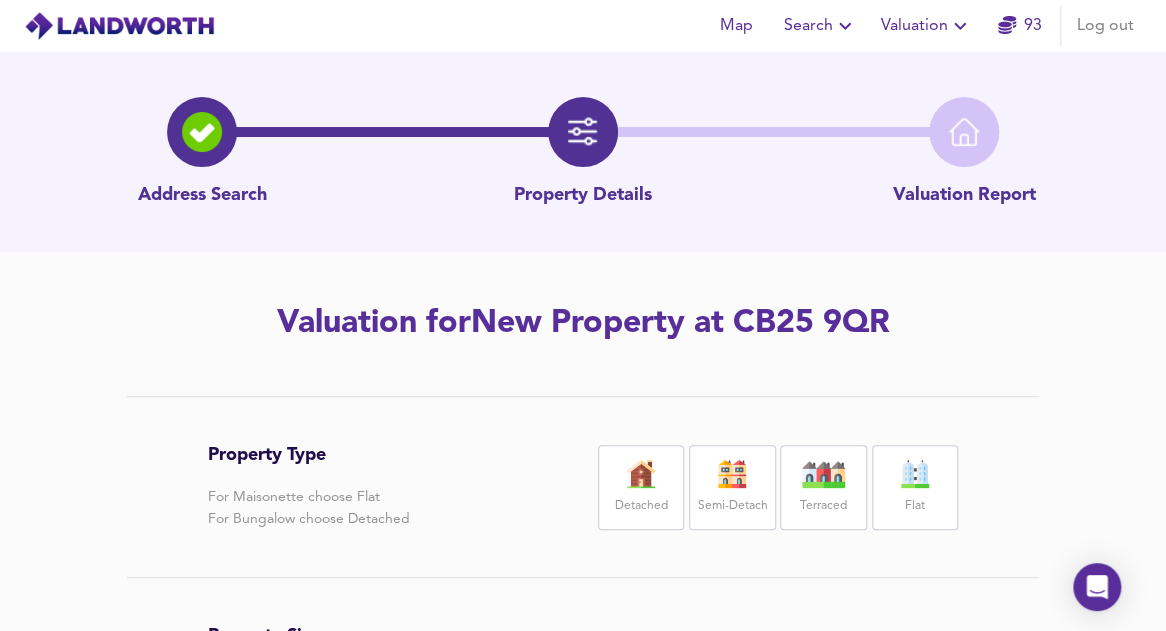 click on "Terraced" at bounding box center (823, 506) 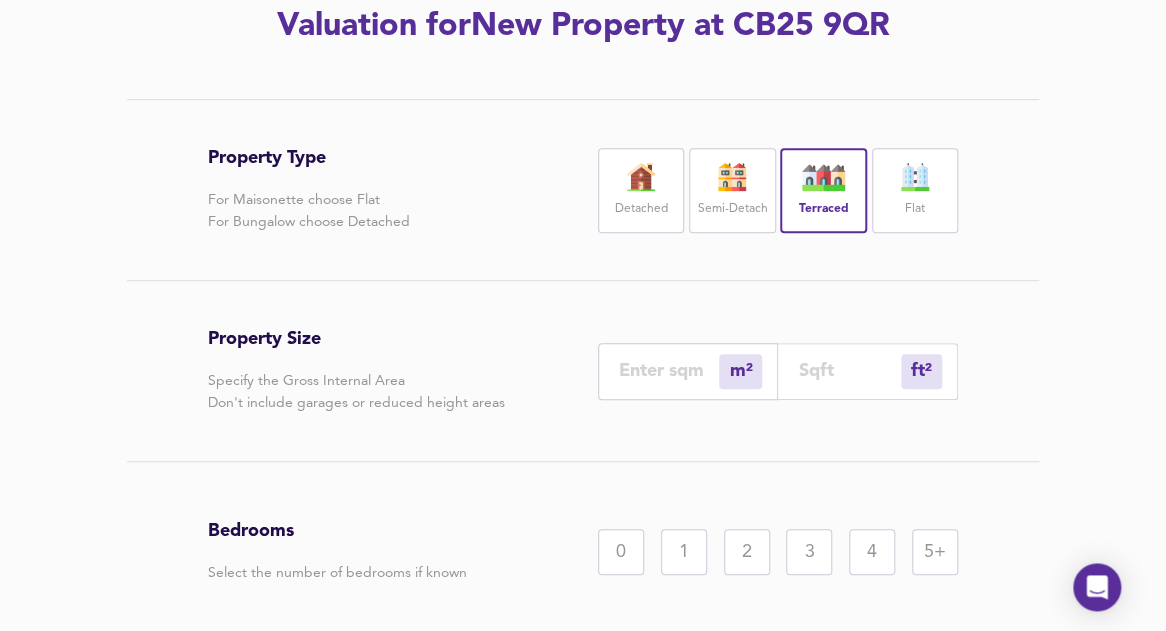 scroll, scrollTop: 319, scrollLeft: 0, axis: vertical 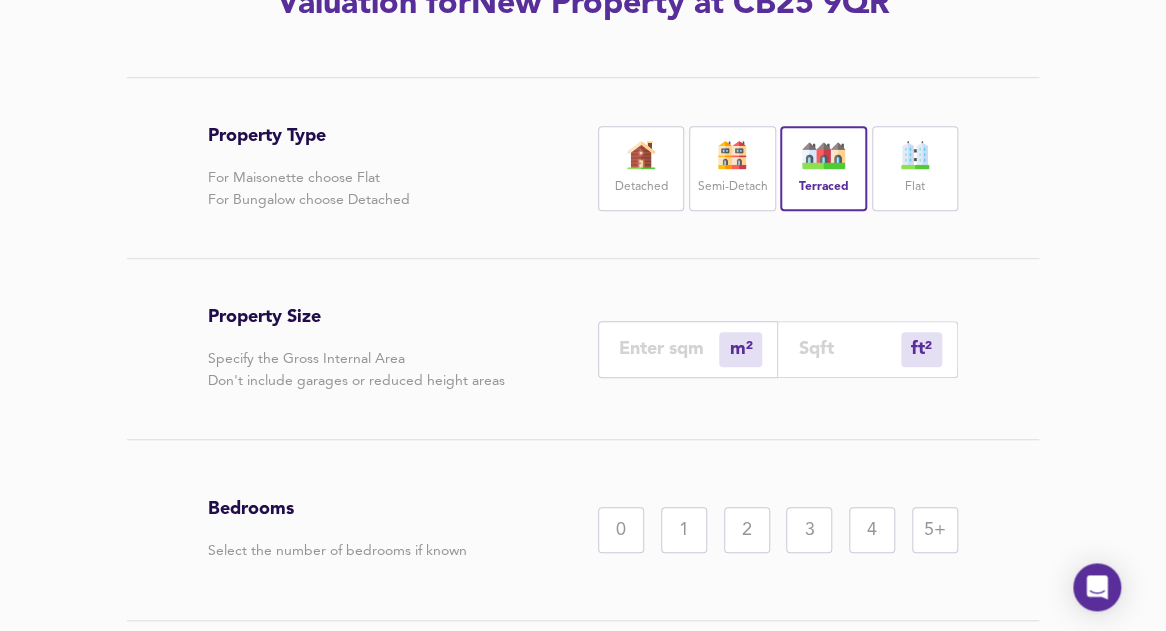 click at bounding box center [849, 348] 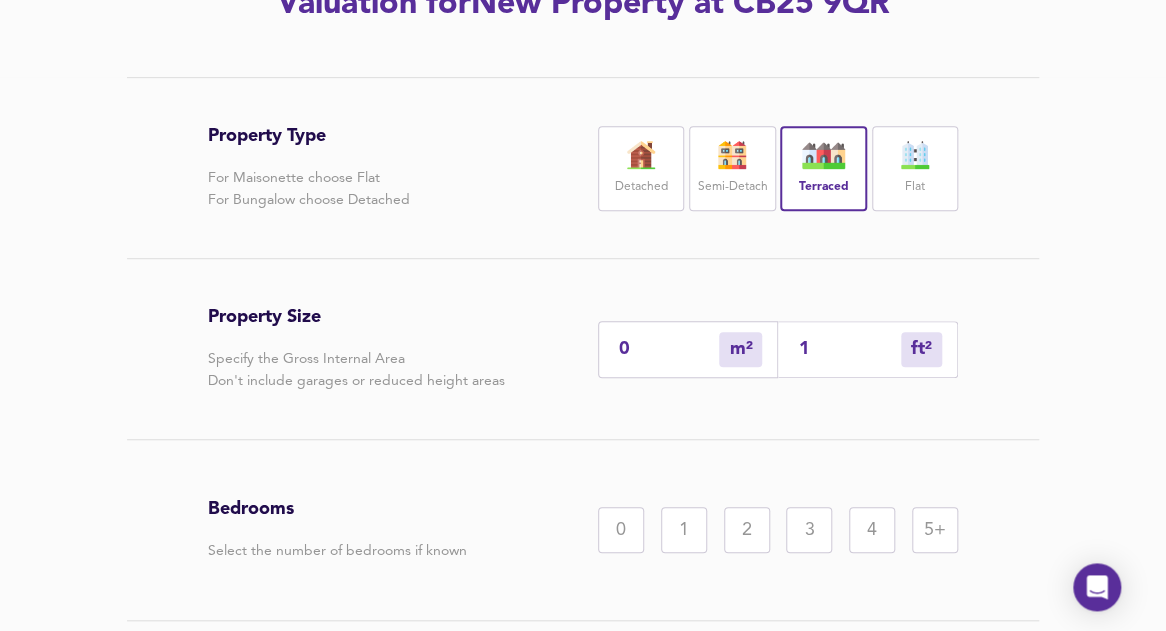 type on "2" 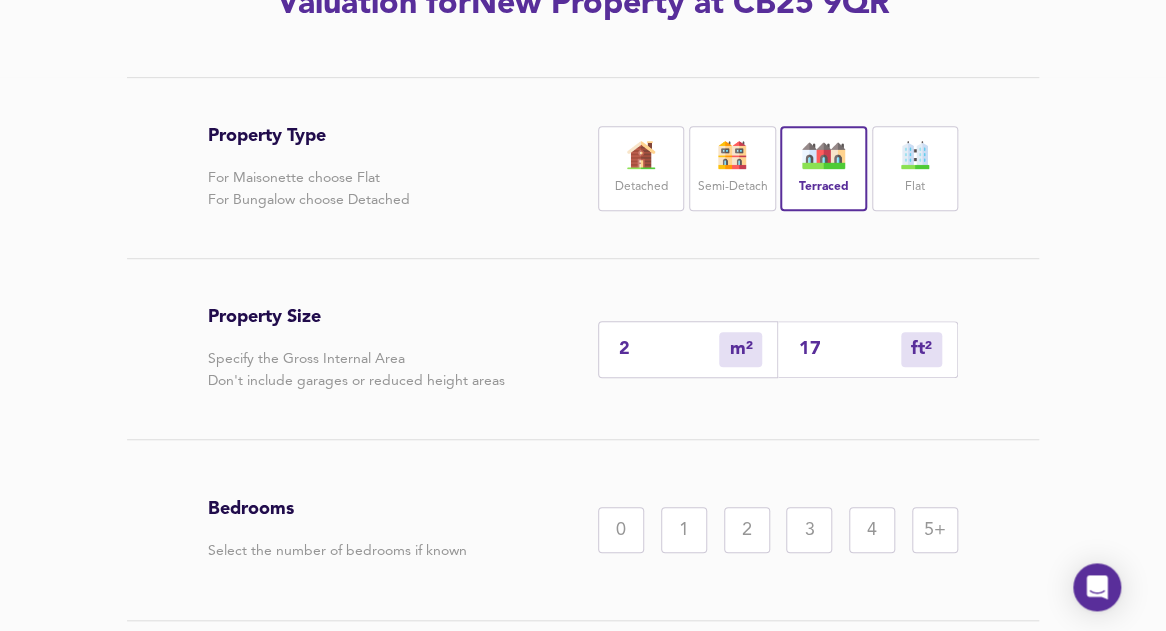 type on "16" 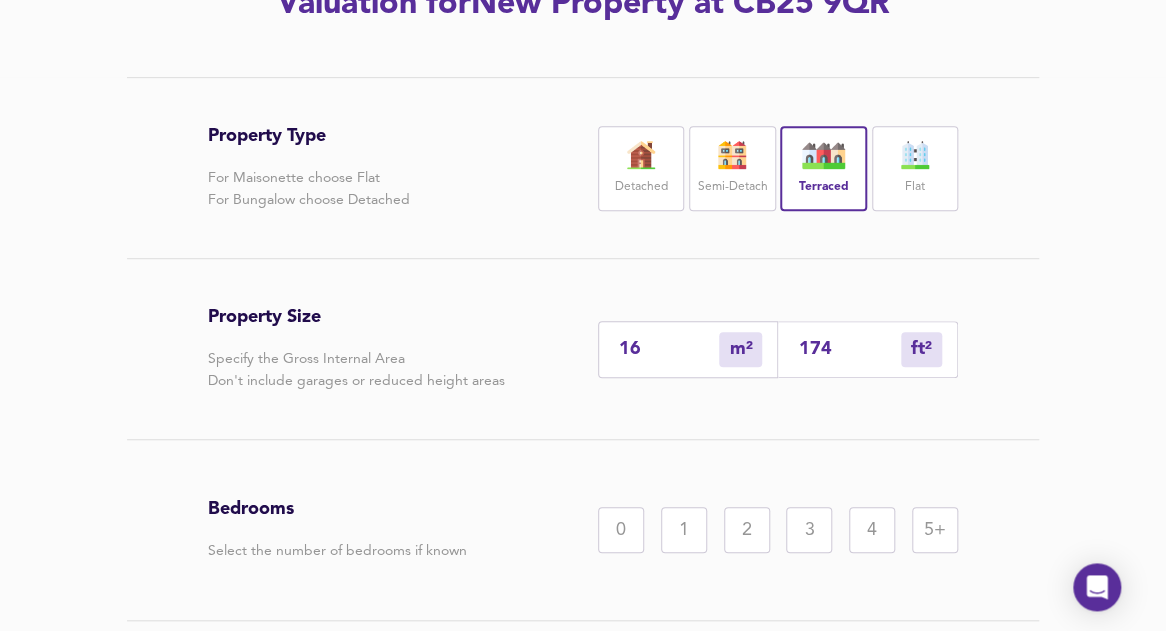 type on "2" 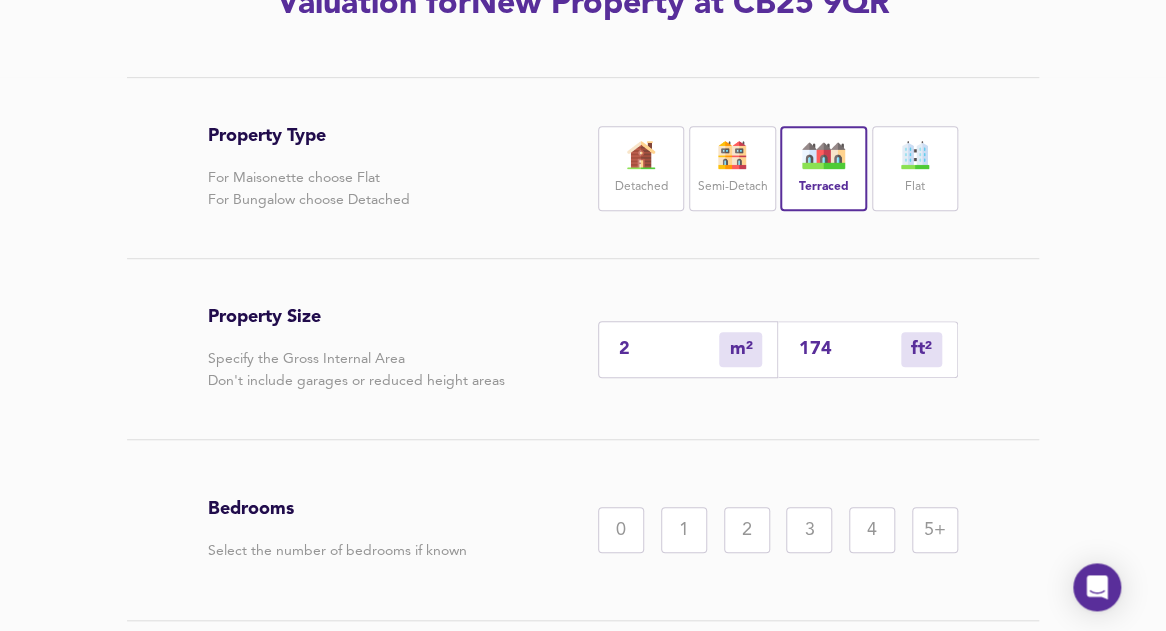 type on "17" 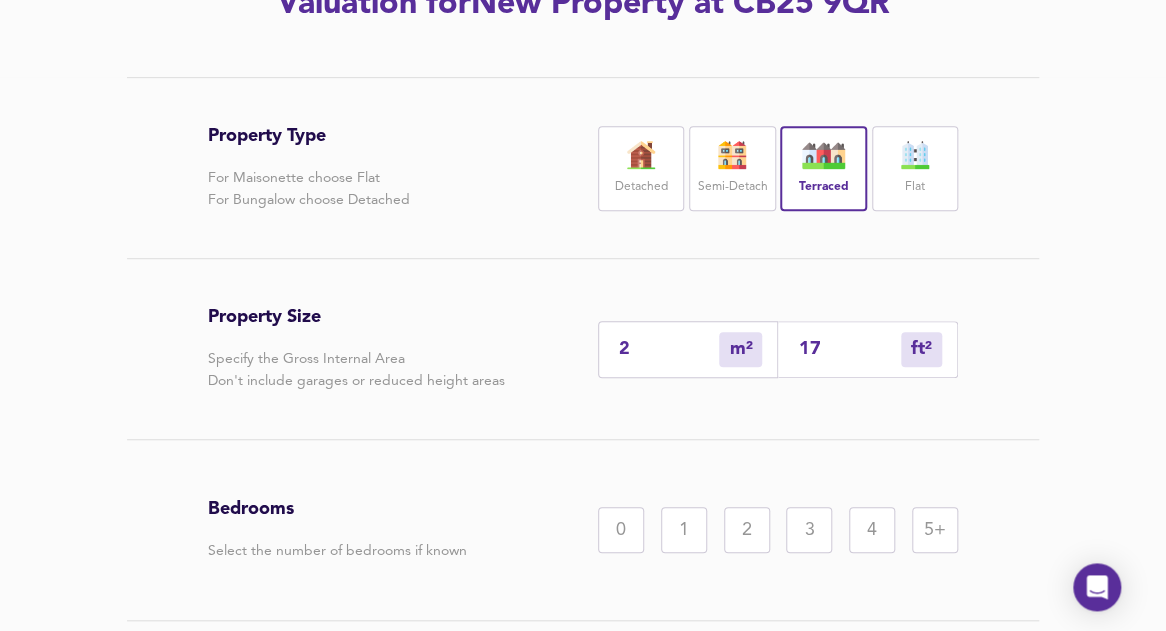 type on "16" 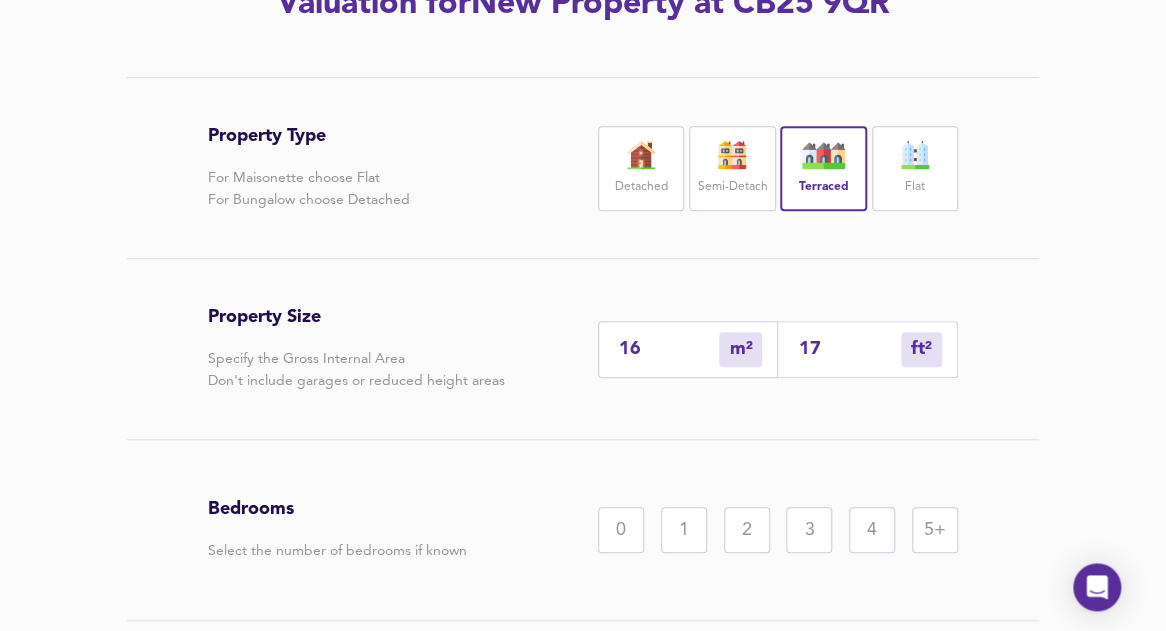 type on "173" 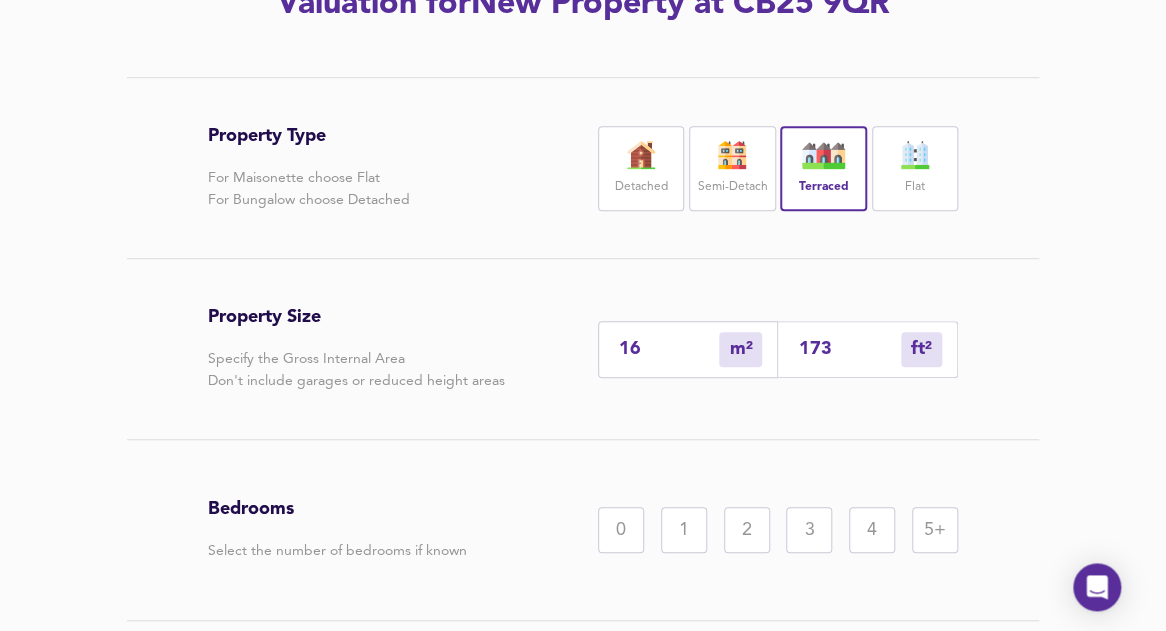 type on "161" 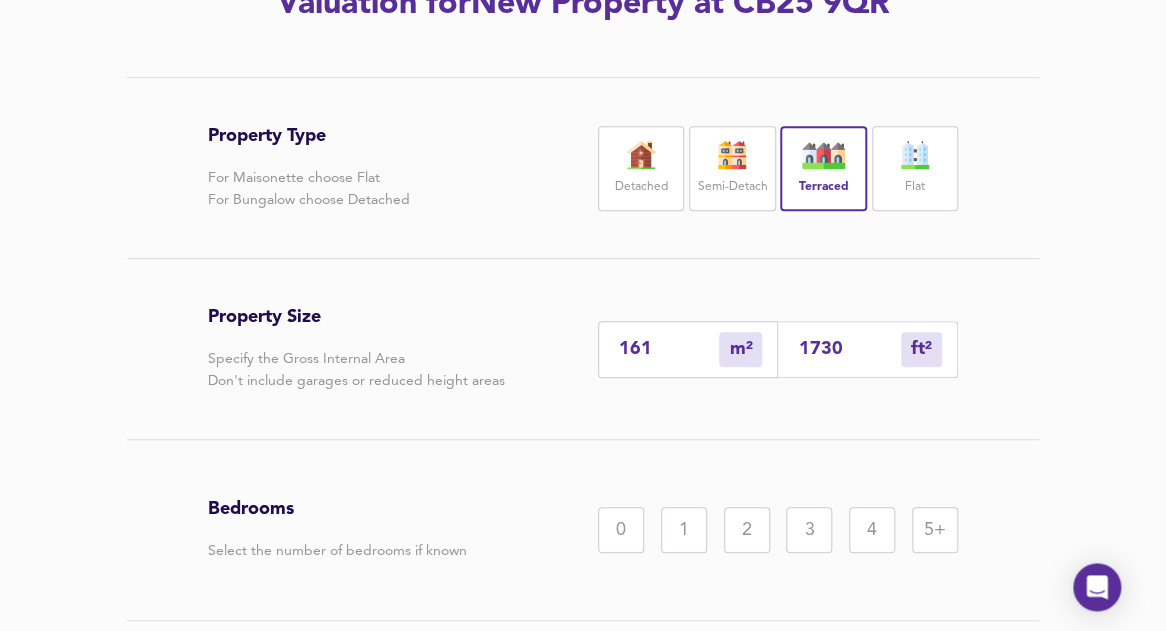 type on "1730" 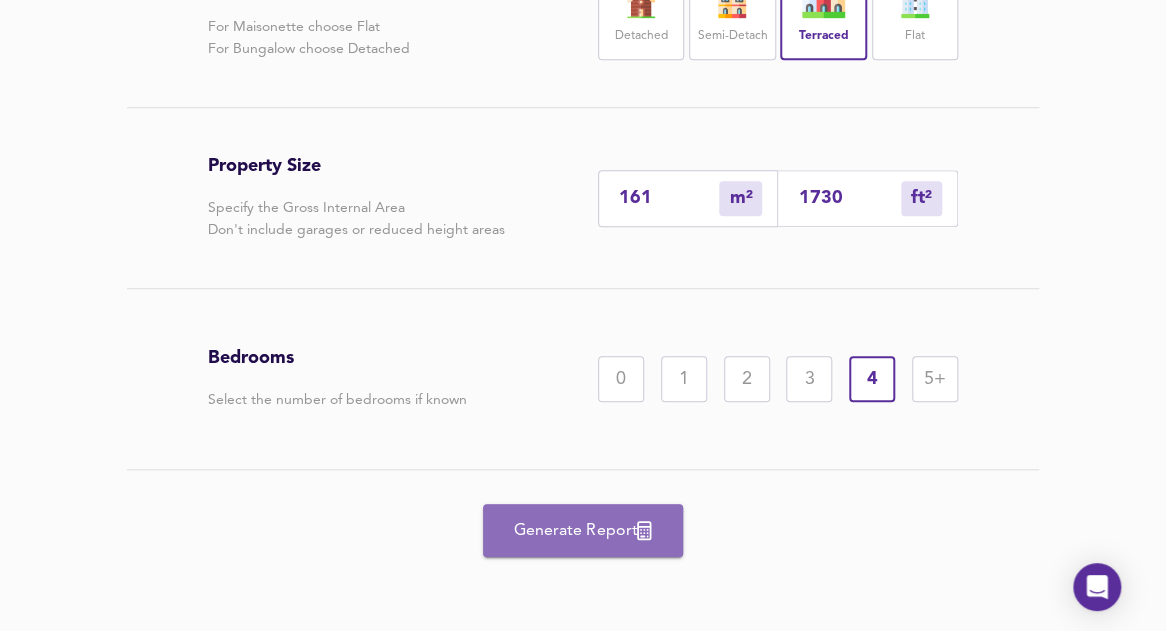 click on "Generate Report" at bounding box center [583, 531] 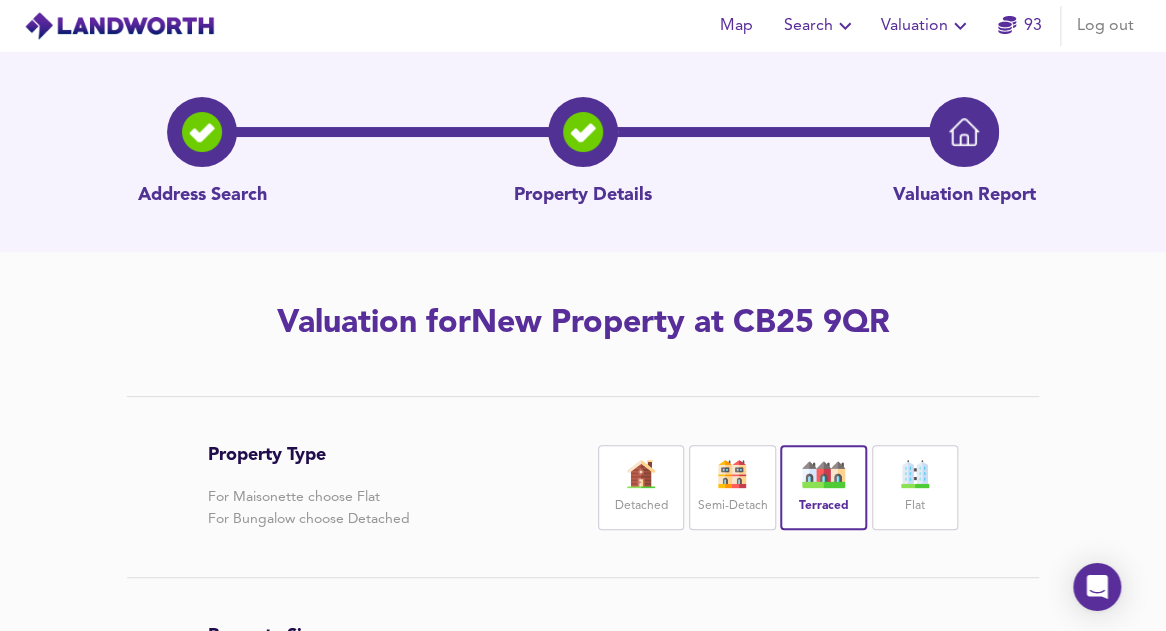 scroll, scrollTop: 0, scrollLeft: 0, axis: both 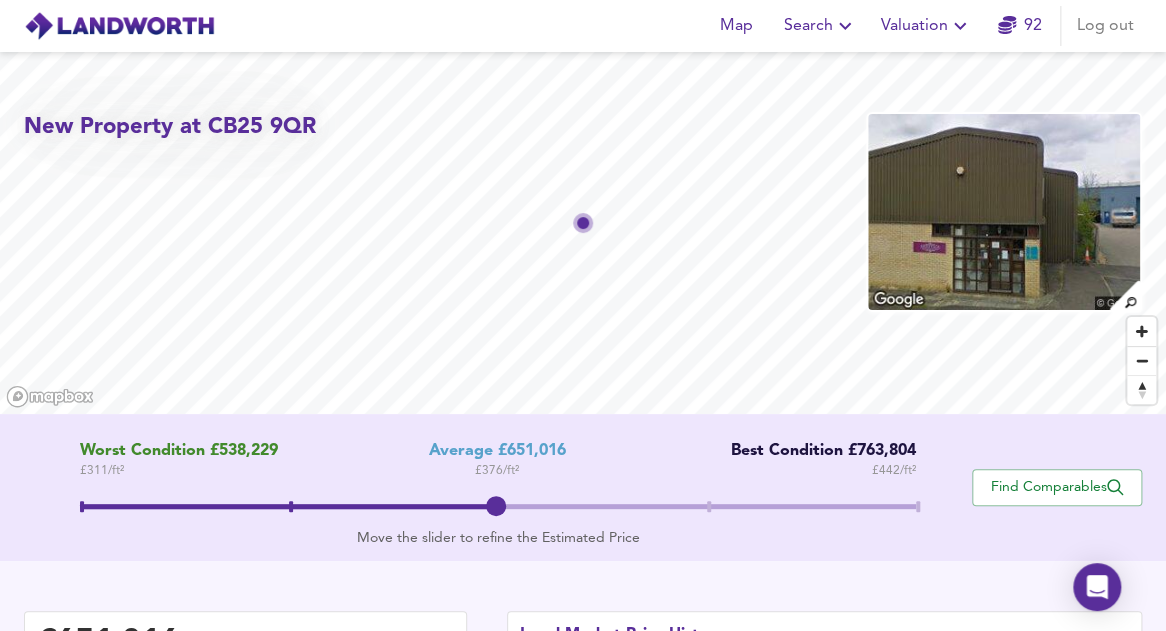 click at bounding box center [498, 509] 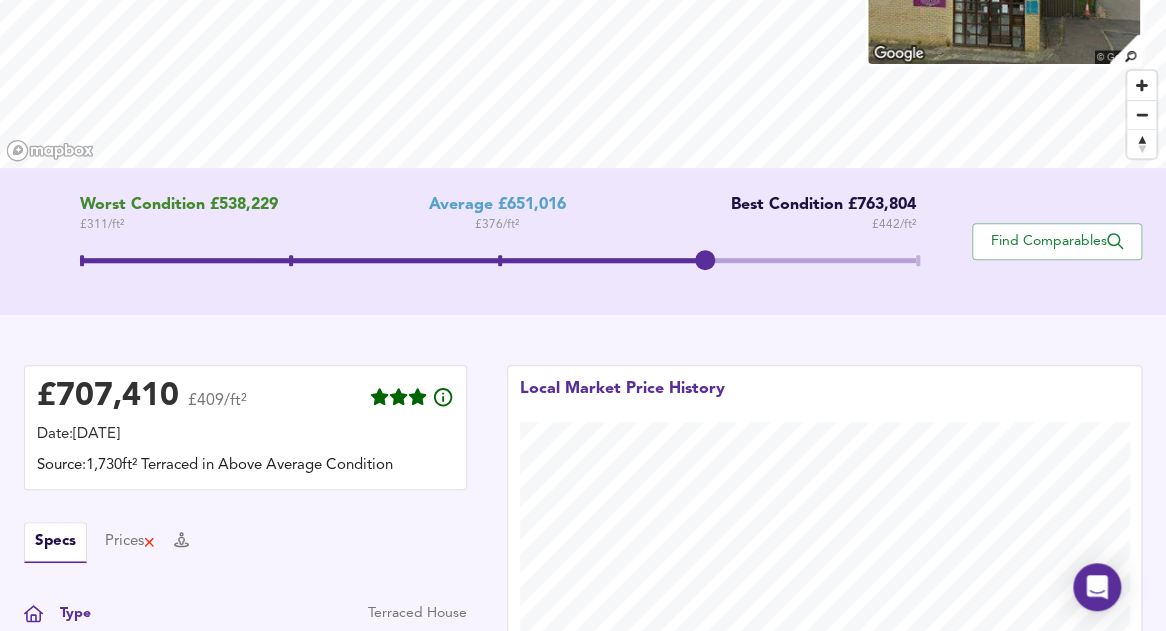 scroll, scrollTop: 247, scrollLeft: 0, axis: vertical 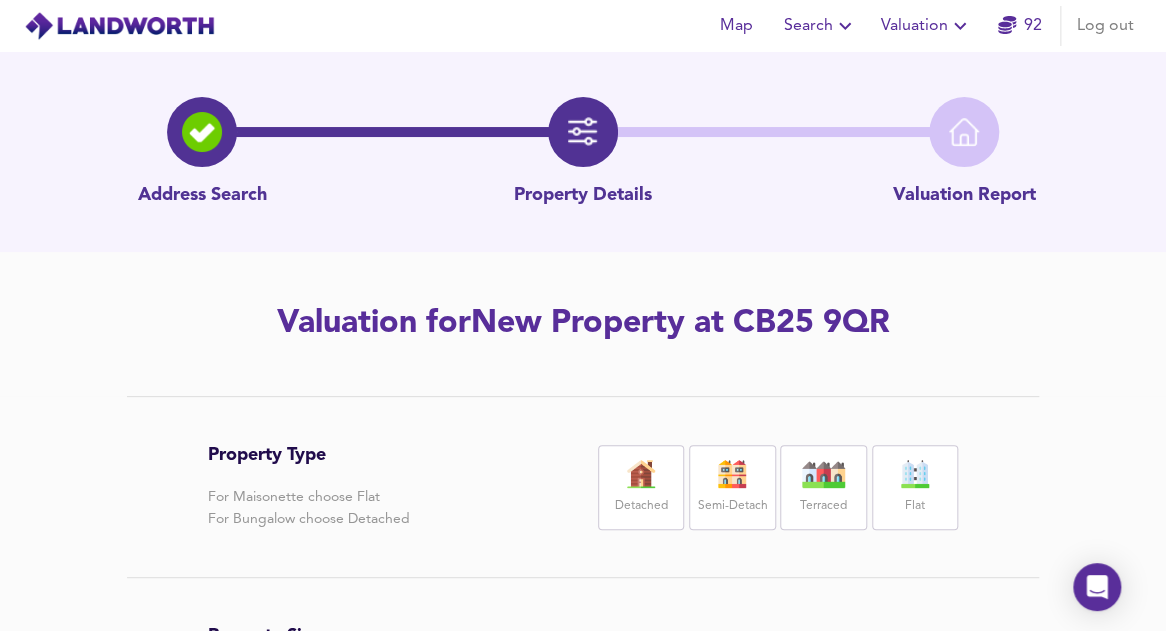 click at bounding box center (824, 474) 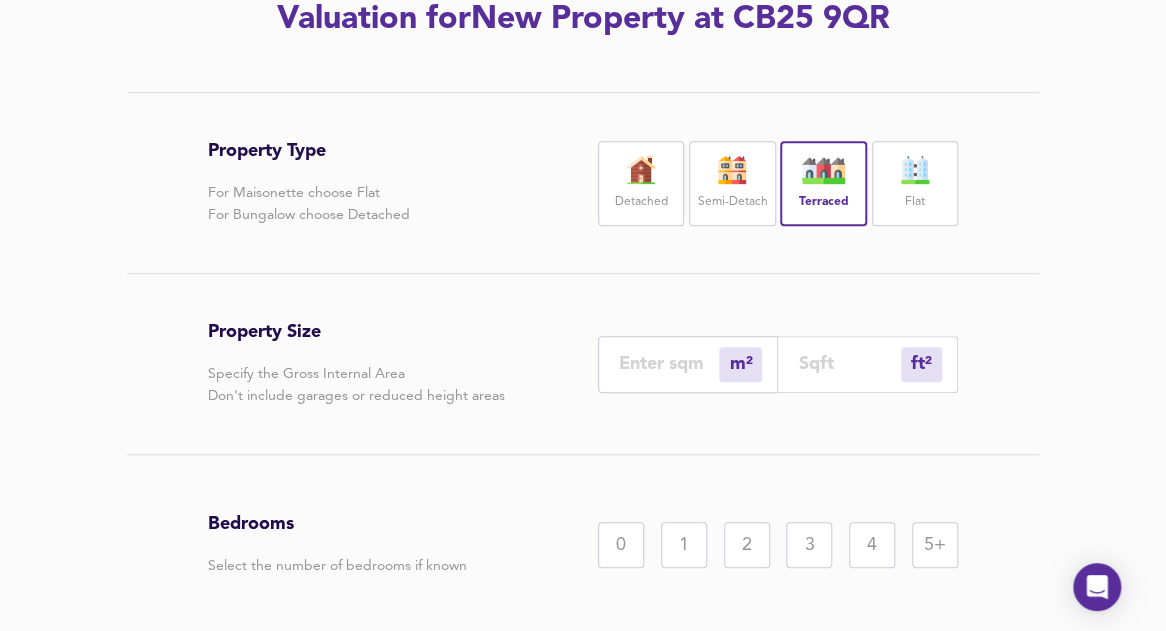 scroll, scrollTop: 308, scrollLeft: 0, axis: vertical 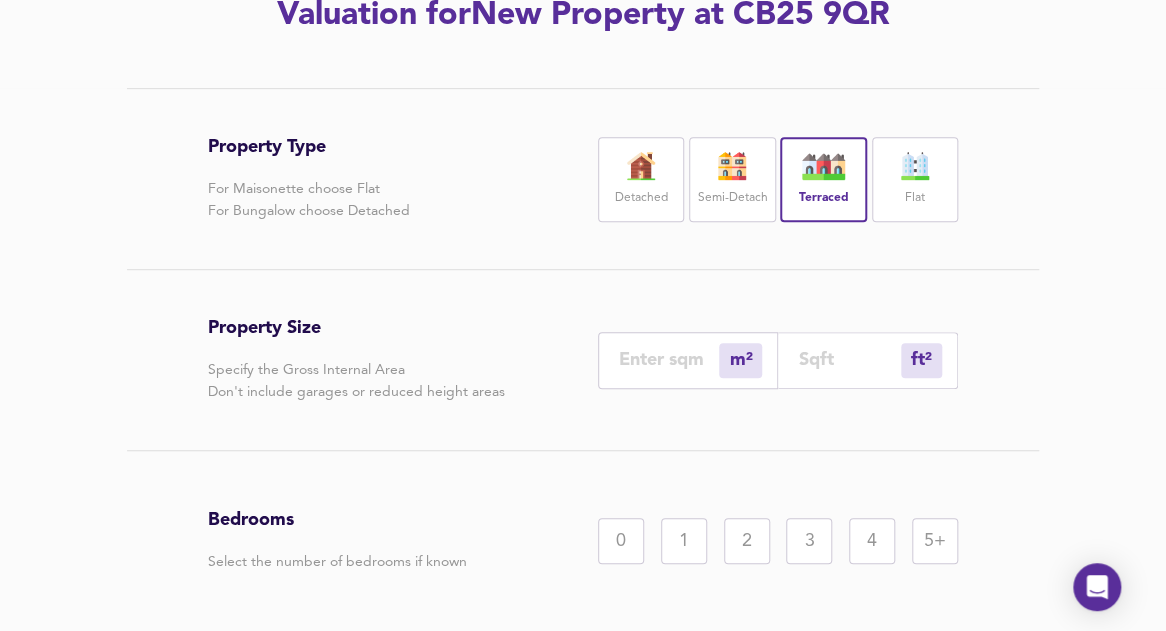 click at bounding box center (849, 359) 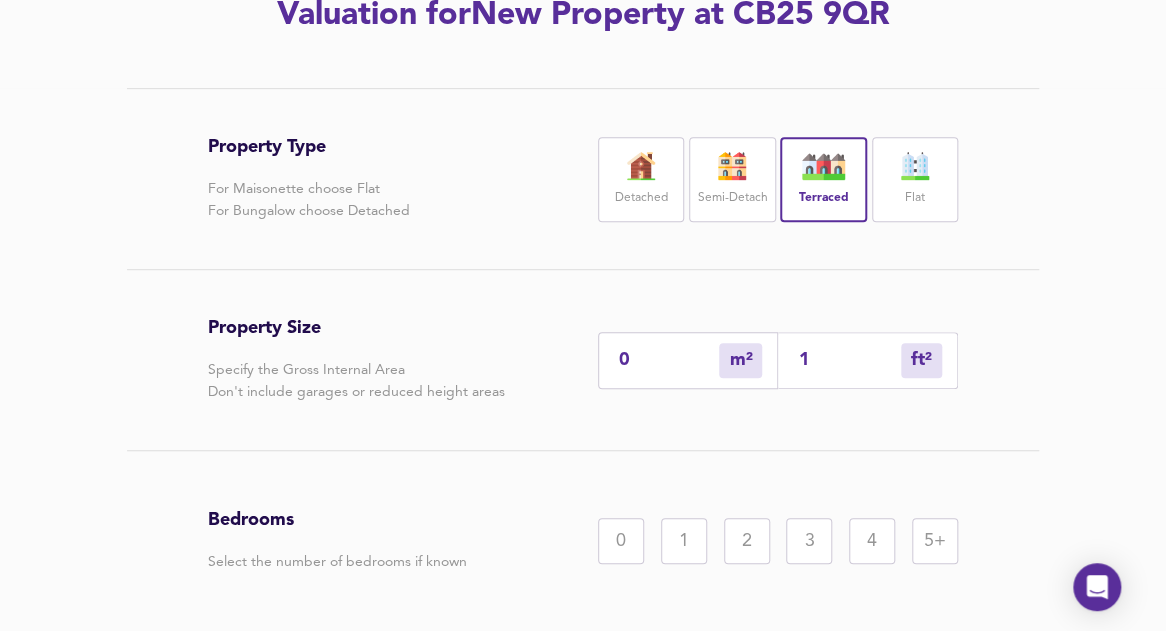 type on "2" 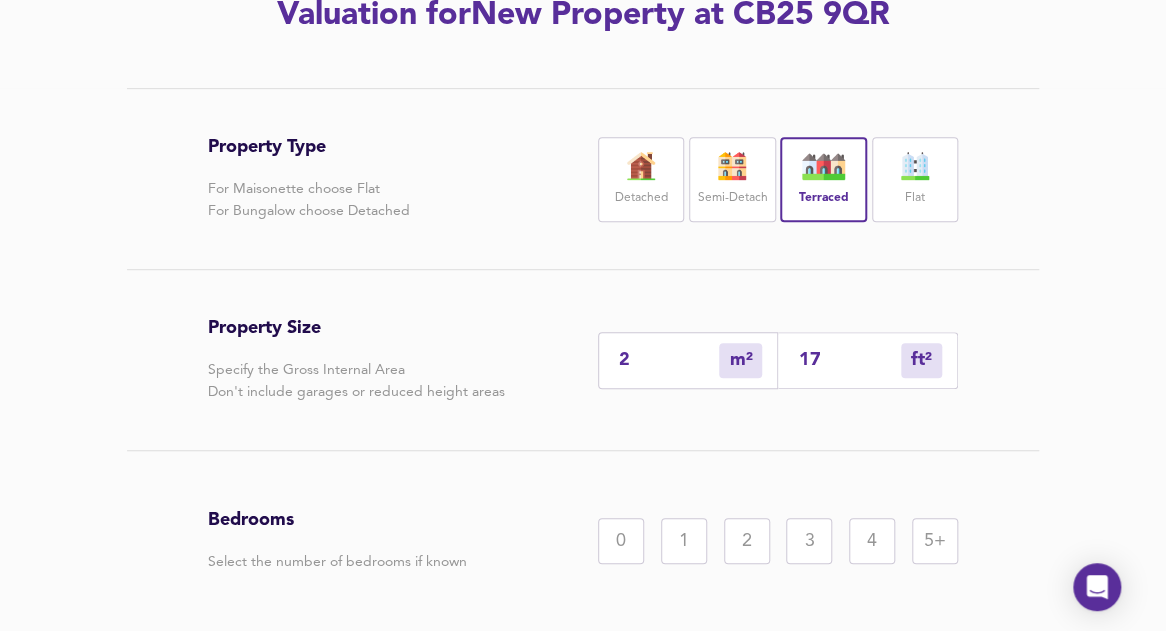 type on "17" 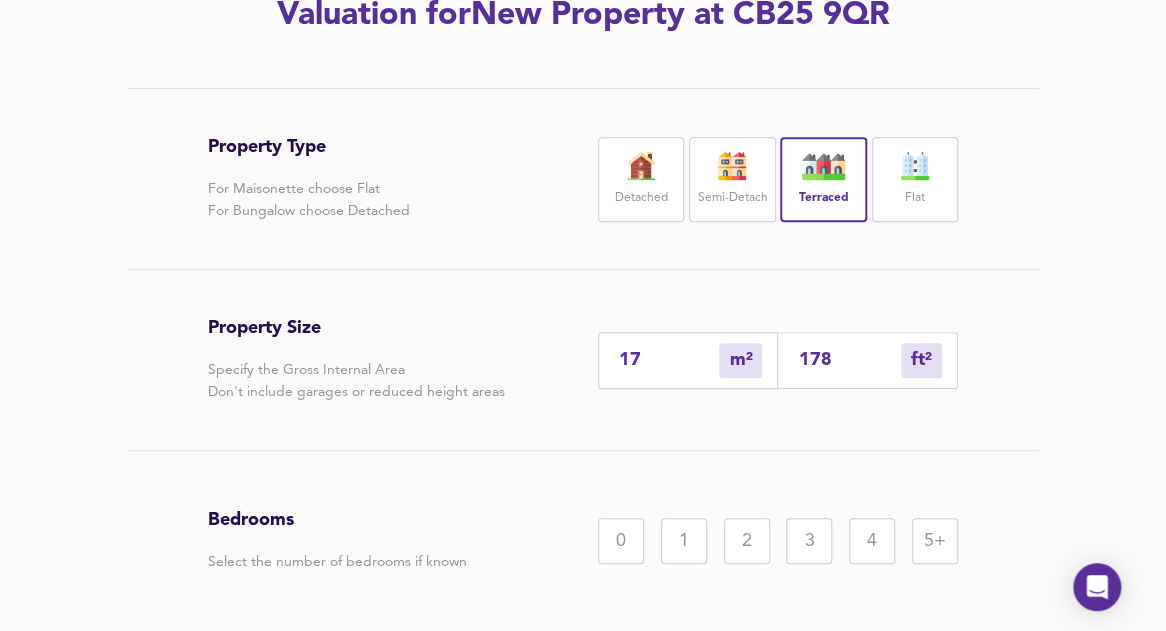 type on "166" 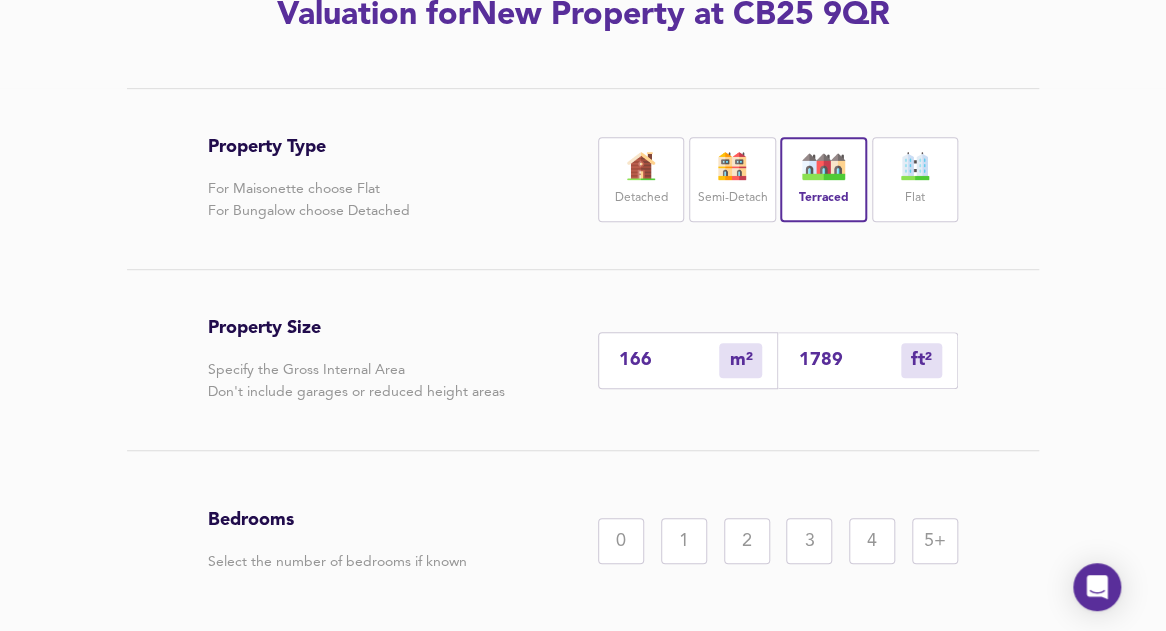 type on "1789" 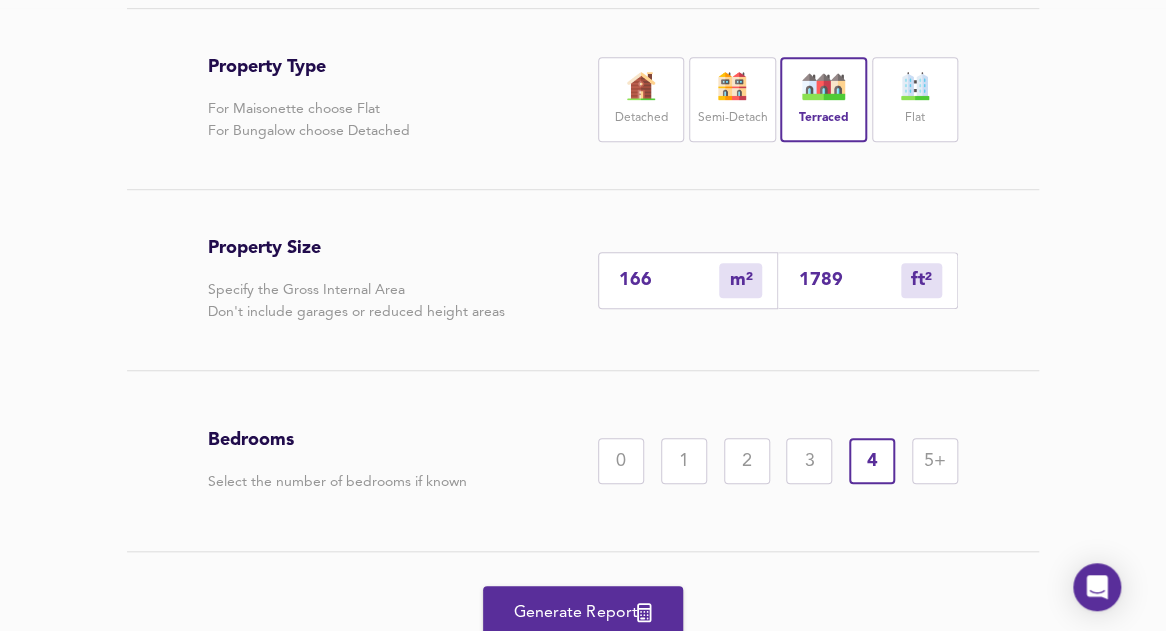 scroll, scrollTop: 470, scrollLeft: 0, axis: vertical 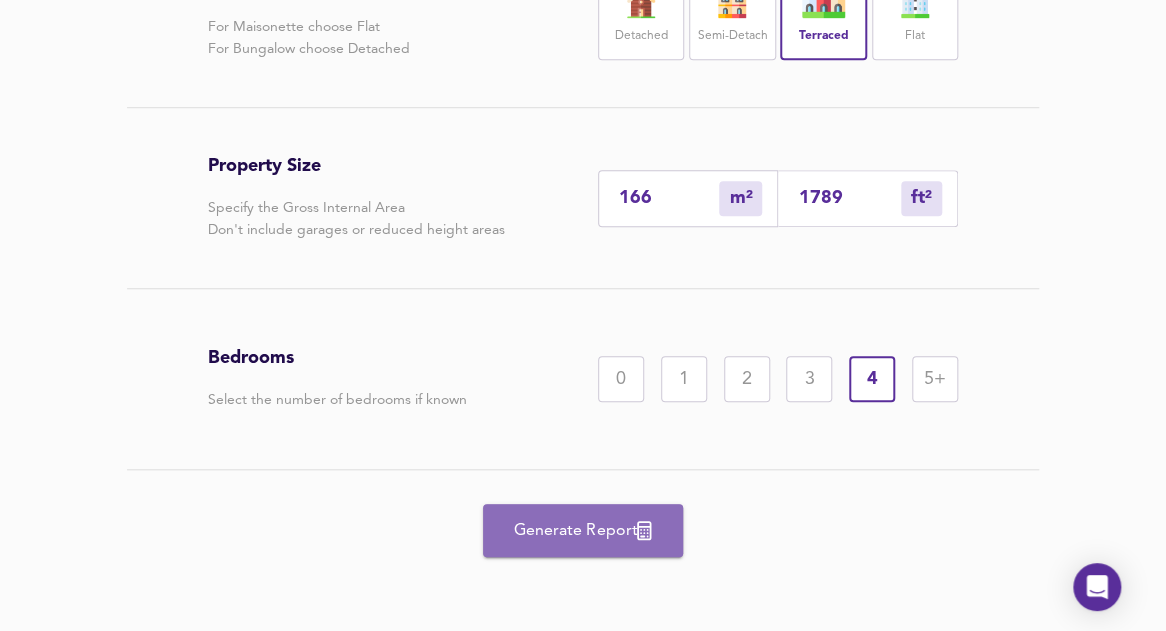 click on "Generate Report" at bounding box center (583, 531) 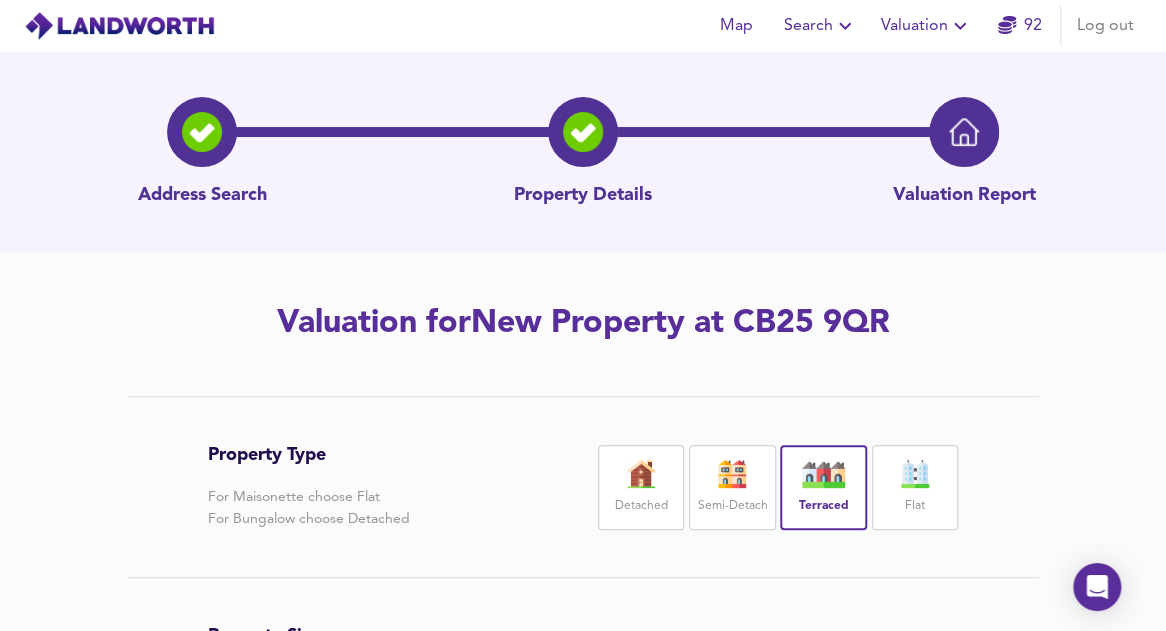 scroll, scrollTop: 0, scrollLeft: 0, axis: both 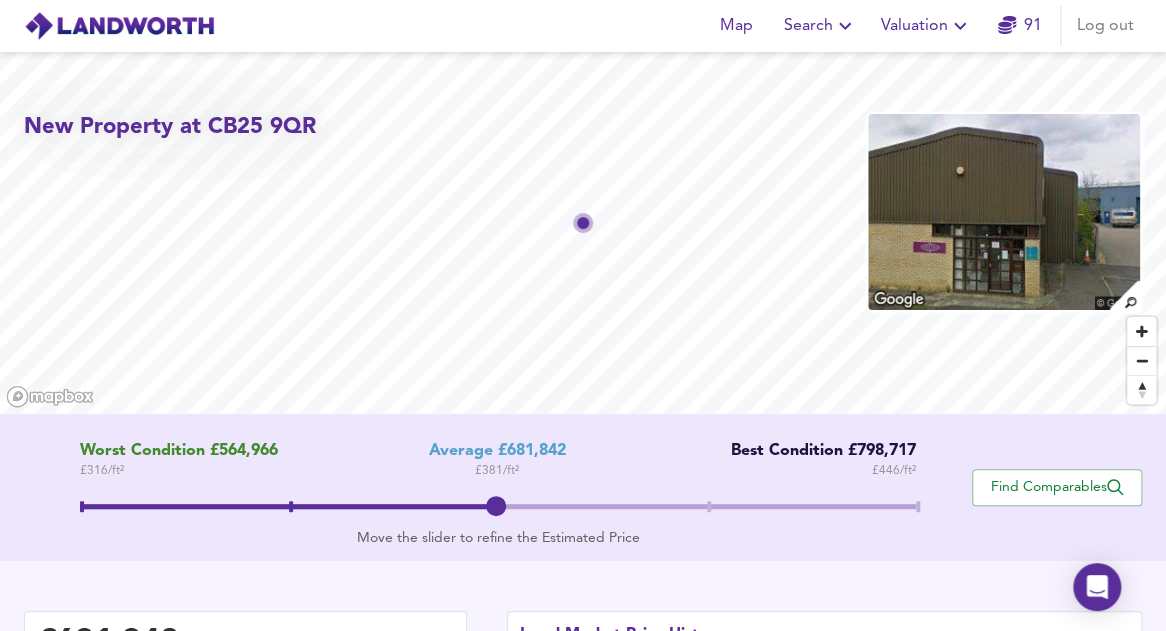 click at bounding box center (498, 506) 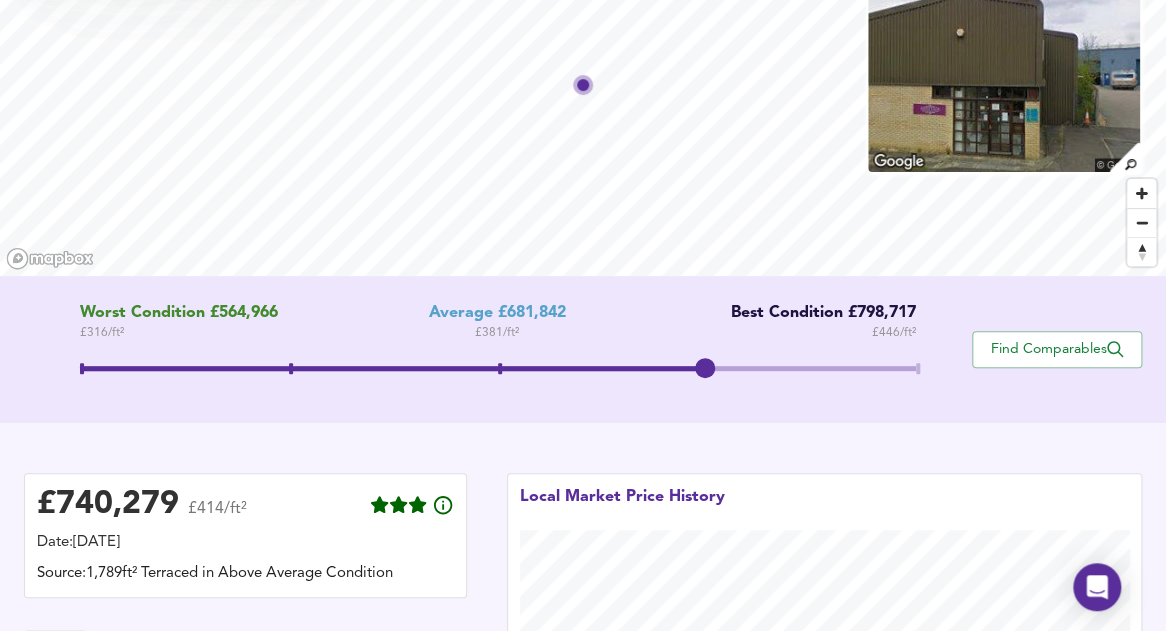 scroll, scrollTop: 176, scrollLeft: 0, axis: vertical 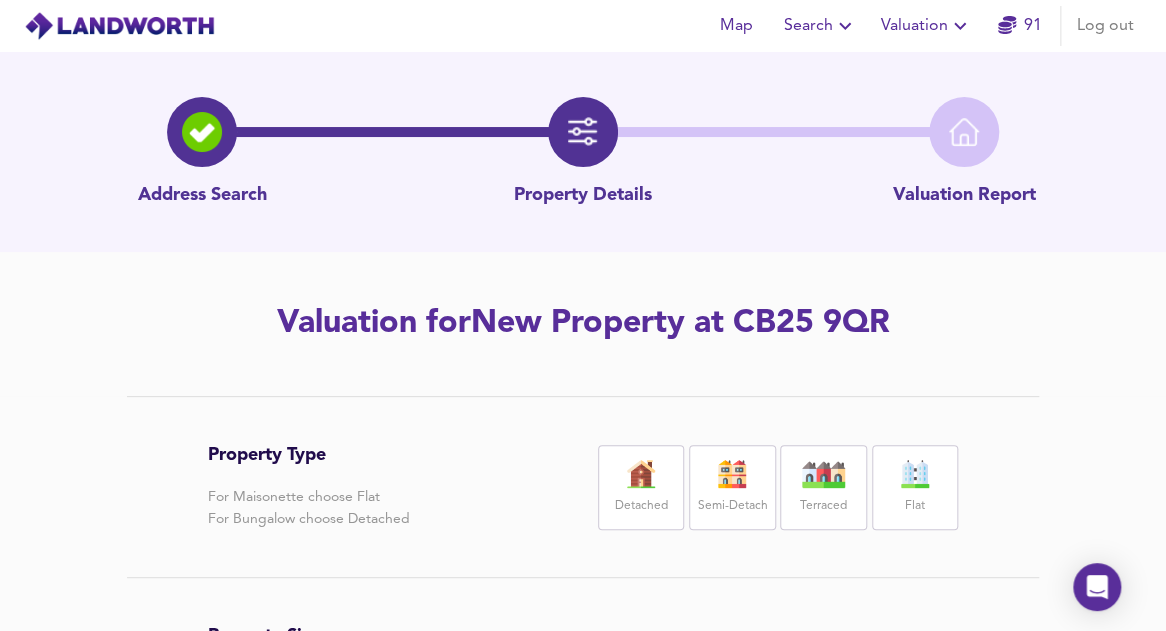 click on "Terraced" at bounding box center (823, 487) 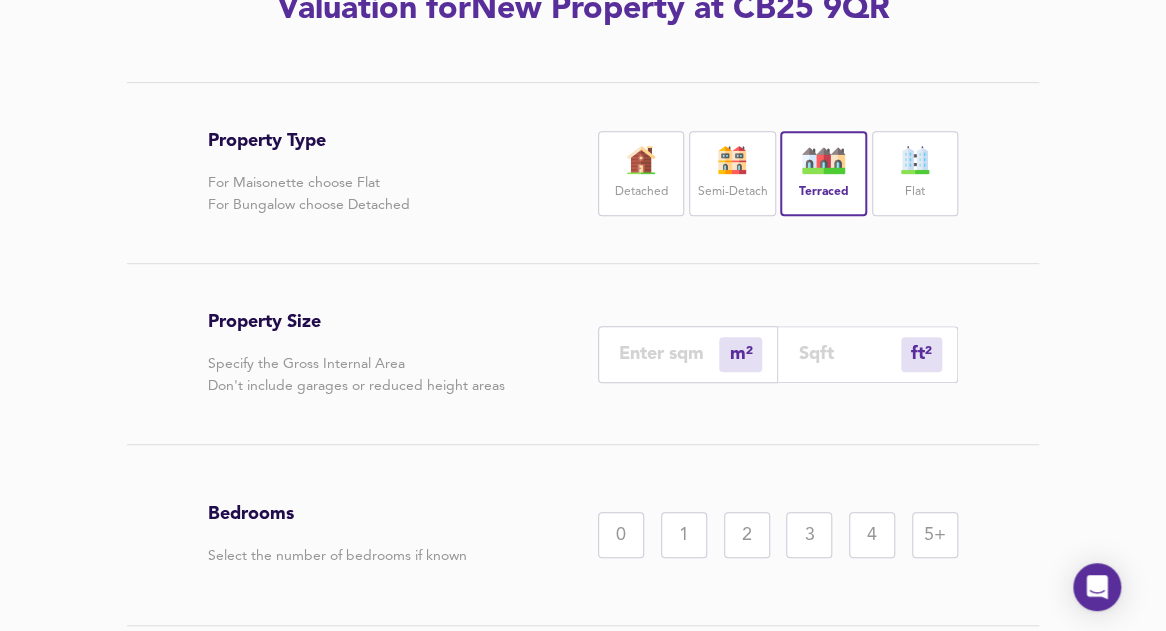 scroll, scrollTop: 318, scrollLeft: 0, axis: vertical 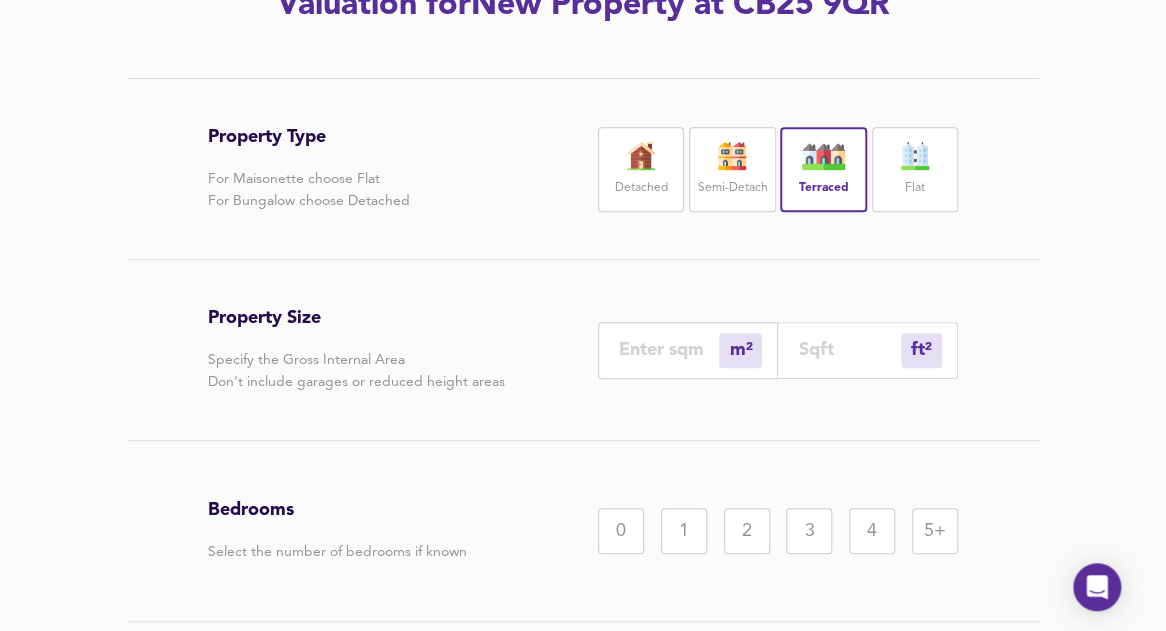 click at bounding box center (849, 349) 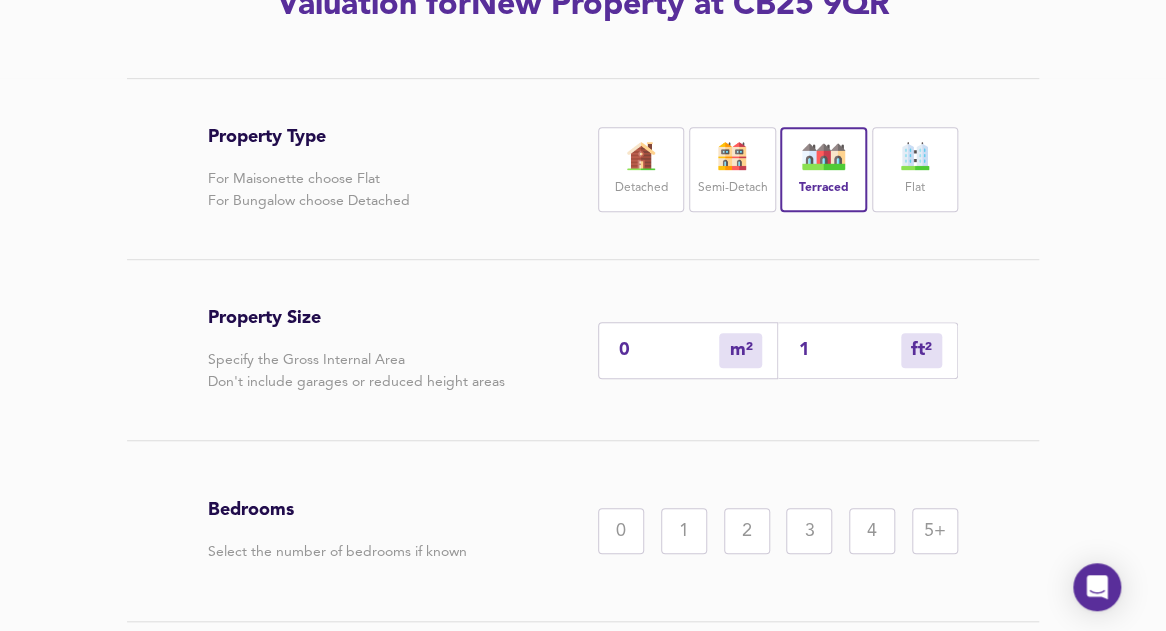 type on "2" 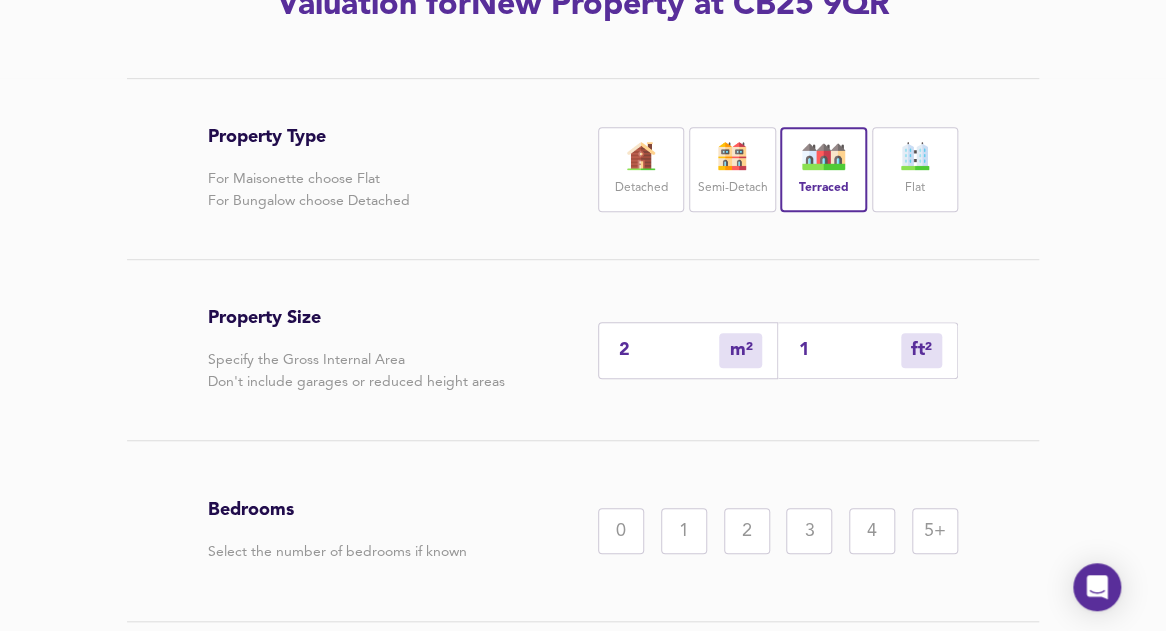 type on "17" 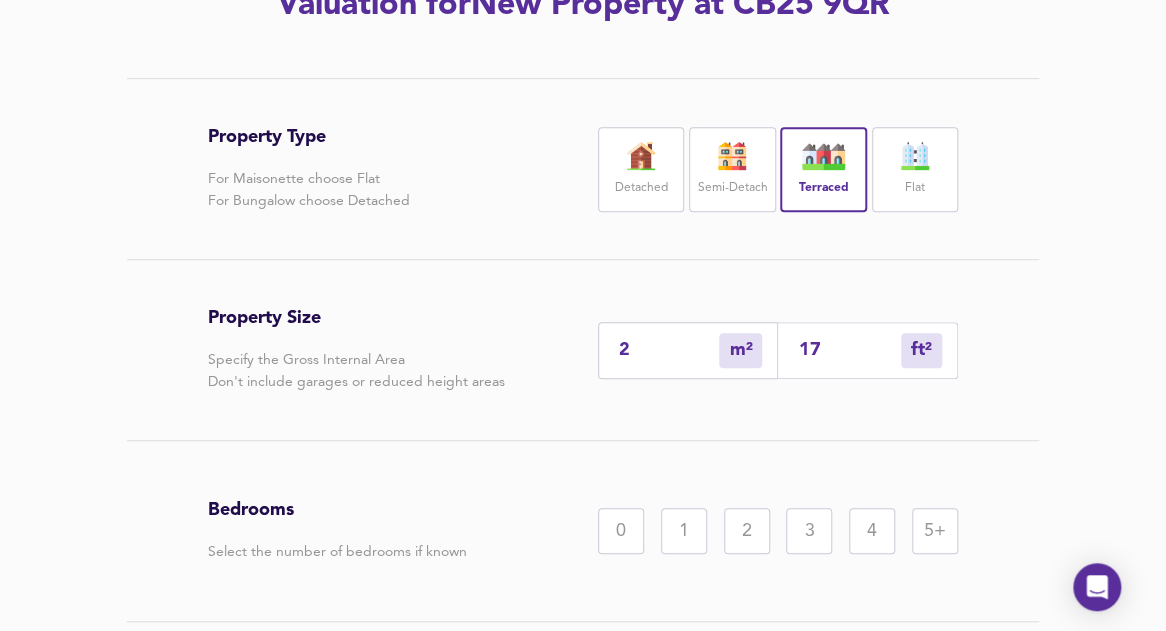 type on "17" 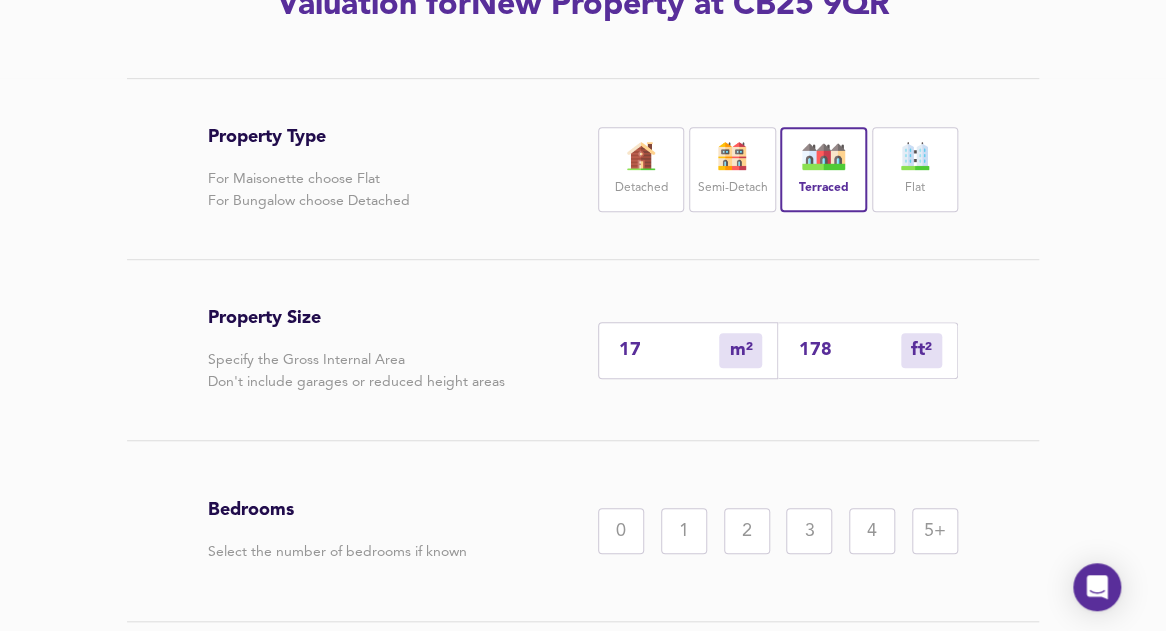 type on "166" 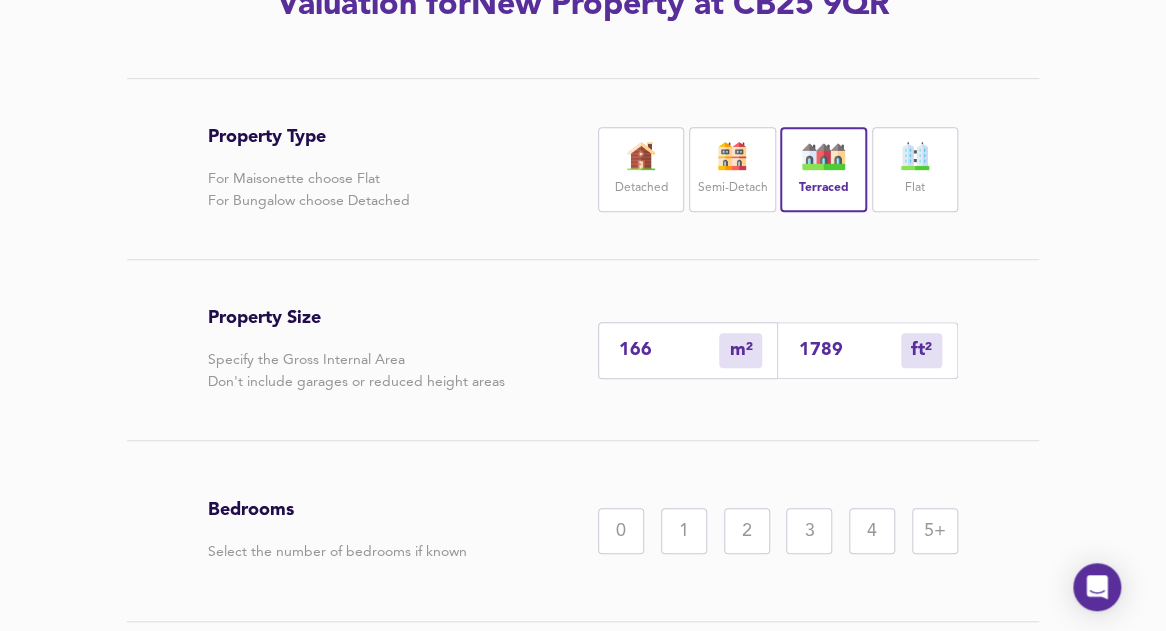 type on "1789" 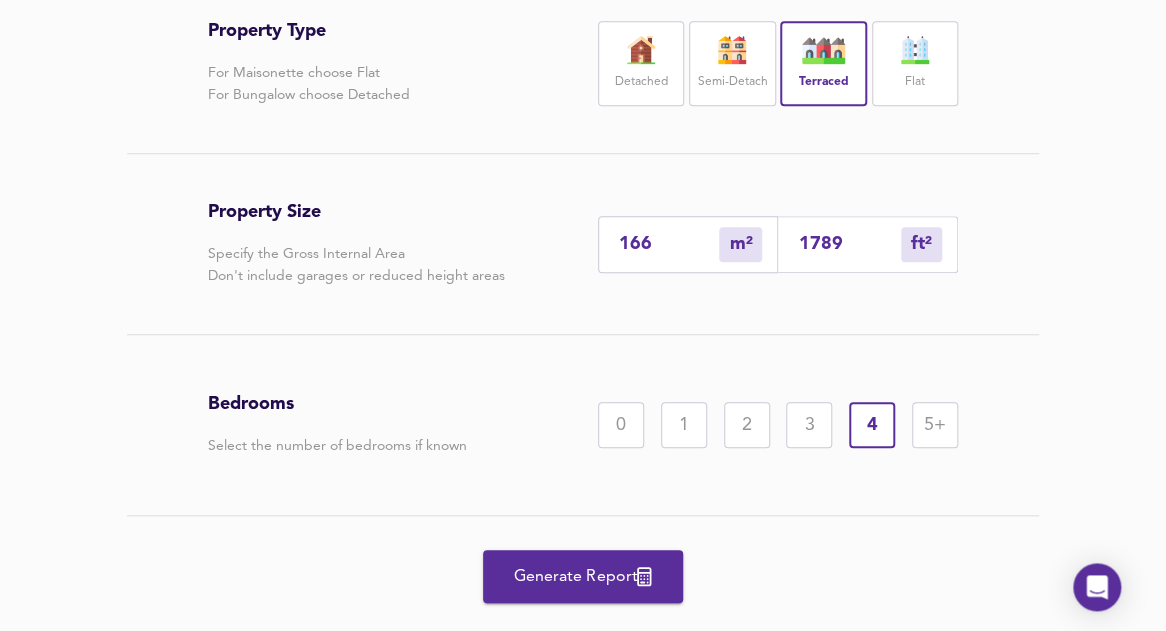 scroll, scrollTop: 429, scrollLeft: 0, axis: vertical 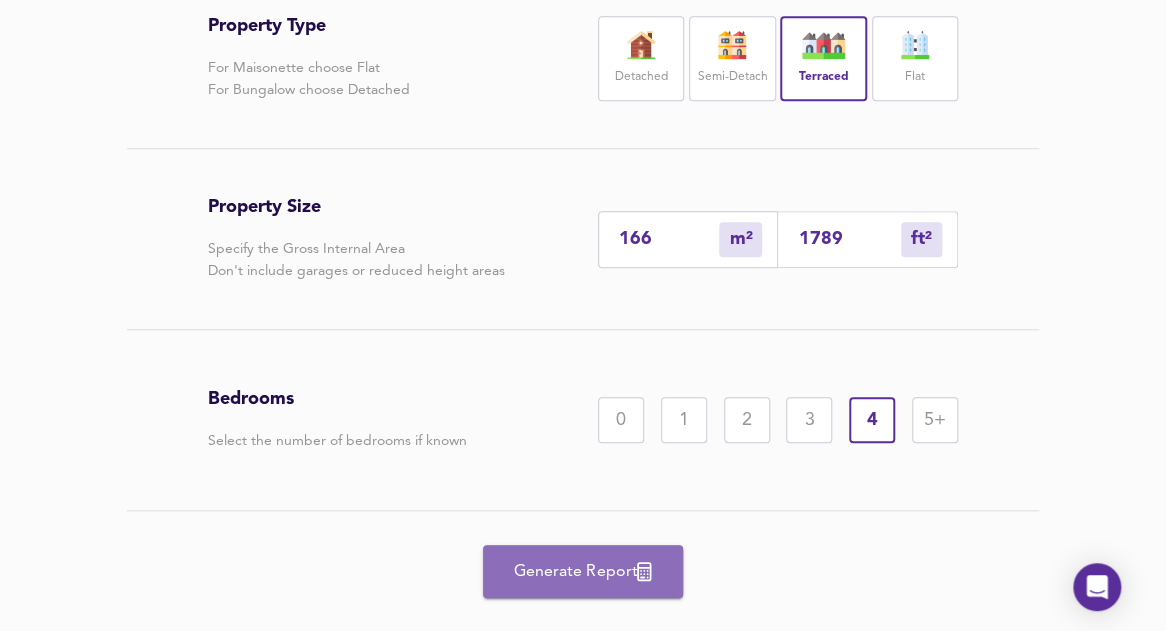 click on "Generate Report" at bounding box center [583, 572] 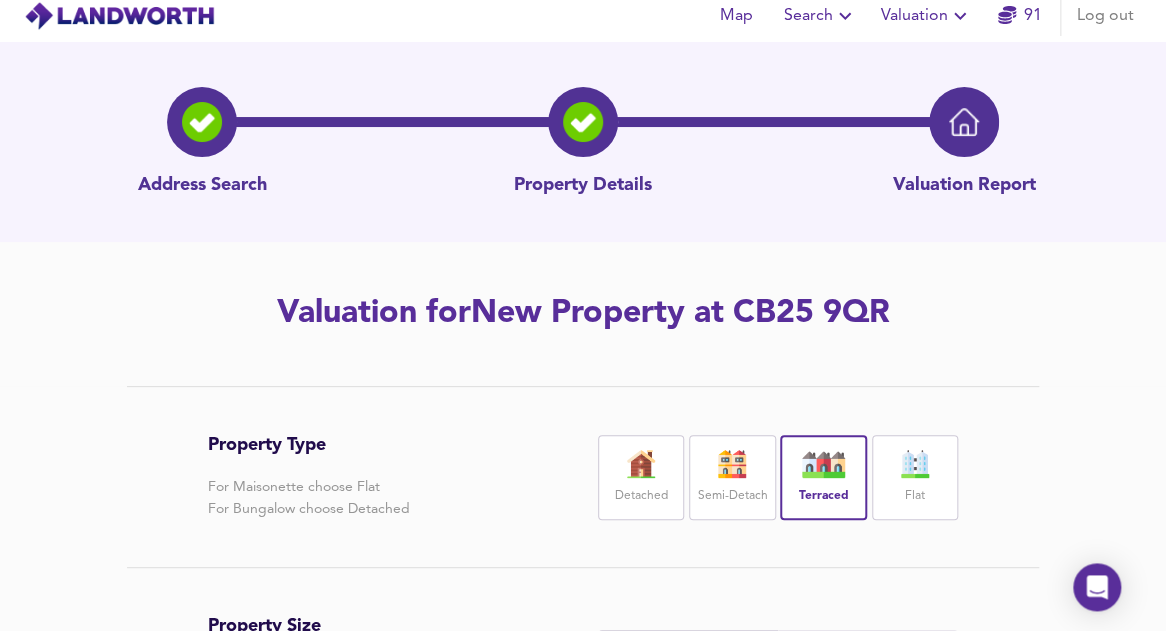 scroll, scrollTop: 0, scrollLeft: 0, axis: both 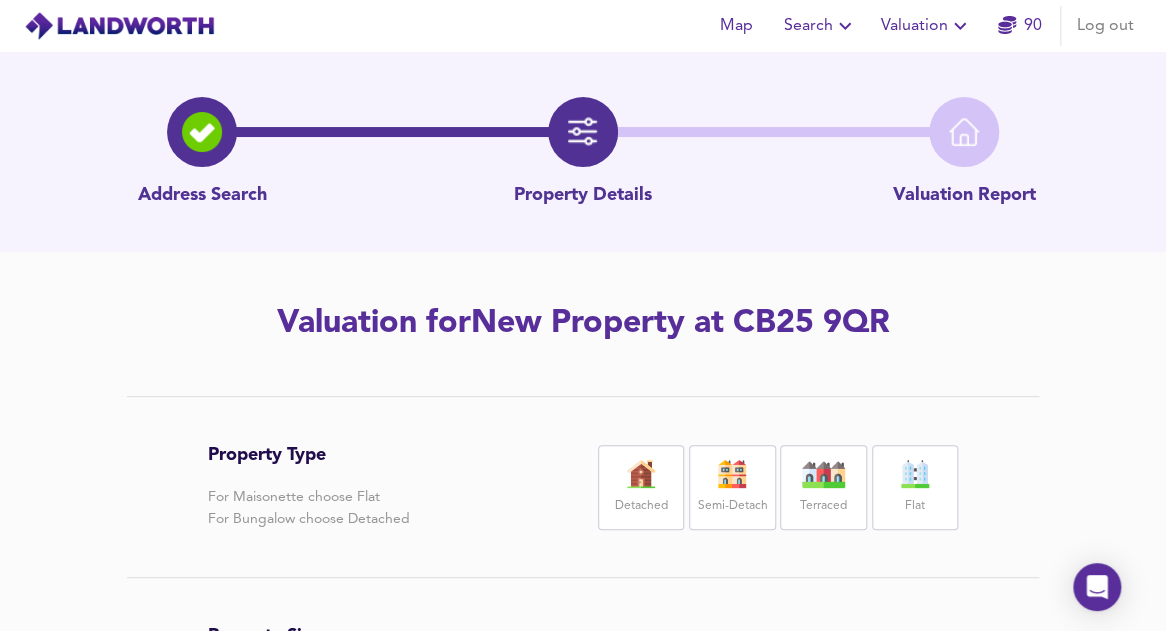 click at bounding box center (824, 474) 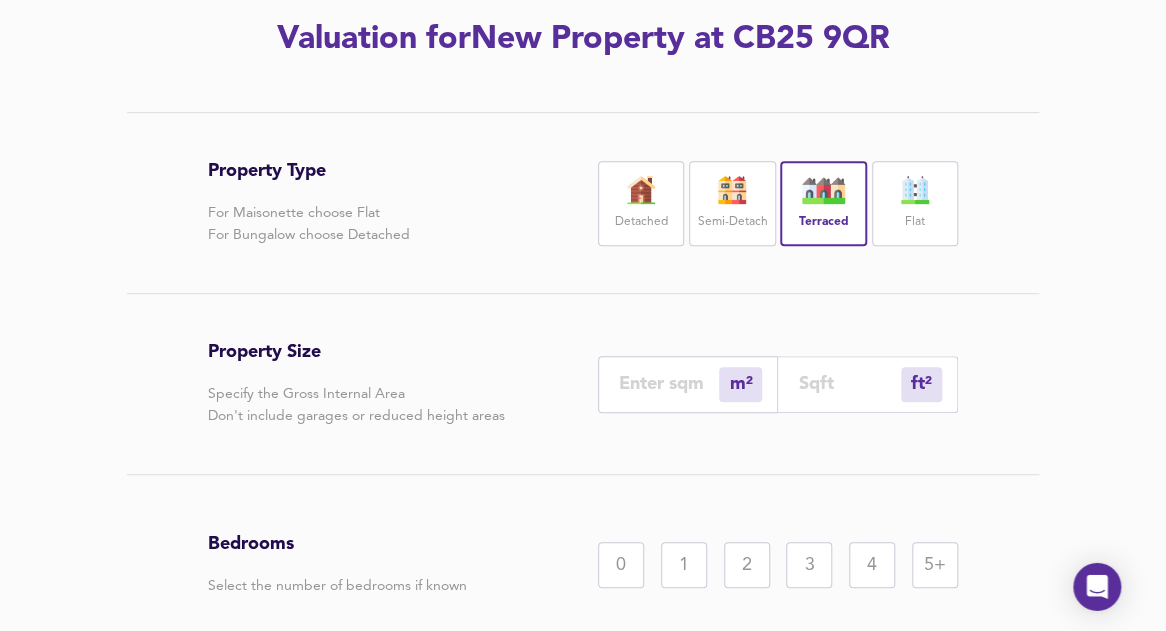 scroll, scrollTop: 296, scrollLeft: 0, axis: vertical 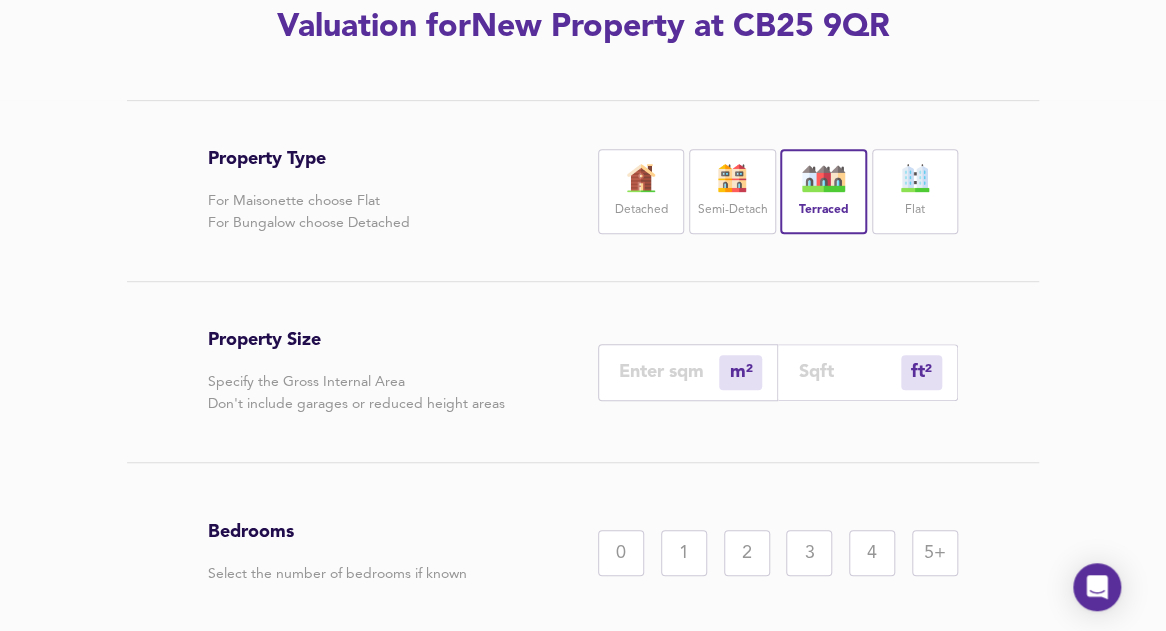 click at bounding box center [849, 371] 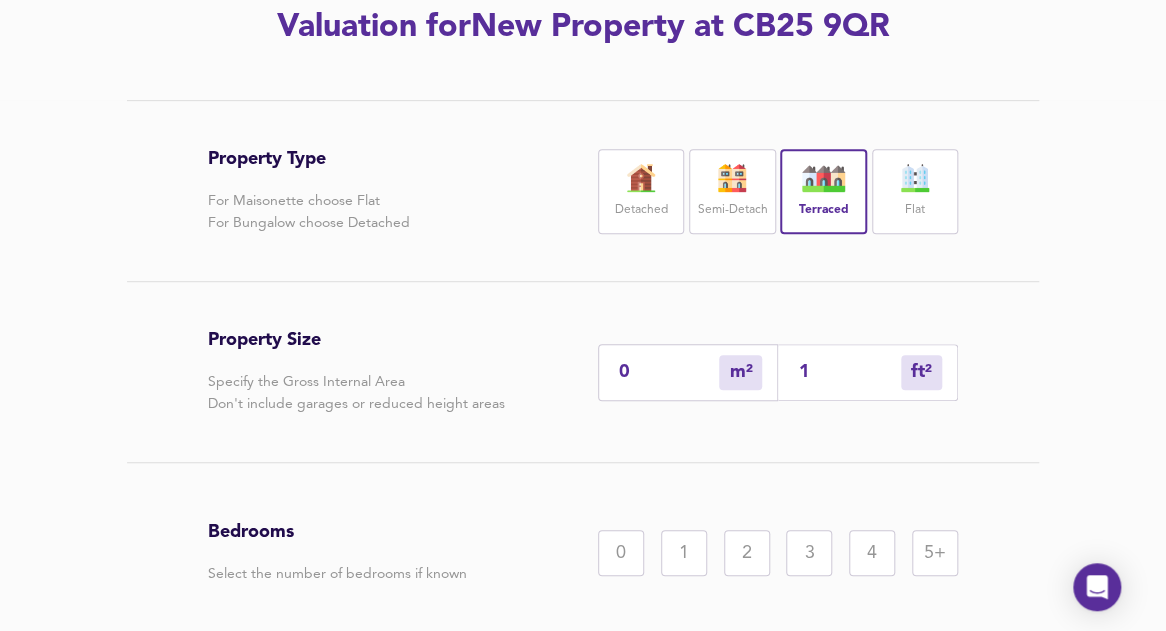 type on "2" 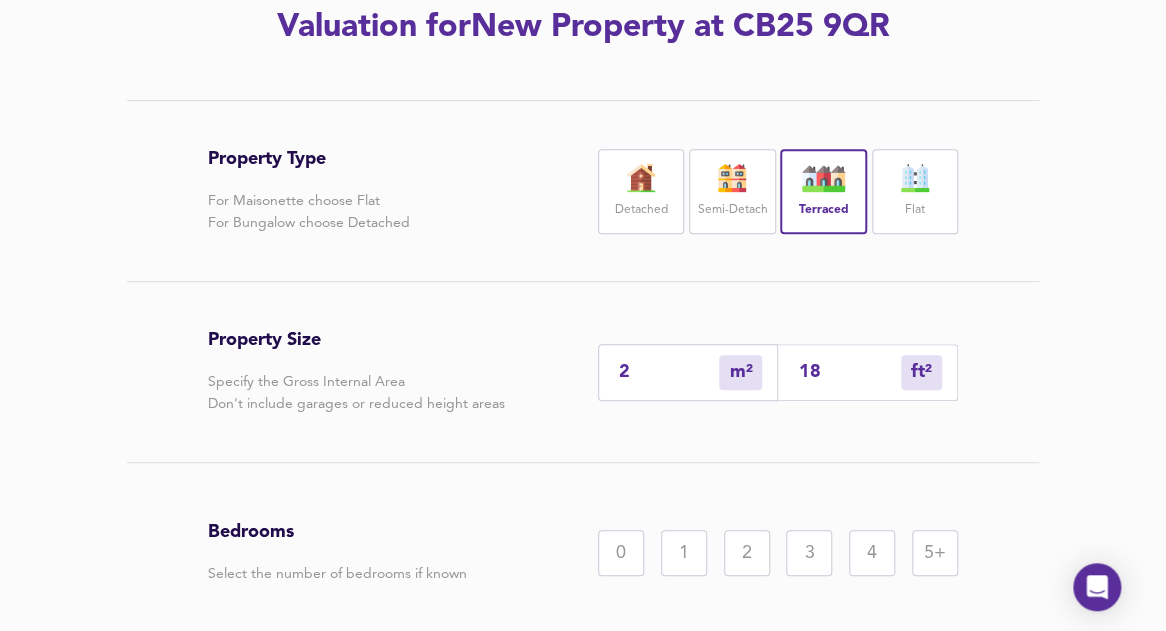type on "17" 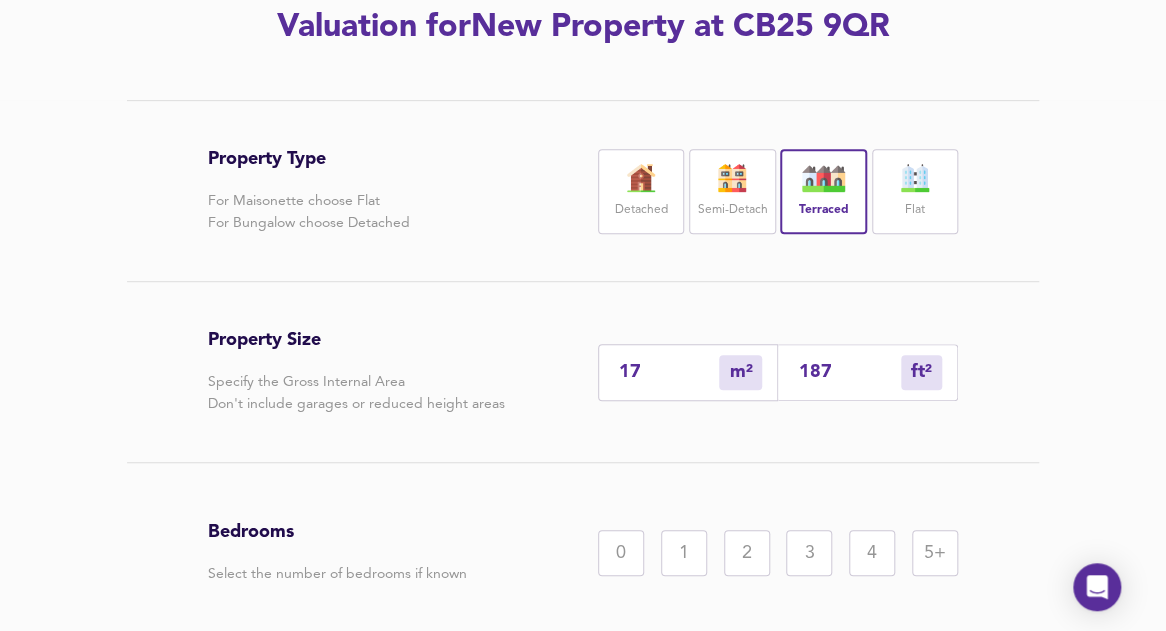 type on "175" 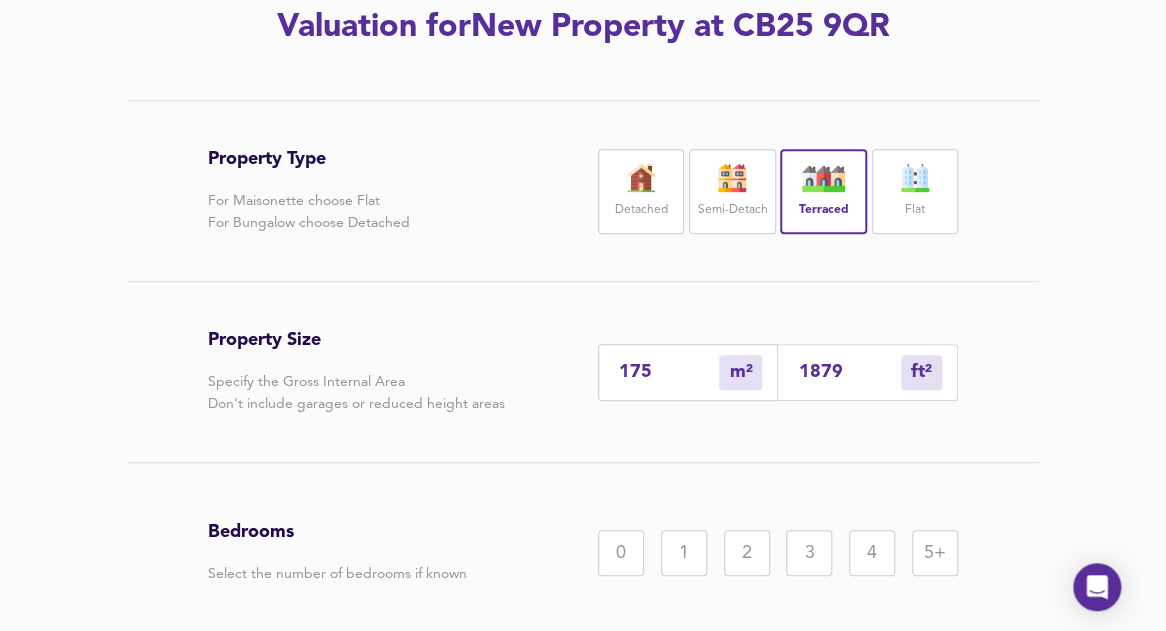type on "1879" 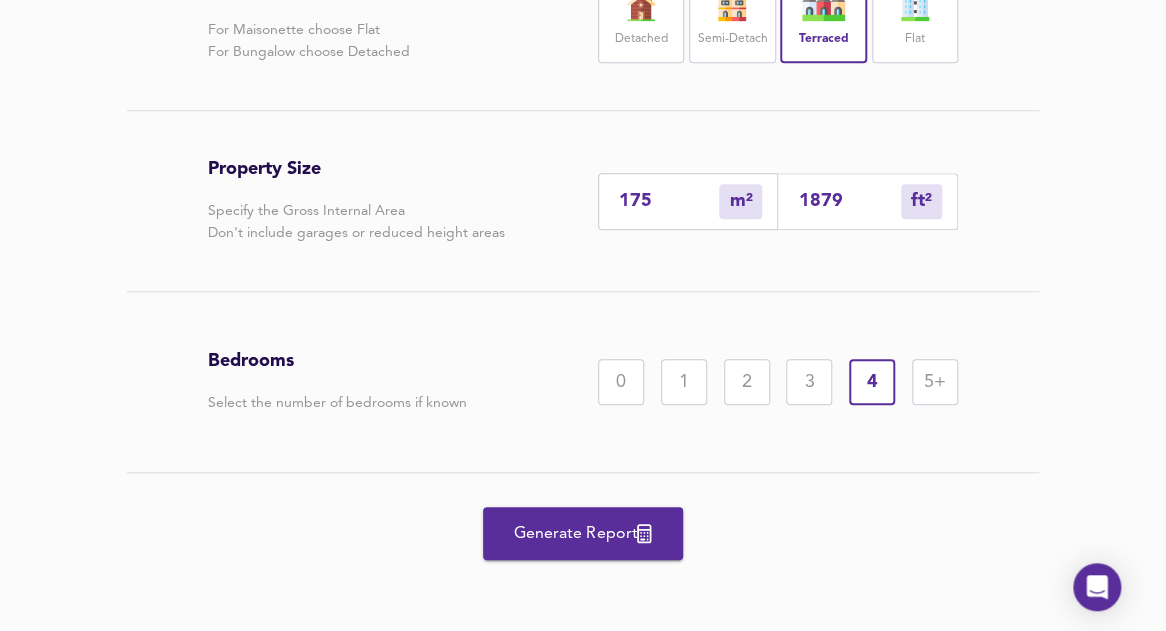 click on "Generate Report" at bounding box center (583, 534) 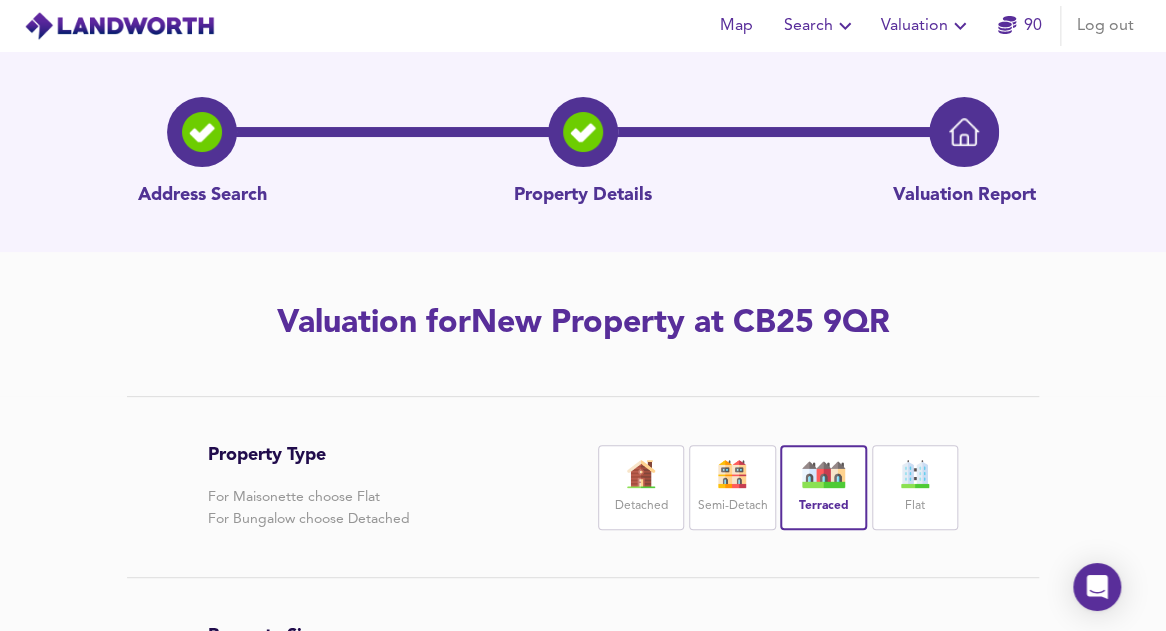 scroll, scrollTop: 0, scrollLeft: 0, axis: both 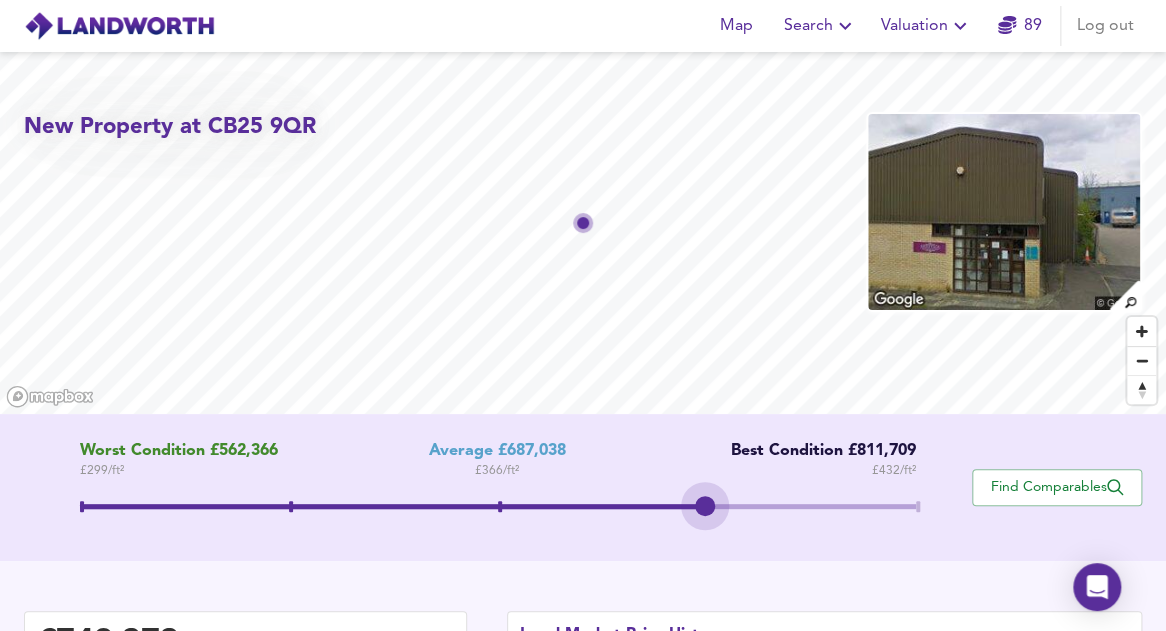 click at bounding box center (498, 509) 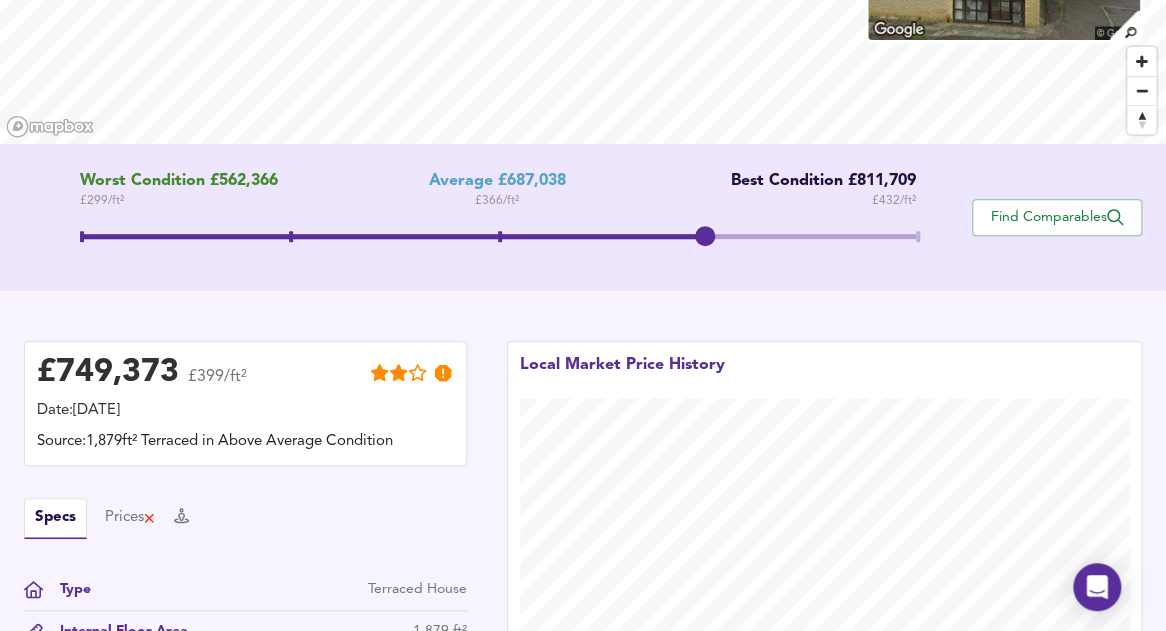 scroll, scrollTop: 279, scrollLeft: 0, axis: vertical 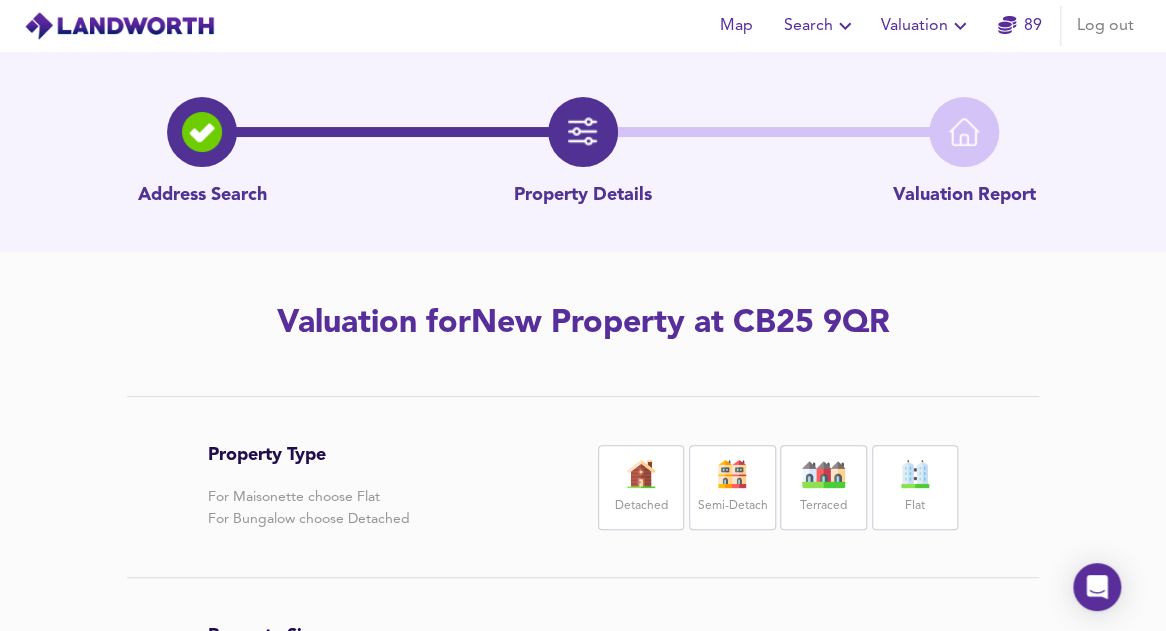 click at bounding box center (824, 474) 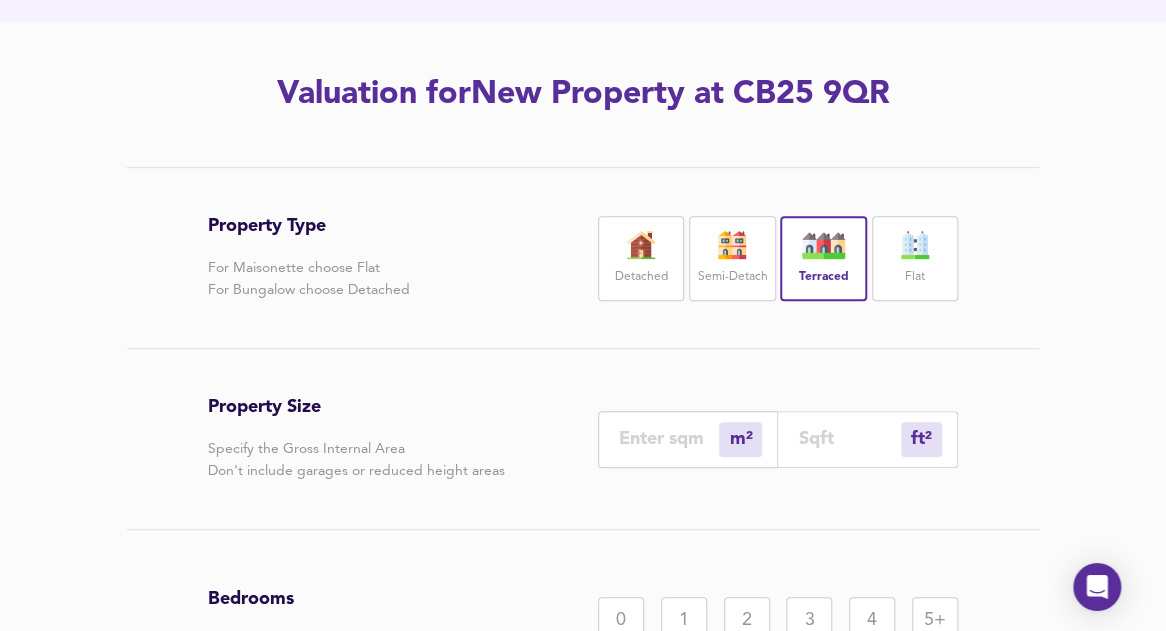 scroll, scrollTop: 271, scrollLeft: 0, axis: vertical 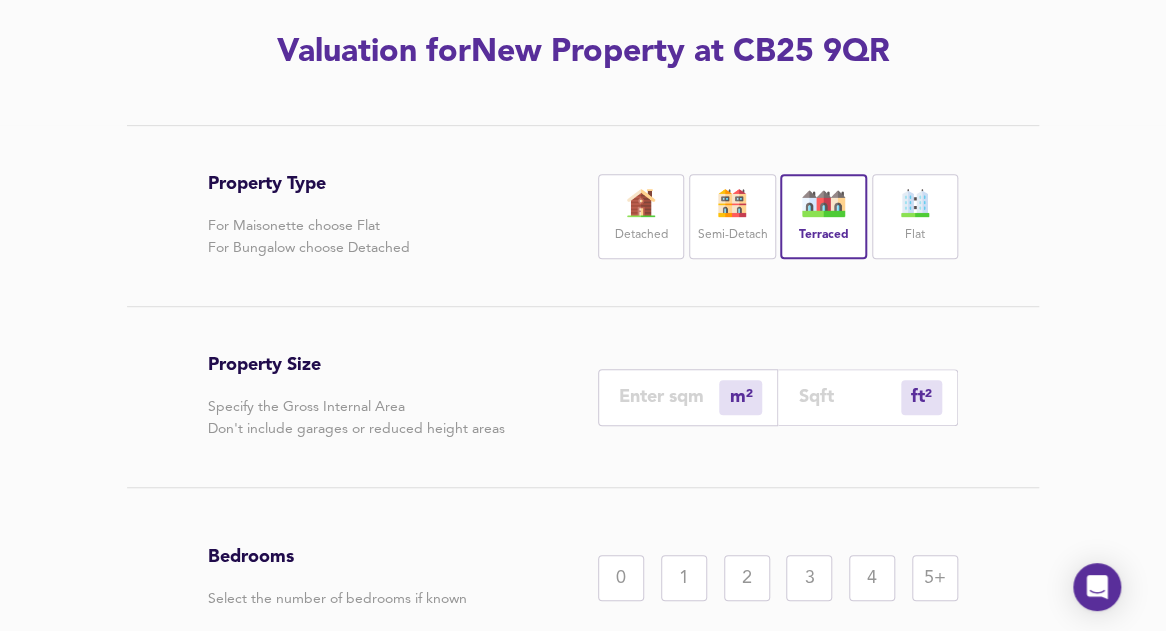 click at bounding box center (849, 396) 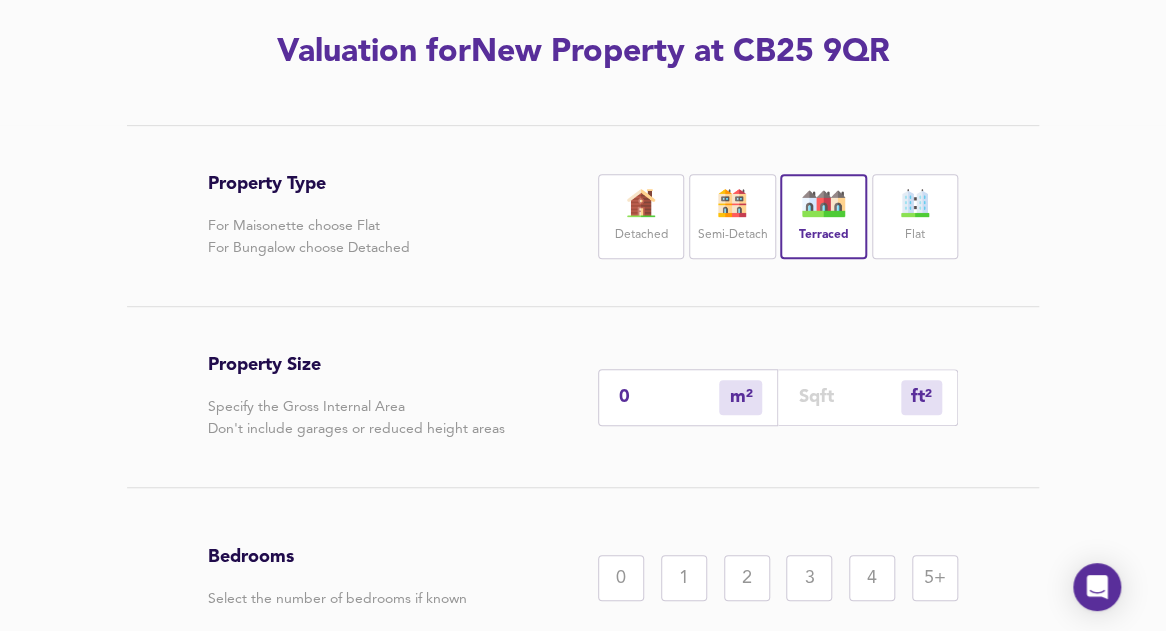 type on "1" 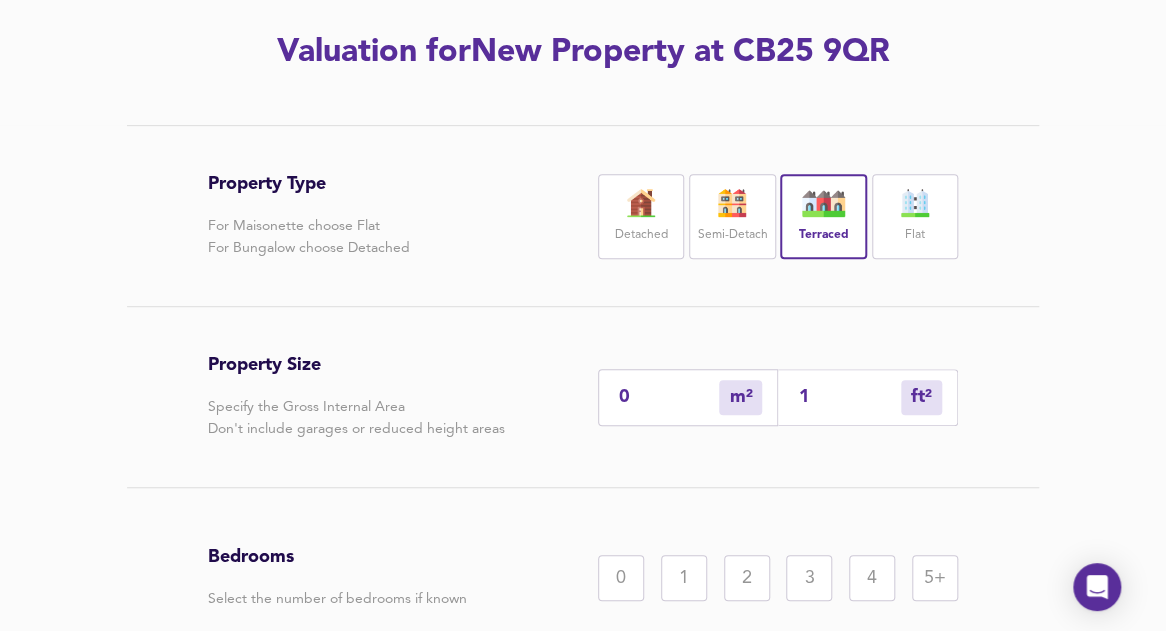 type on "2" 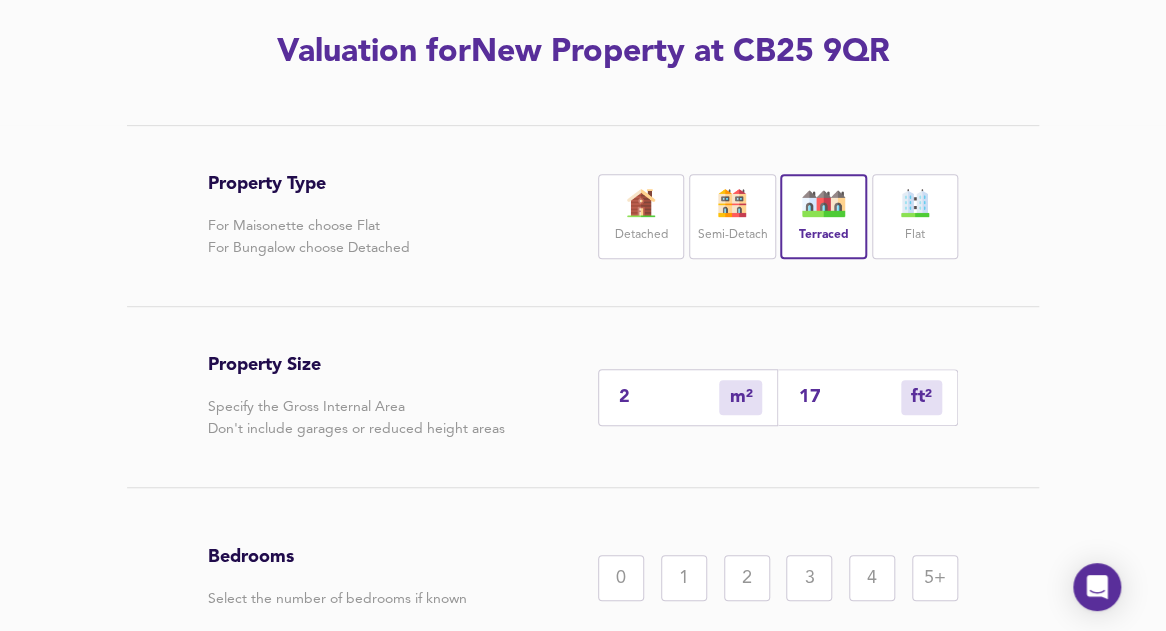type on "16" 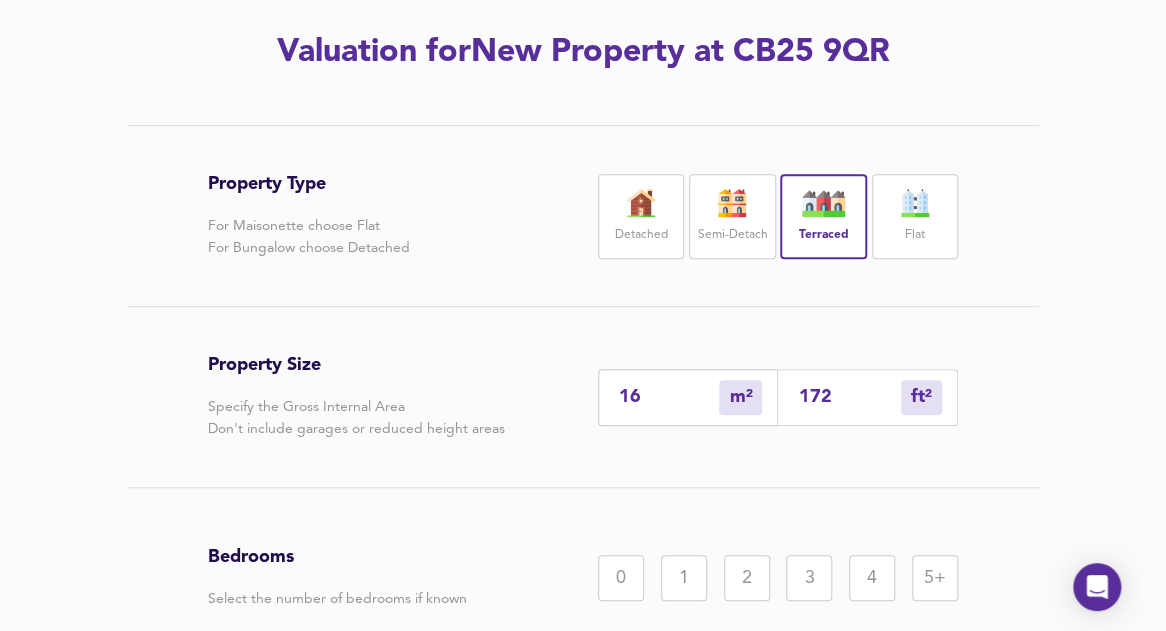 type on "161" 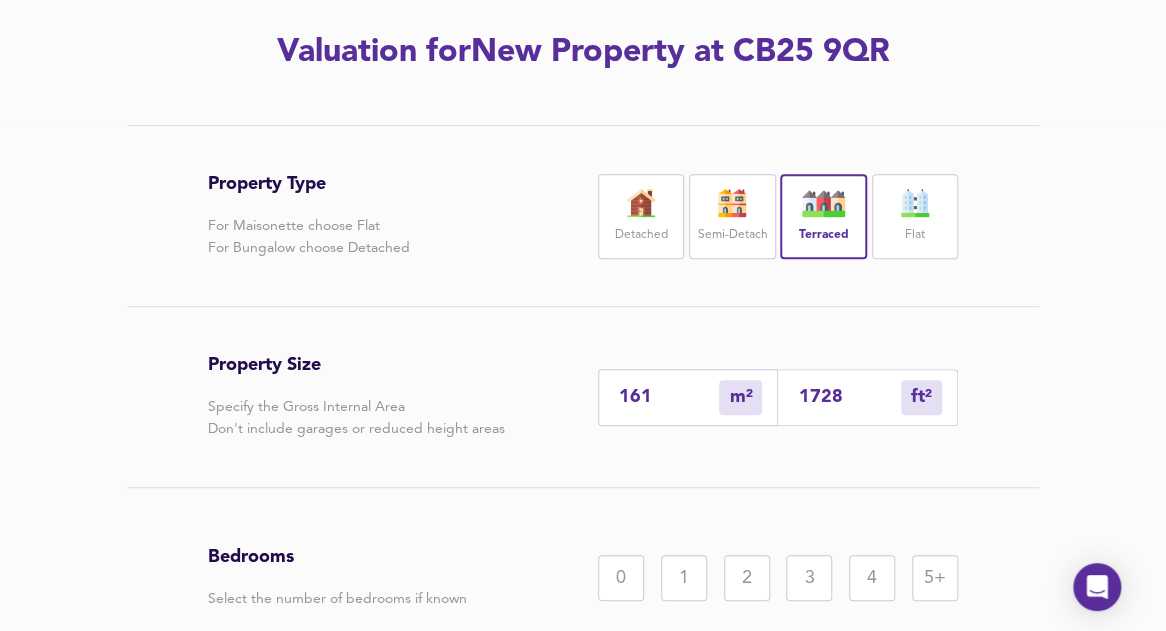type on "1728" 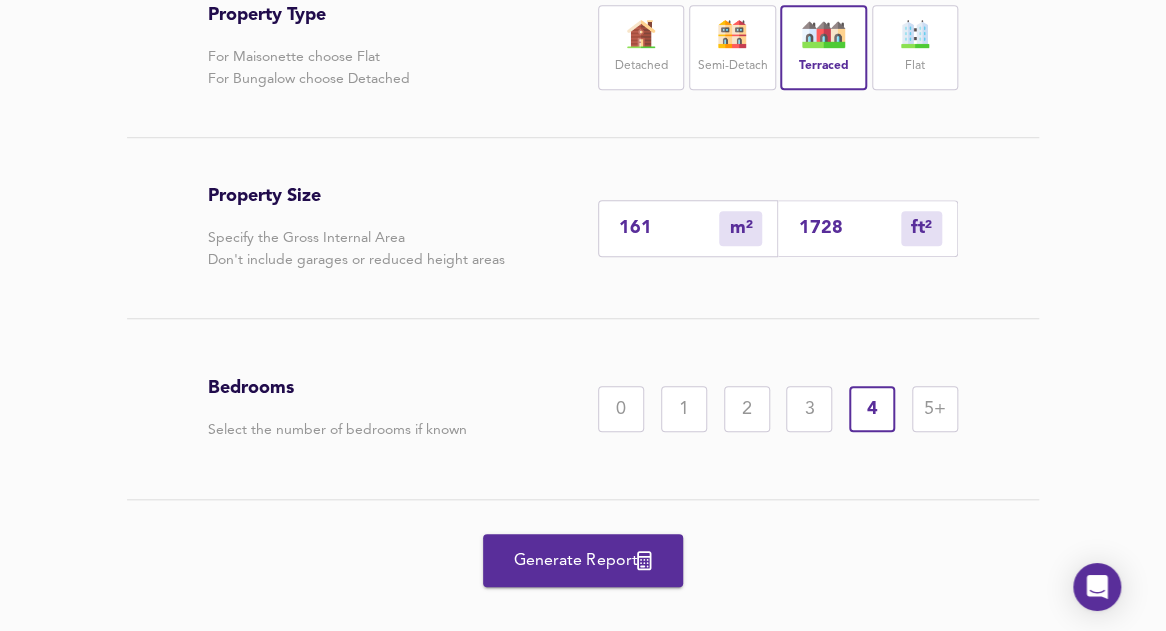 scroll, scrollTop: 451, scrollLeft: 0, axis: vertical 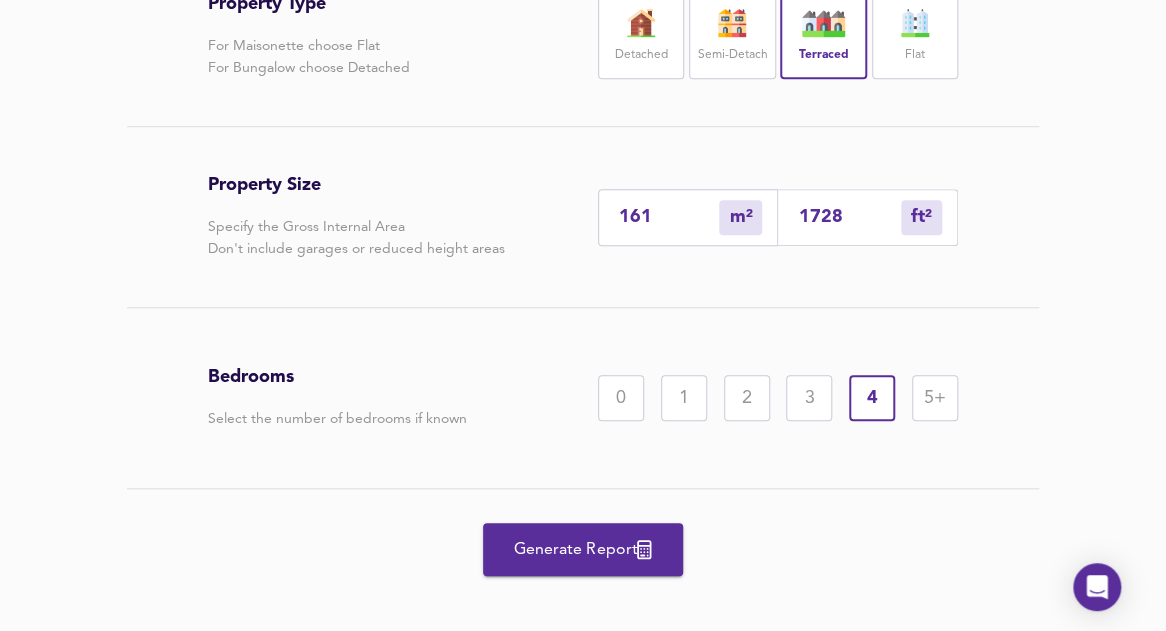 click on "Generate Report" at bounding box center [583, 550] 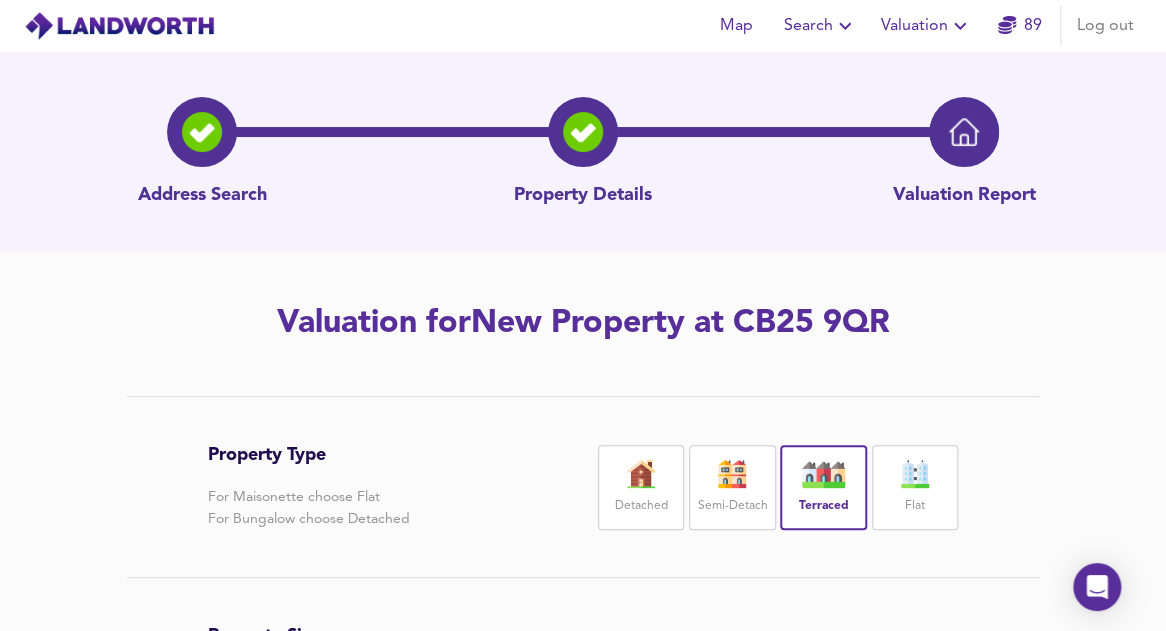 scroll, scrollTop: 0, scrollLeft: 0, axis: both 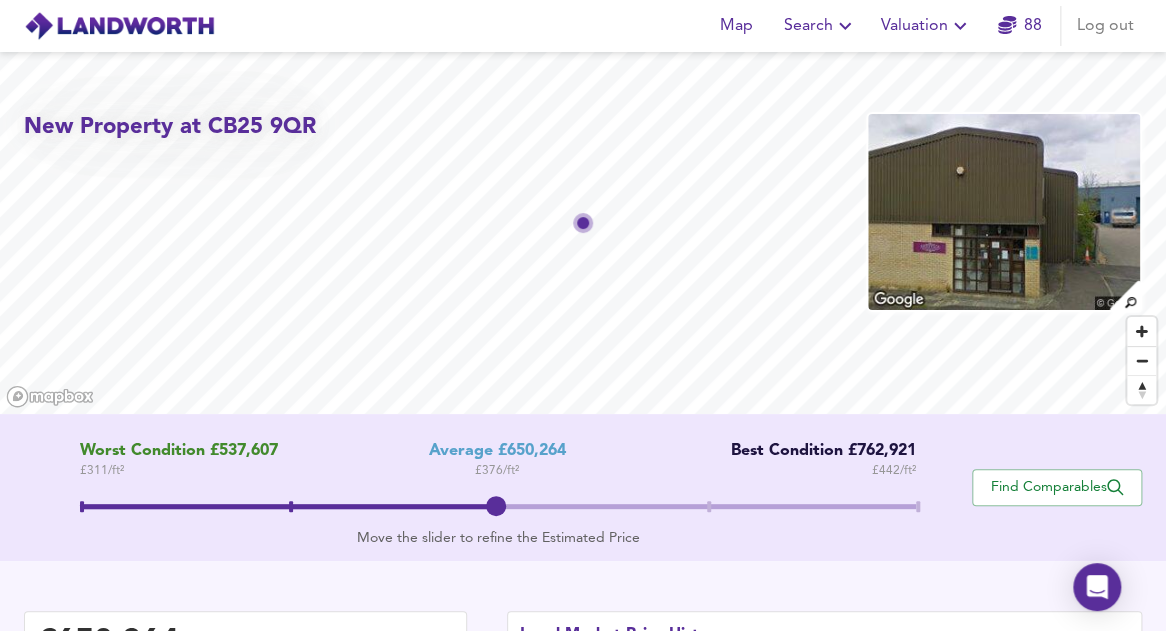 click at bounding box center (709, 506) 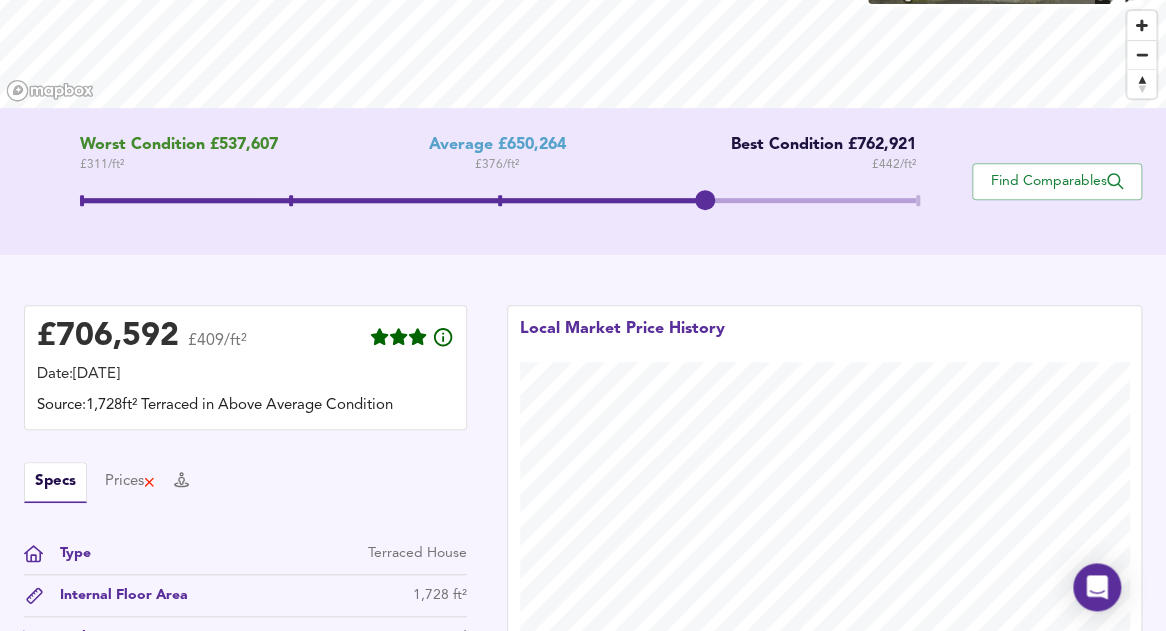 scroll, scrollTop: 313, scrollLeft: 0, axis: vertical 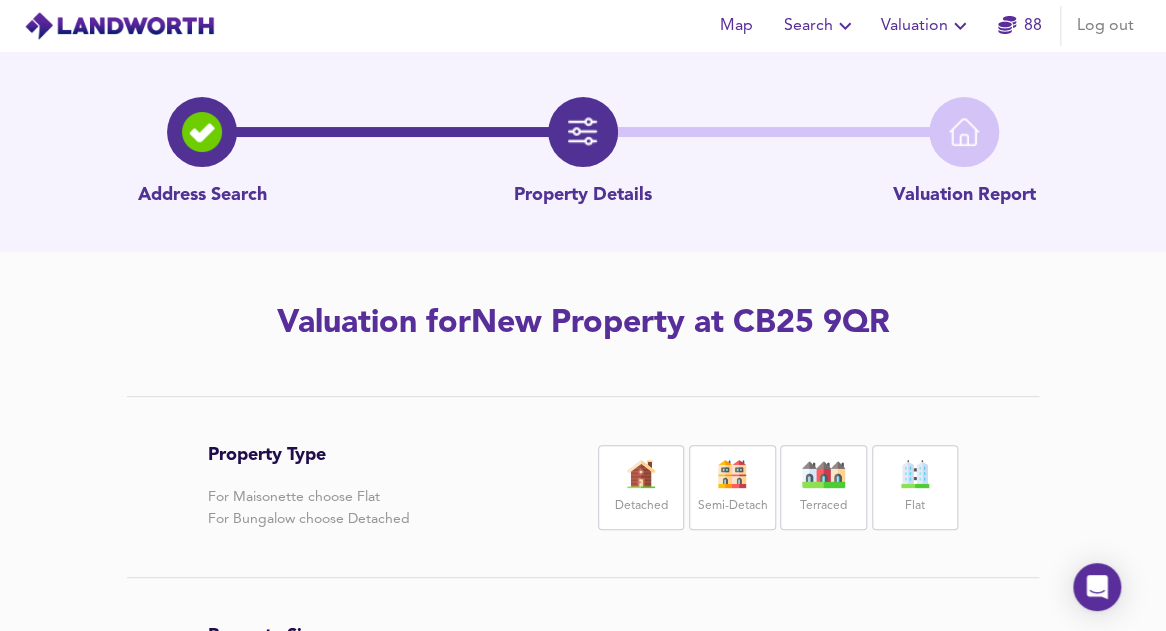 click on "Terraced" at bounding box center (823, 487) 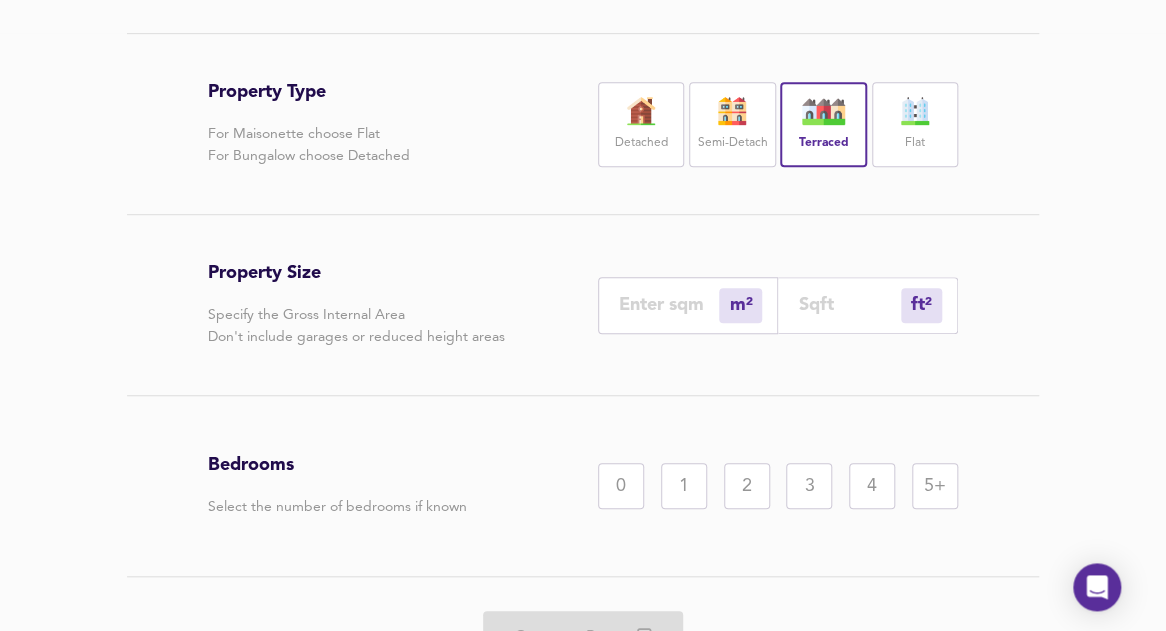 scroll, scrollTop: 370, scrollLeft: 0, axis: vertical 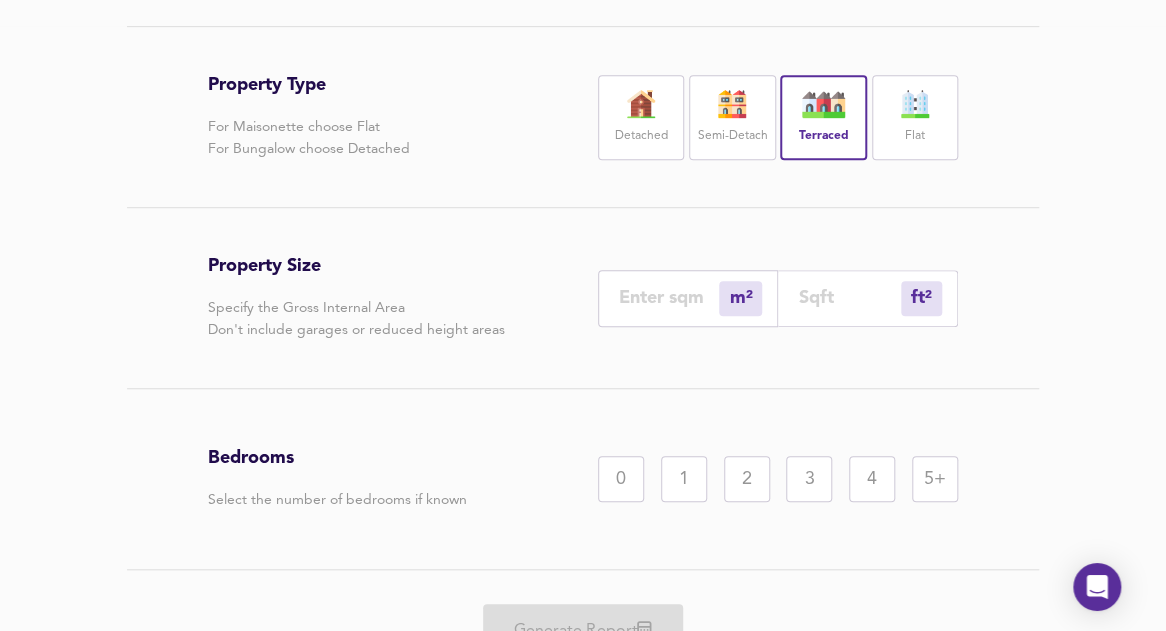 click at bounding box center (849, 297) 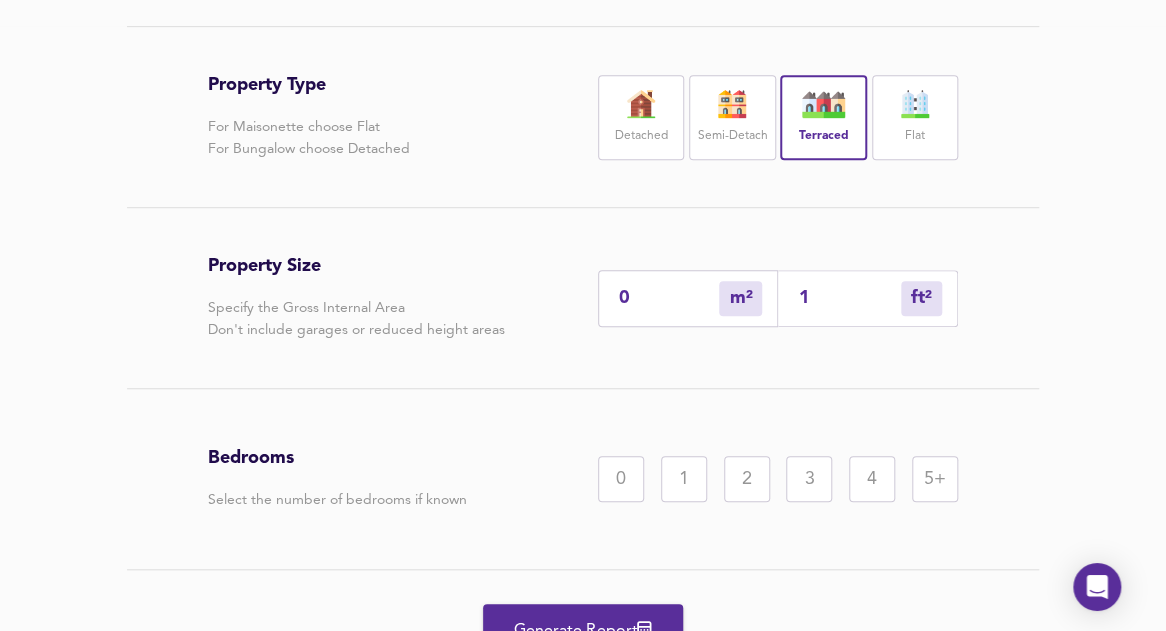 type on "2" 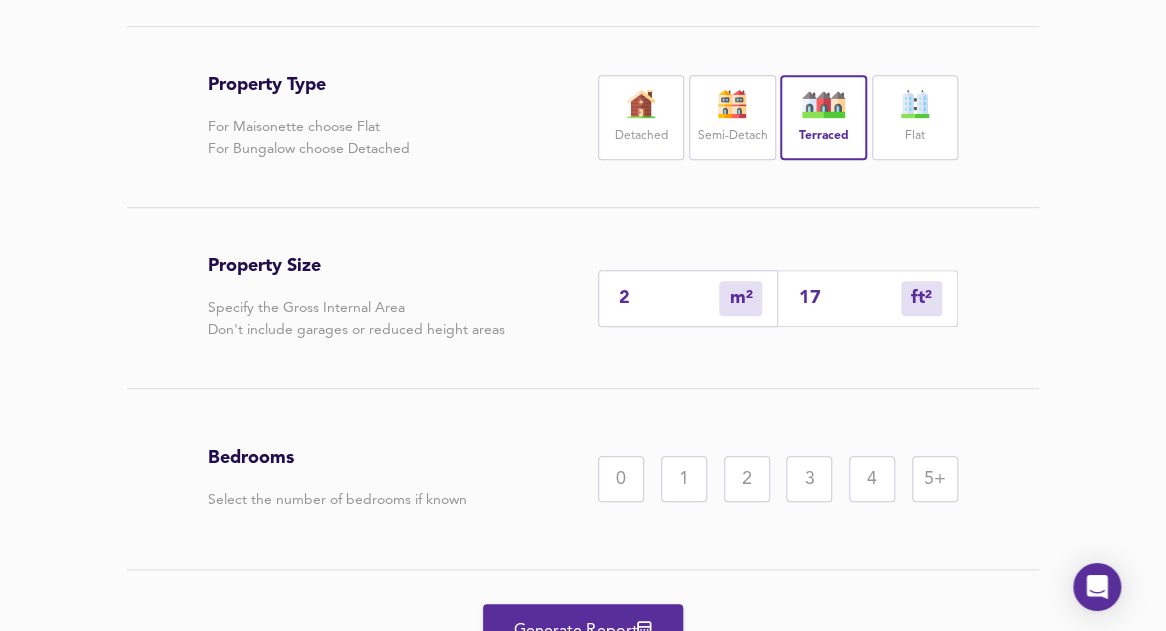 type on "16" 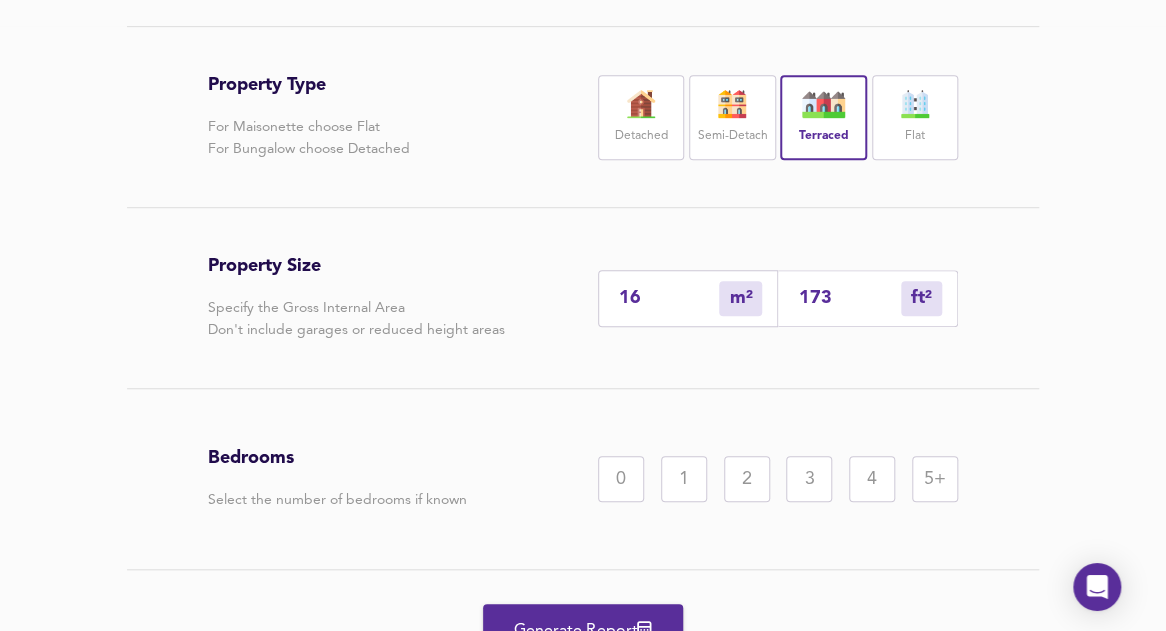 type on "161" 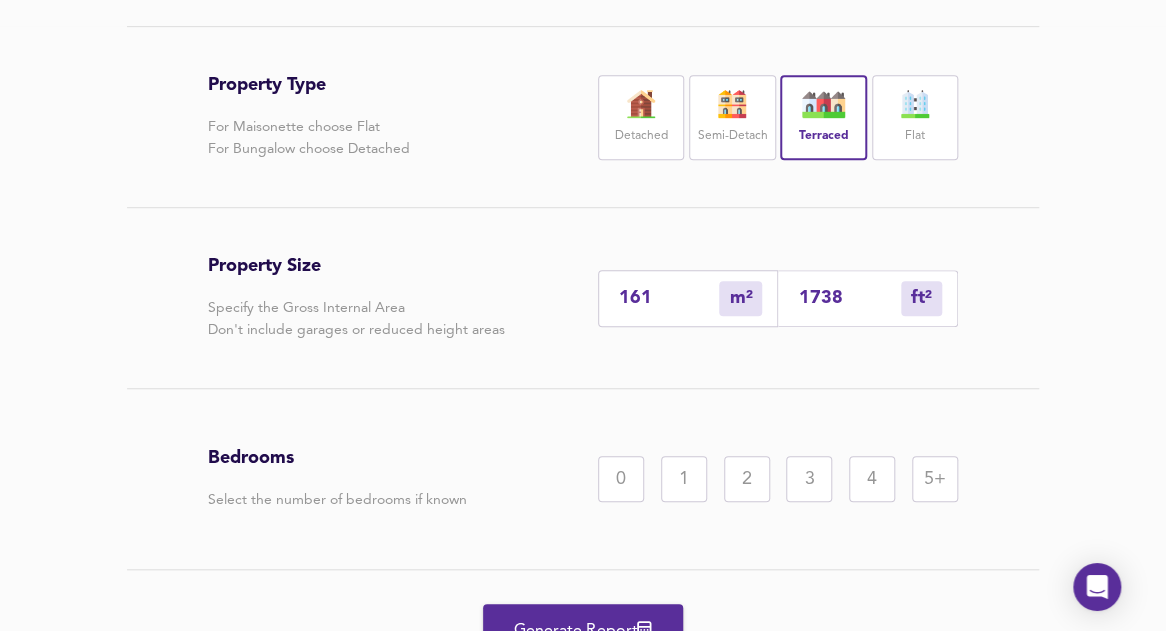 type on "1738" 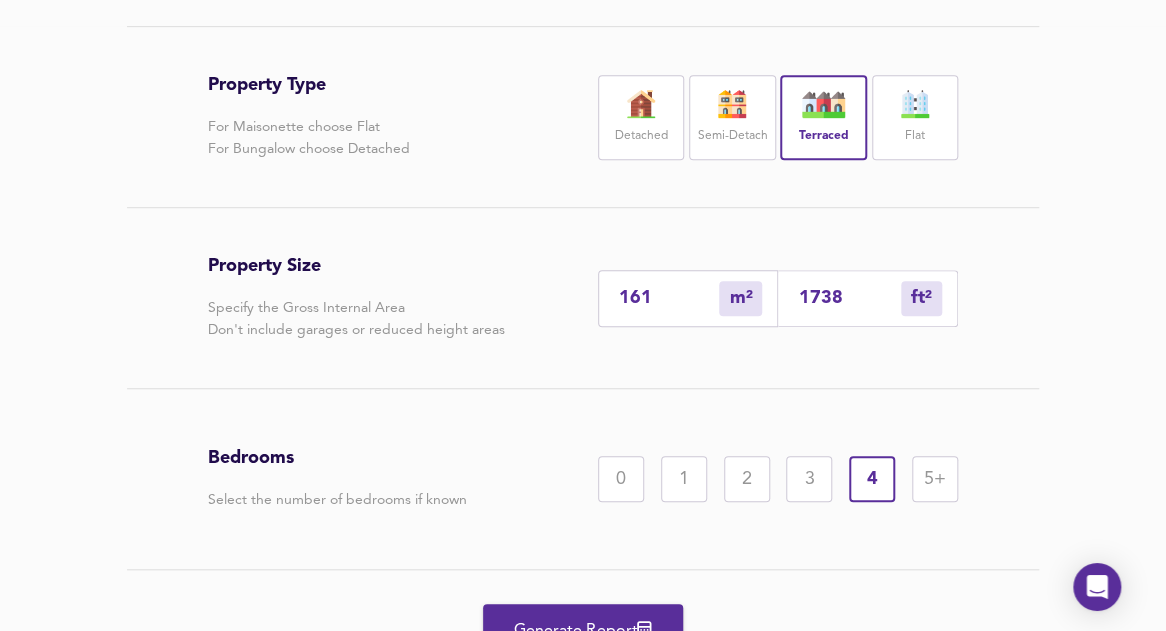 click on "Generate Report" at bounding box center [583, 630] 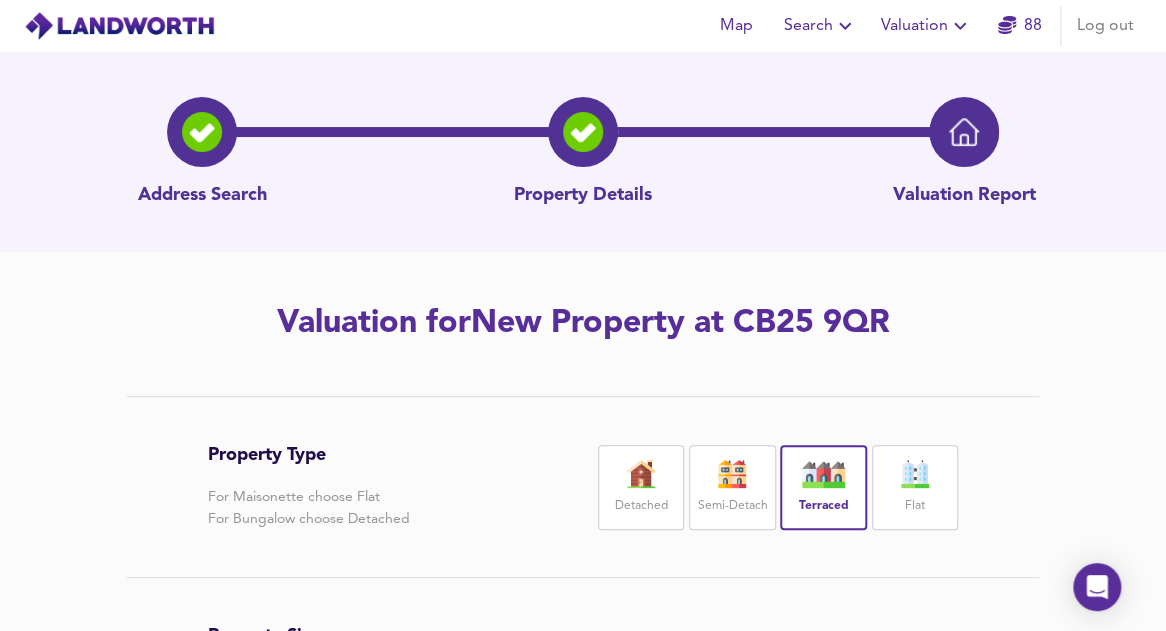 scroll, scrollTop: 0, scrollLeft: 0, axis: both 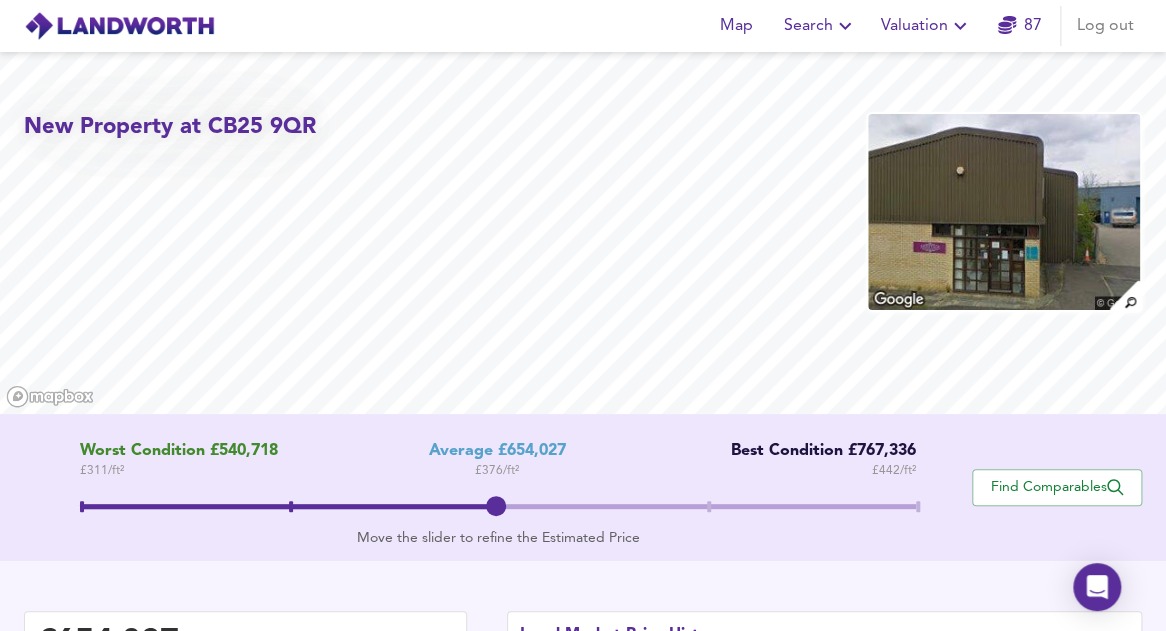 click at bounding box center [709, 506] 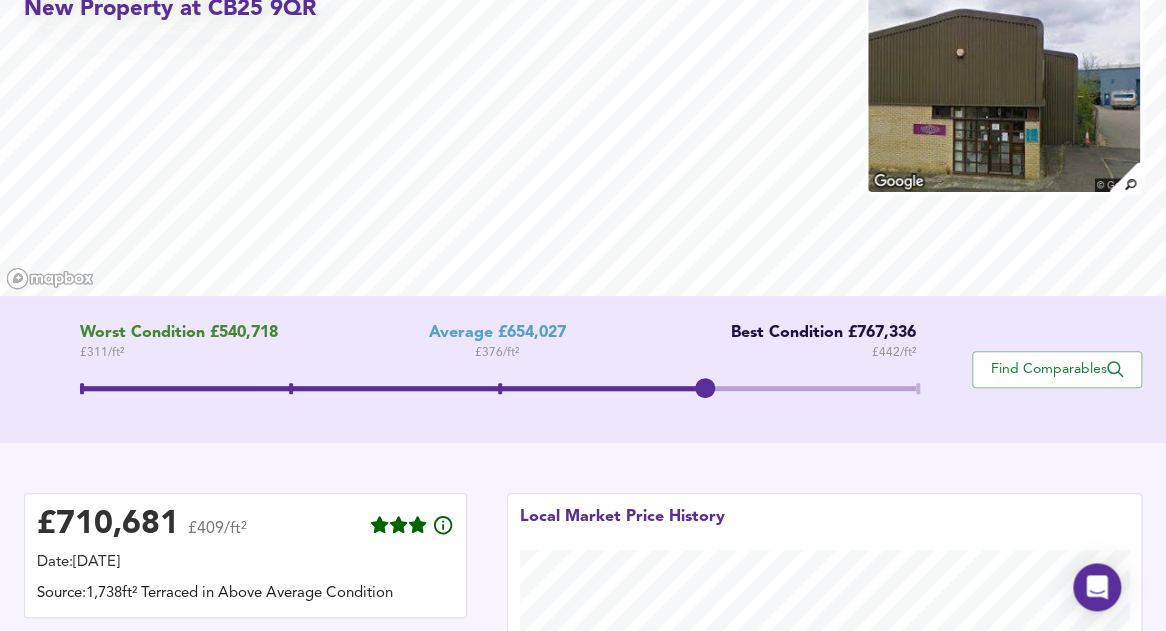 scroll, scrollTop: 160, scrollLeft: 0, axis: vertical 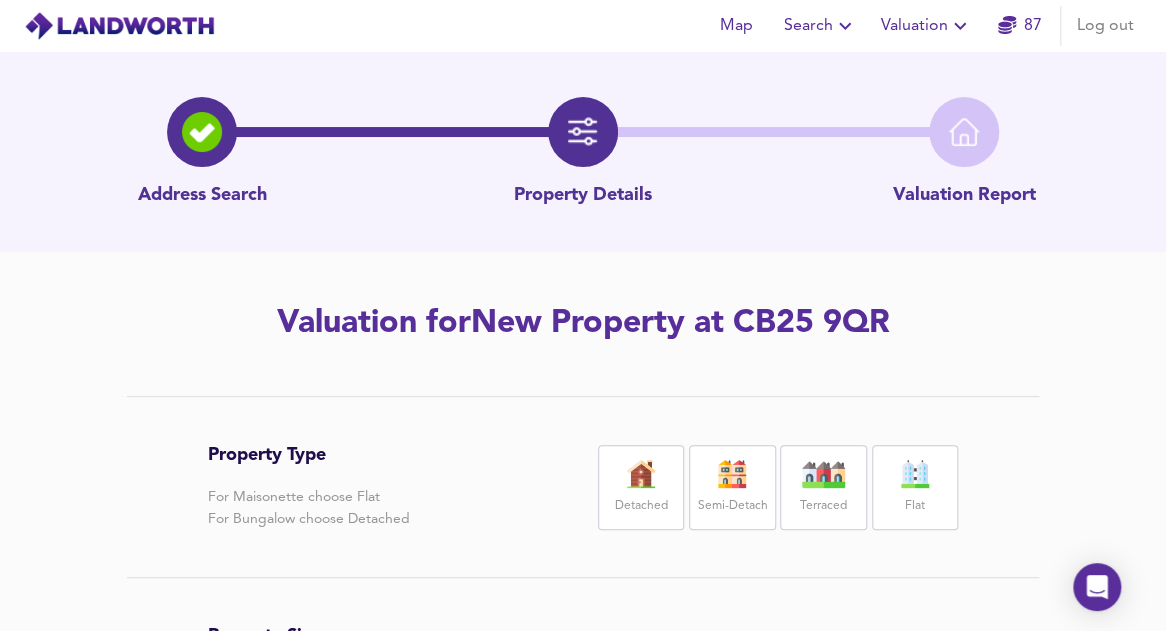 click at bounding box center (824, 474) 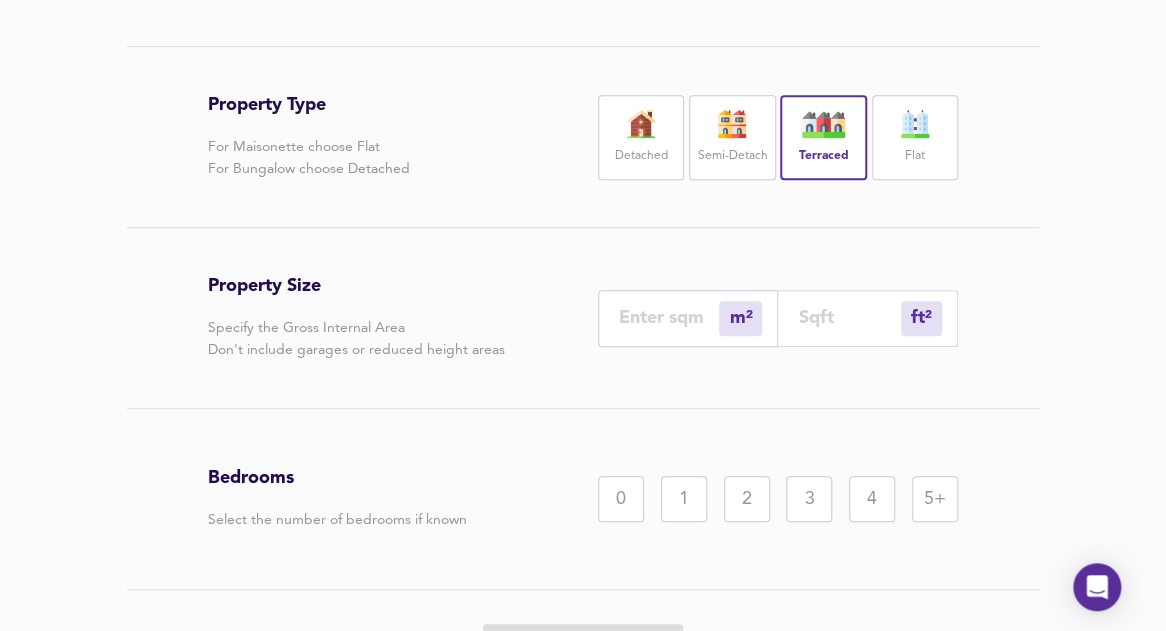 scroll, scrollTop: 370, scrollLeft: 0, axis: vertical 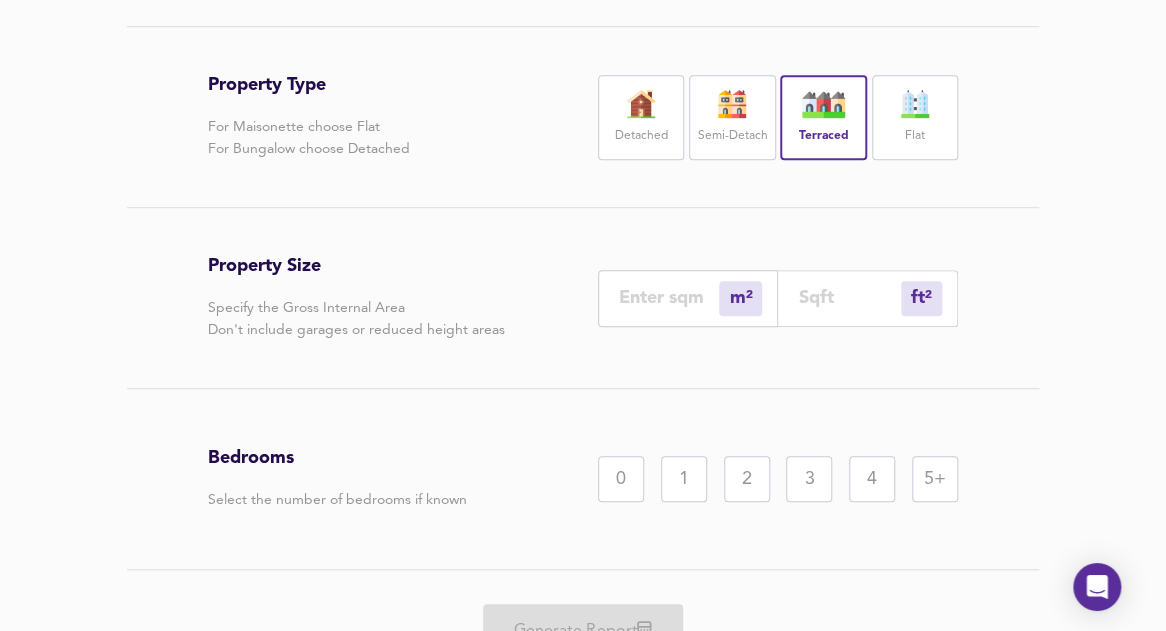 click at bounding box center (849, 297) 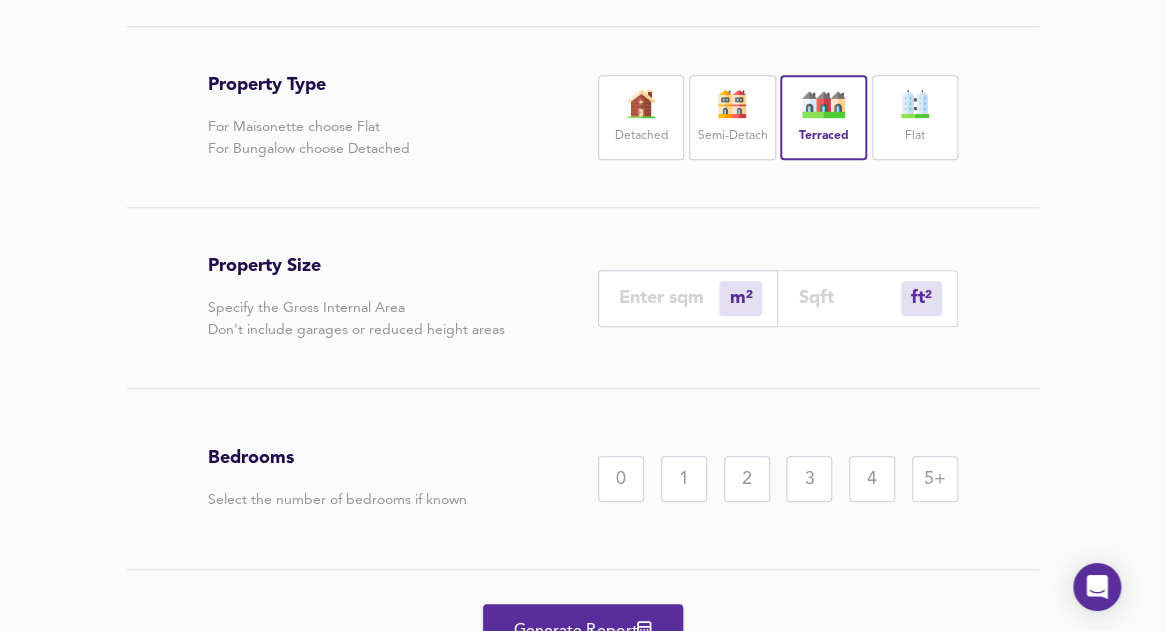 type on "0" 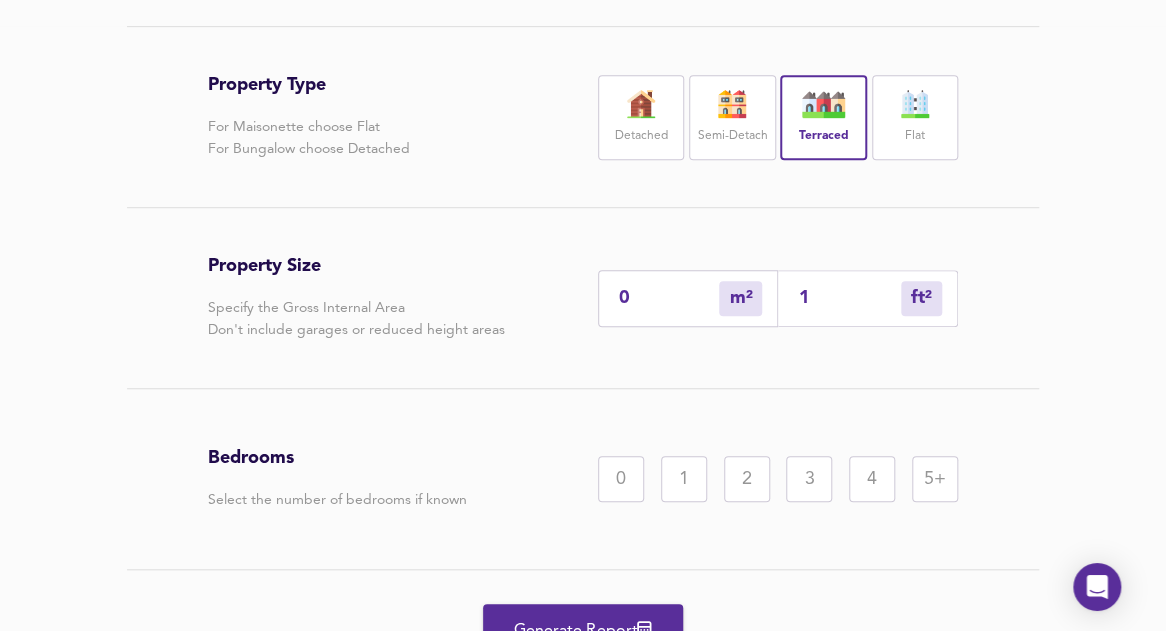 type on "1" 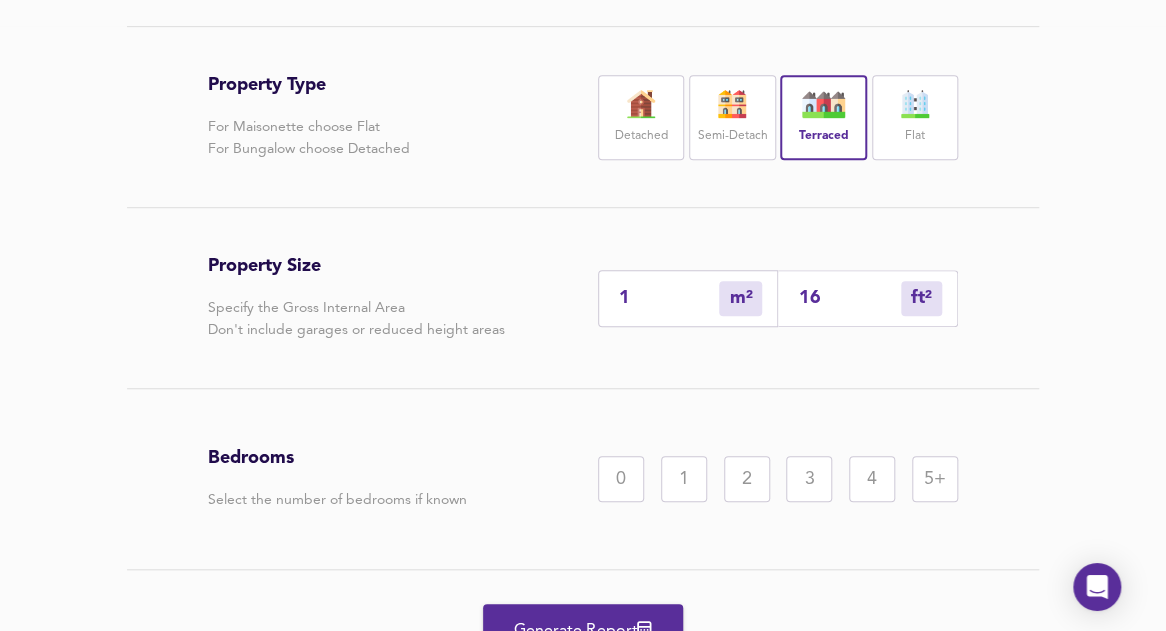 type on "15" 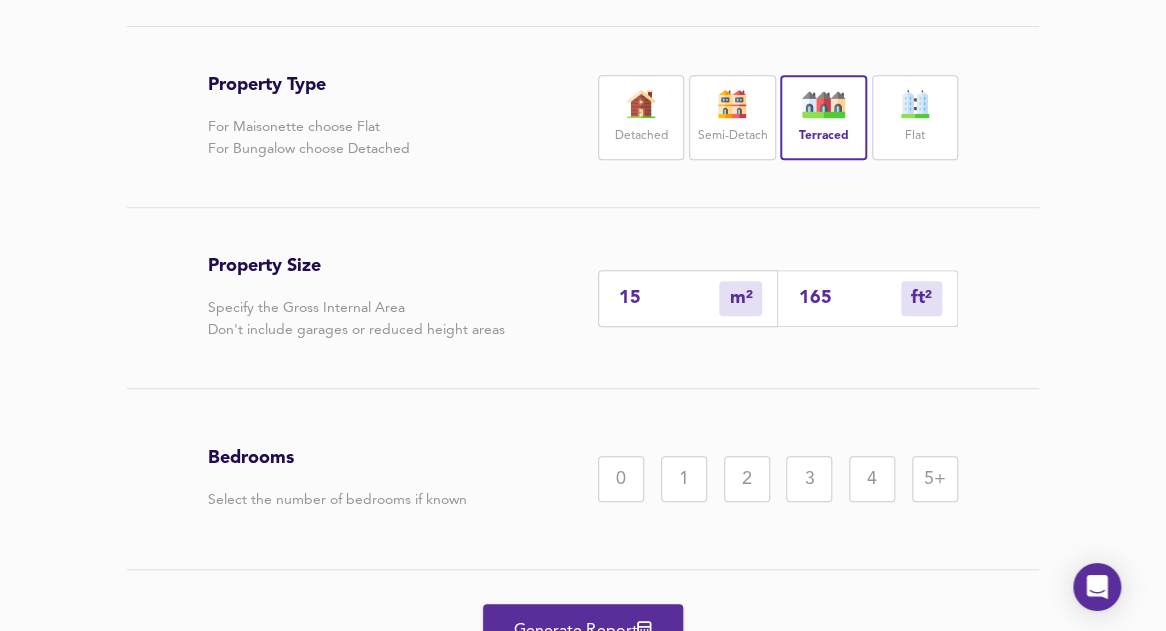 type on "153" 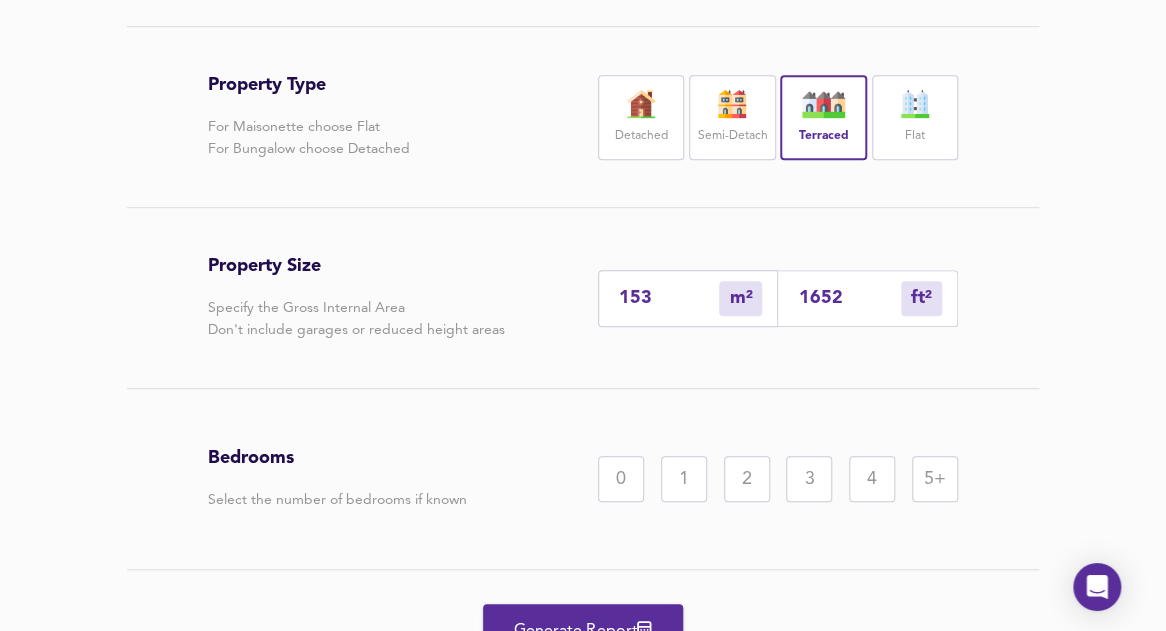 type on "1652" 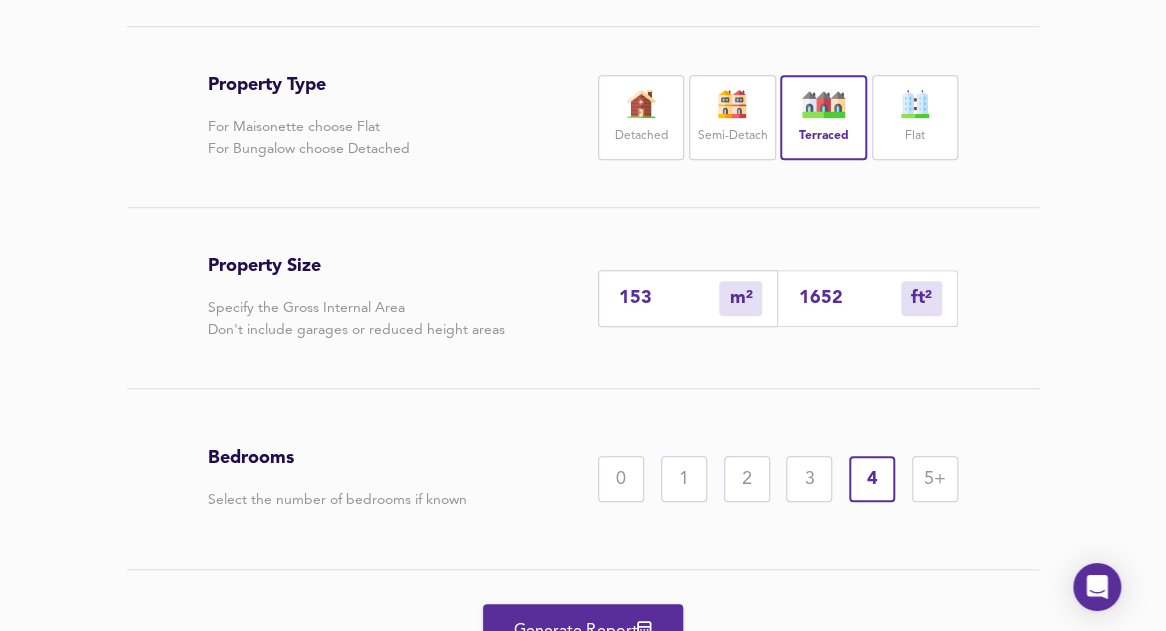 click on "Generate Report" at bounding box center [583, 630] 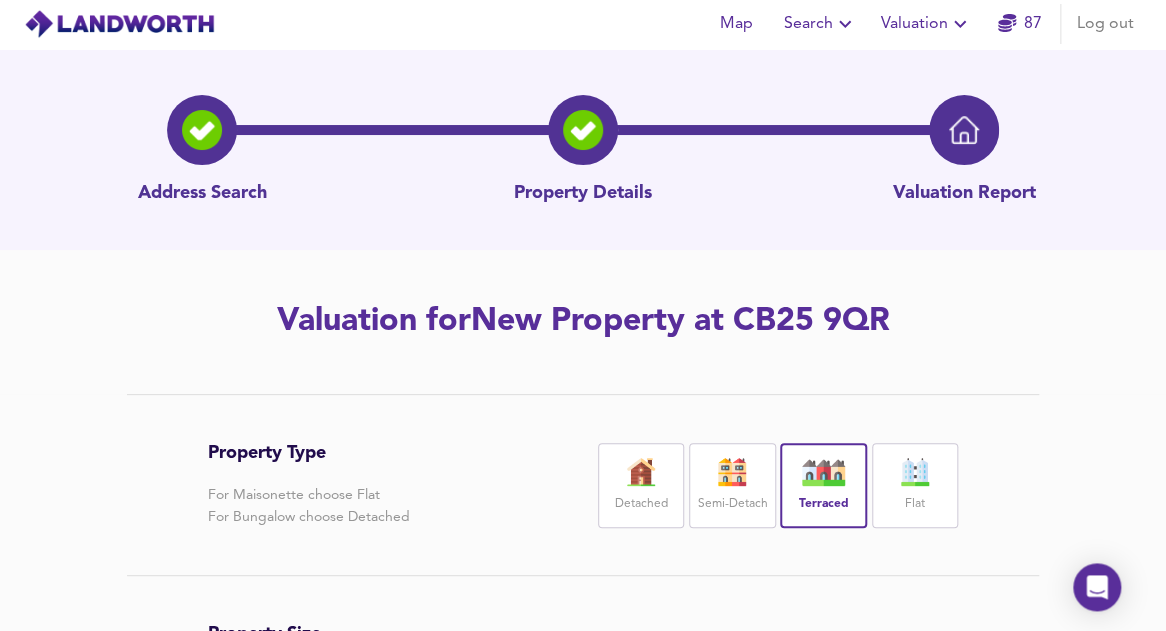 scroll, scrollTop: 0, scrollLeft: 0, axis: both 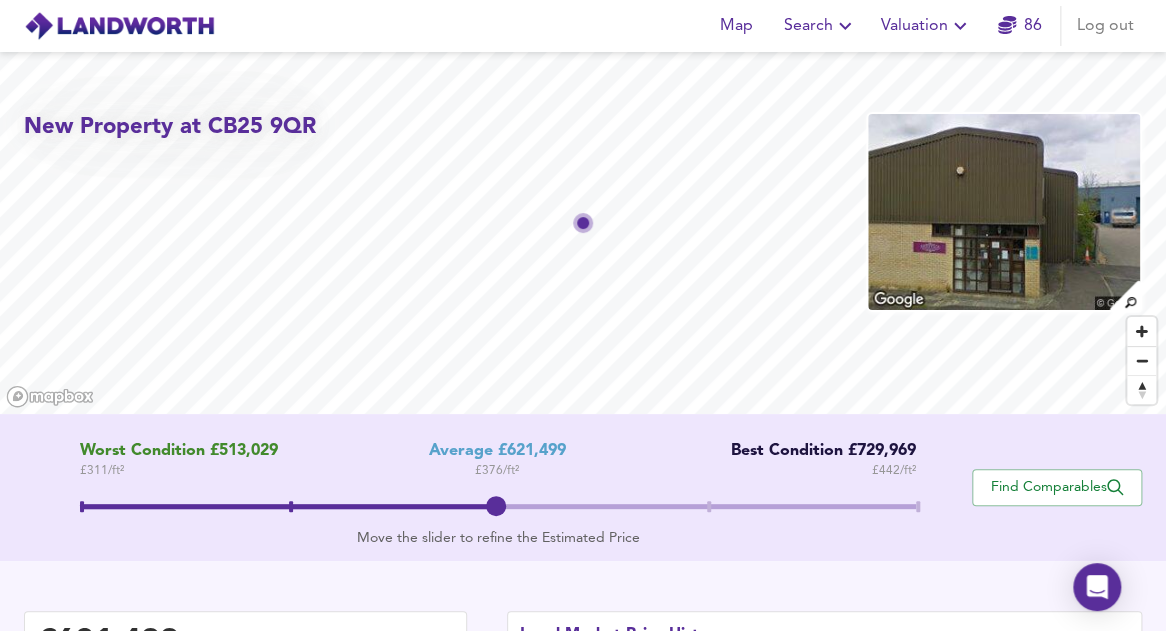 click at bounding box center [498, 506] 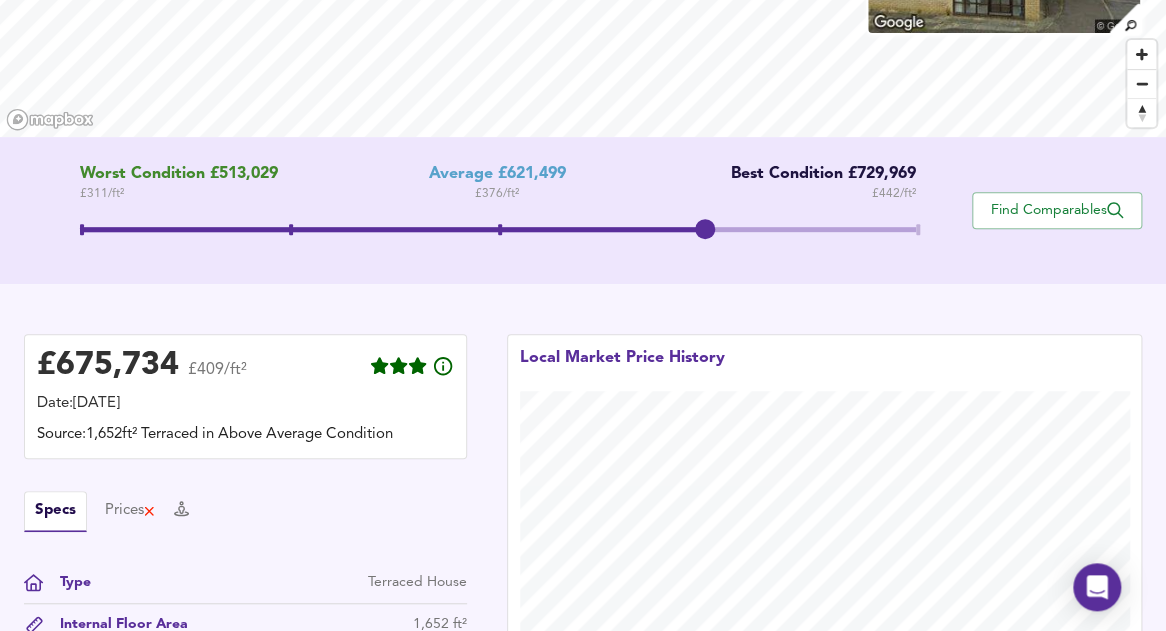 scroll, scrollTop: 320, scrollLeft: 0, axis: vertical 